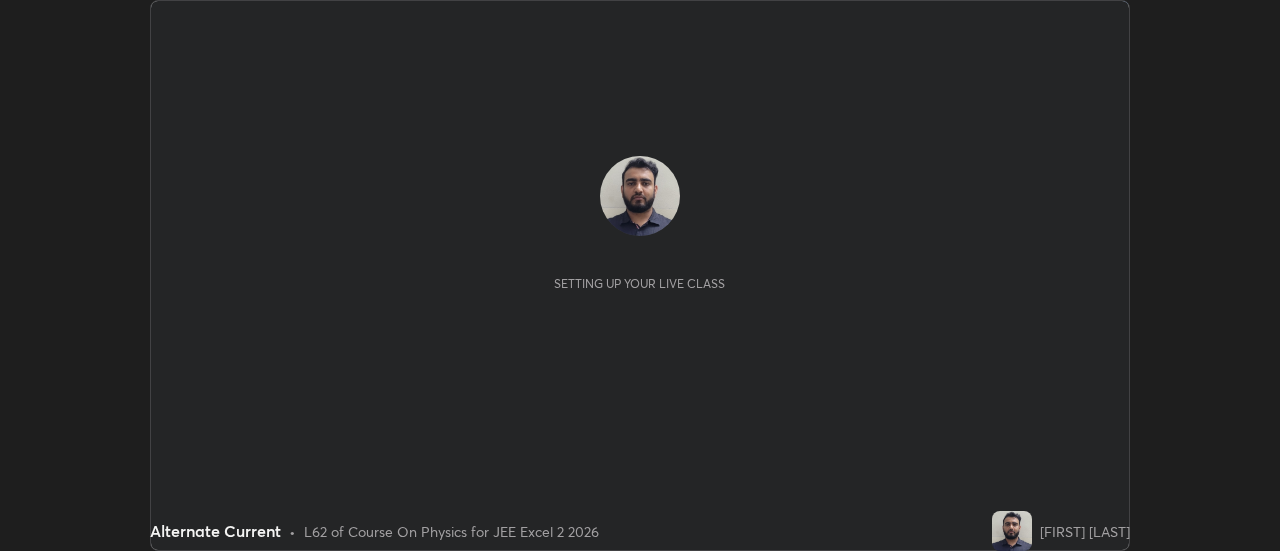 scroll, scrollTop: 0, scrollLeft: 0, axis: both 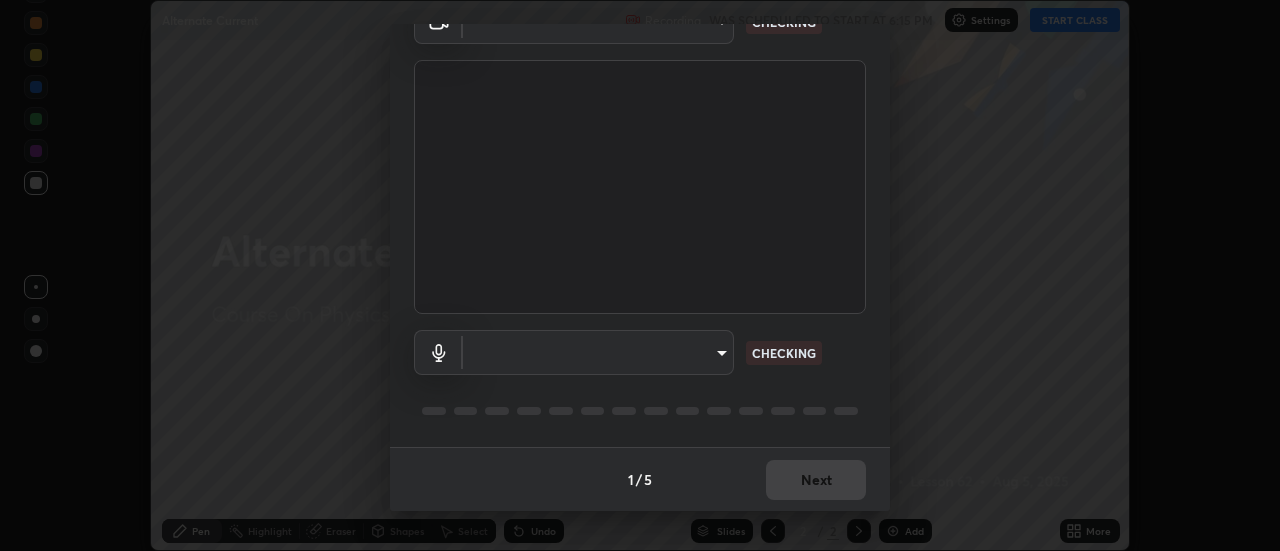 type on "2ccc99a9bca6b7e42b4774afd8bf1c35f5e1c8539d659abff1788790f3df98e6" 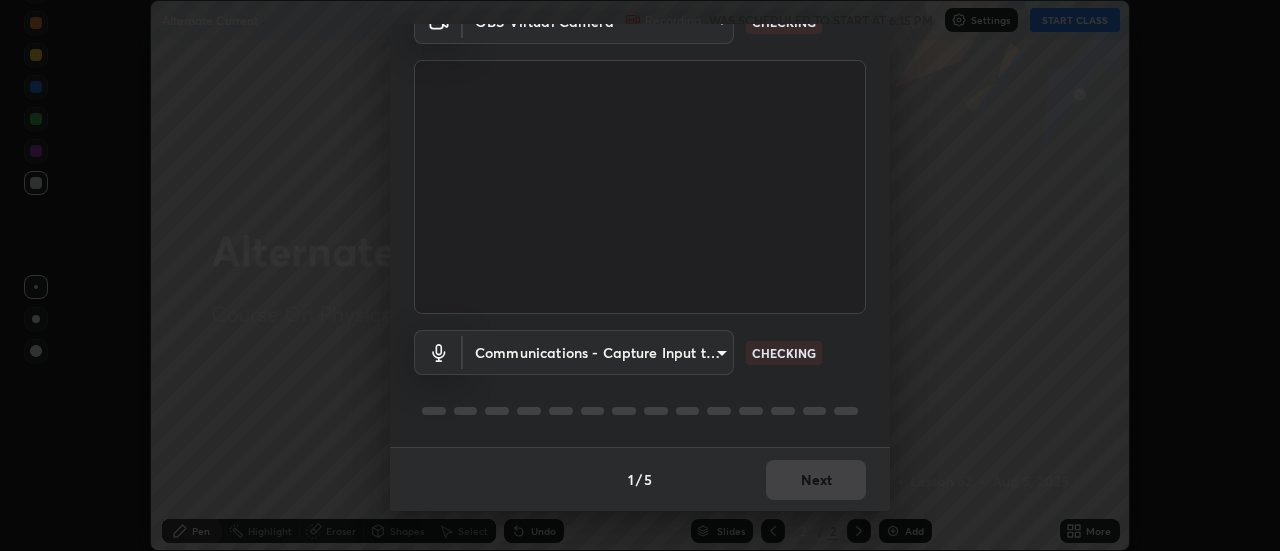 click on "Erase all Alternate Current Recording WAS SCHEDULED TO START AT 6:15 PM Settings START CLASS Setting up your live class Alternate Current • L62 of Course On Physics for JEE Excel 2 2026 [FIRST] [LAST] Pen Highlight Eraser Shapes Select Undo Slides 2 / 2 Add More No doubts shared Encourage your learners to ask a doubt for better clarity Report an issue Reason for reporting Buffering Chat not working Audio - Video sync issue Educator video quality low ​ Attach an image Report Media settings OBS Virtual Camera 2ccc99a9bca6b7e42b4774afd8bf1c35f5e1c8539d659abff1788790f3df98e6 CHECKING Communications - Capture Input terminal (Digital Array MIC) communications CHECKING 1 / 5 Next" at bounding box center [640, 275] 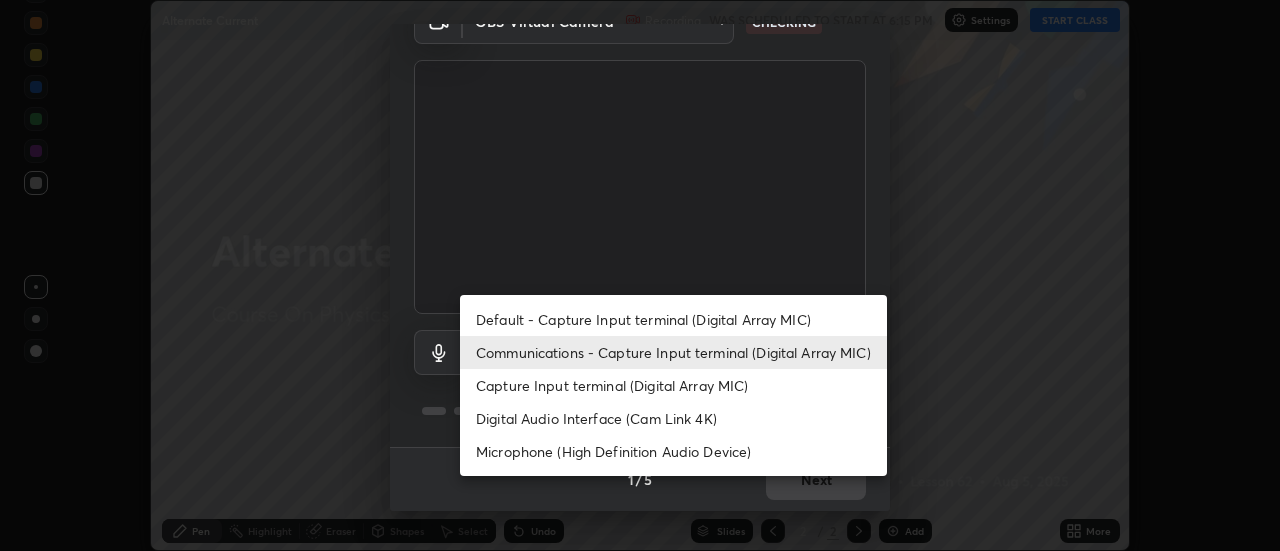 click on "Default - Capture Input terminal (Digital Array MIC)" at bounding box center [673, 319] 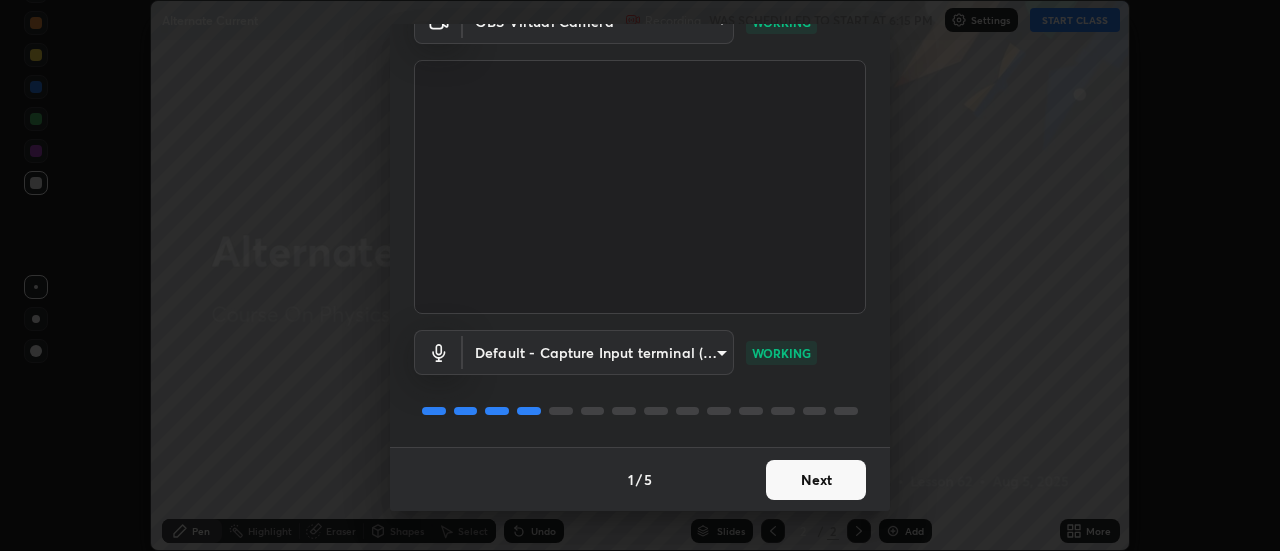 click on "Next" at bounding box center [816, 480] 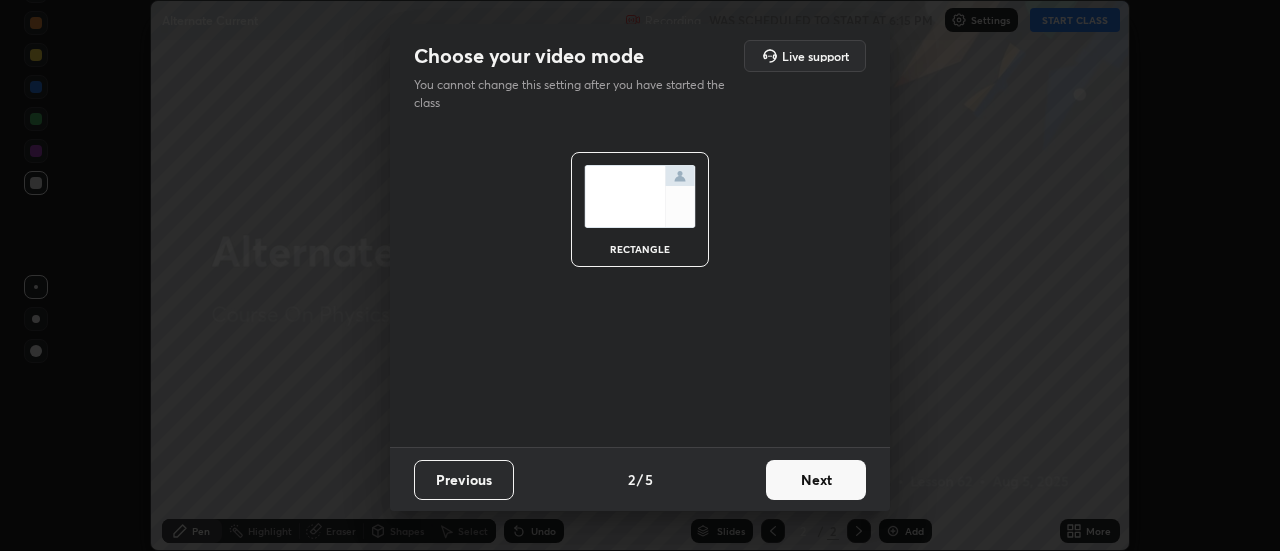 scroll, scrollTop: 0, scrollLeft: 0, axis: both 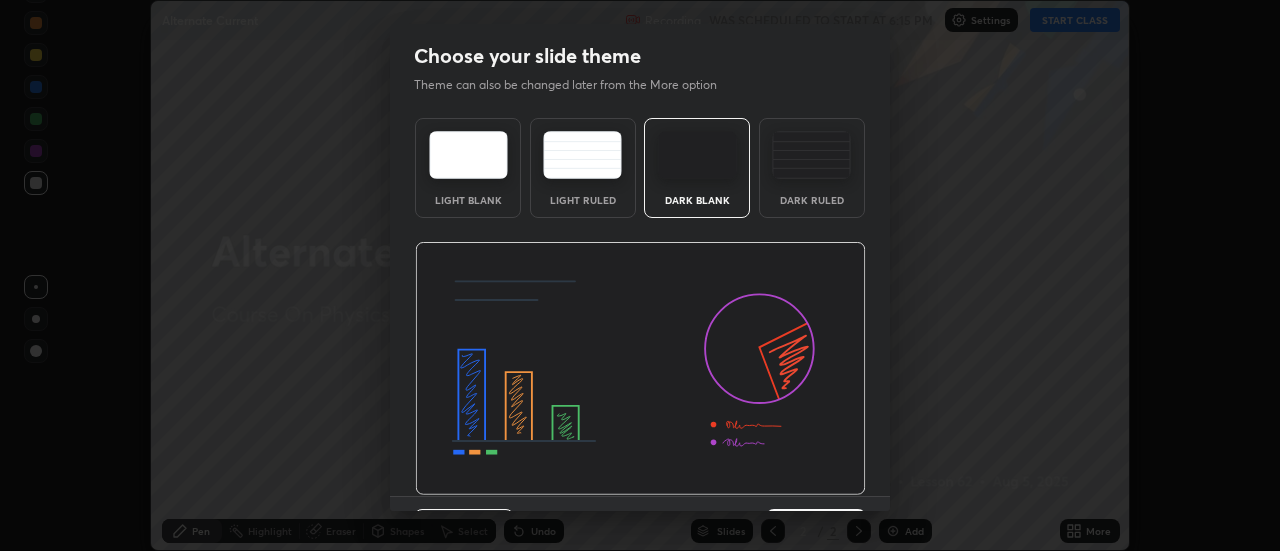 click at bounding box center [640, 369] 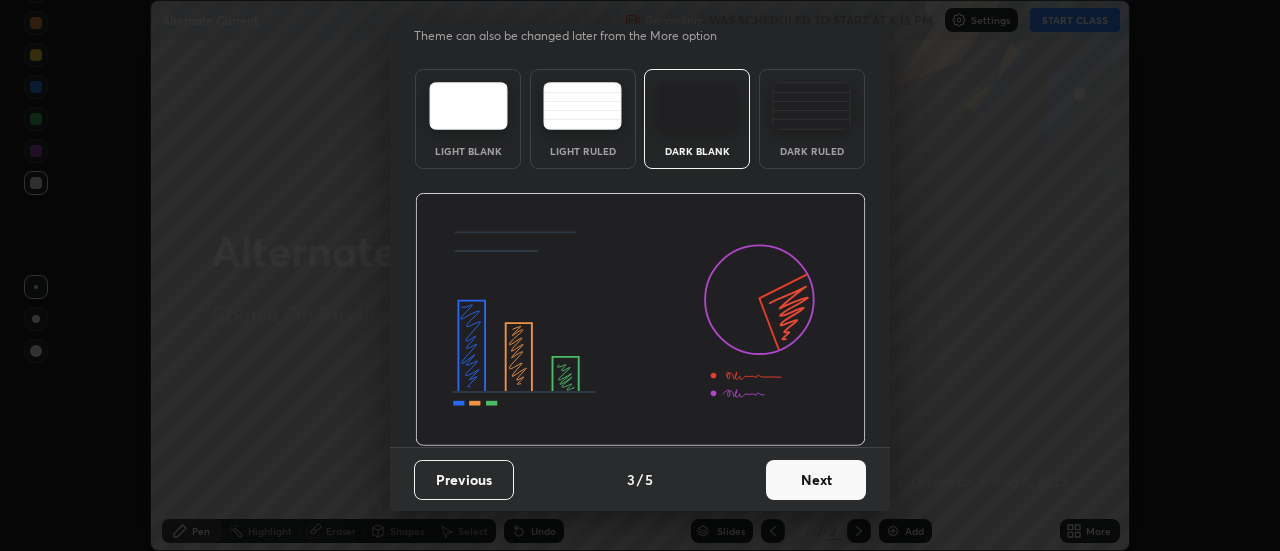 click on "Next" at bounding box center [816, 480] 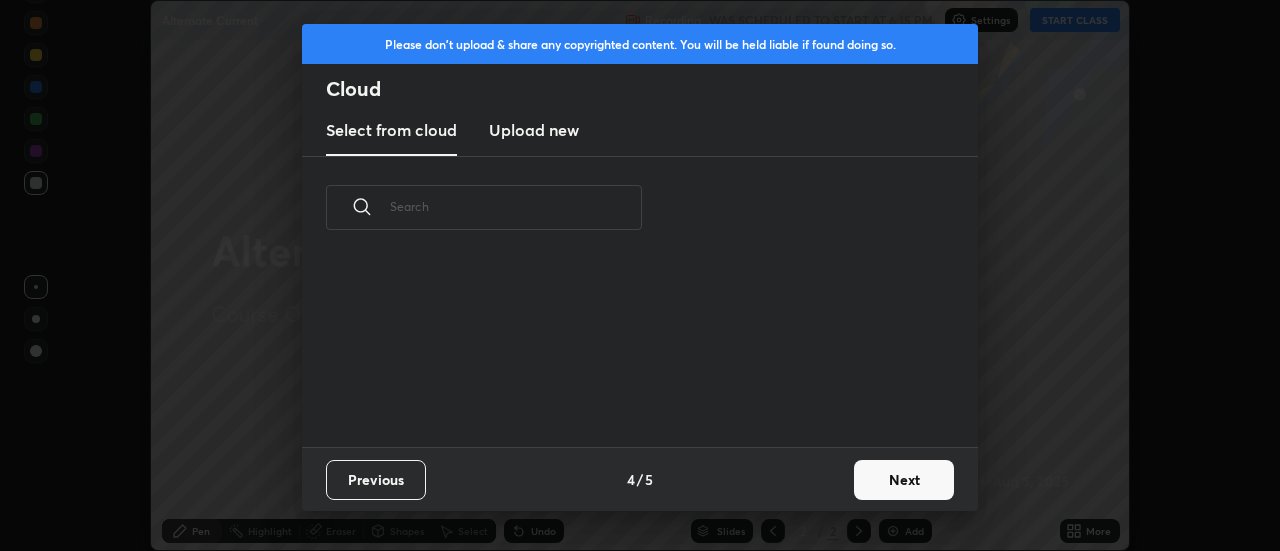 click on "Next" at bounding box center (904, 480) 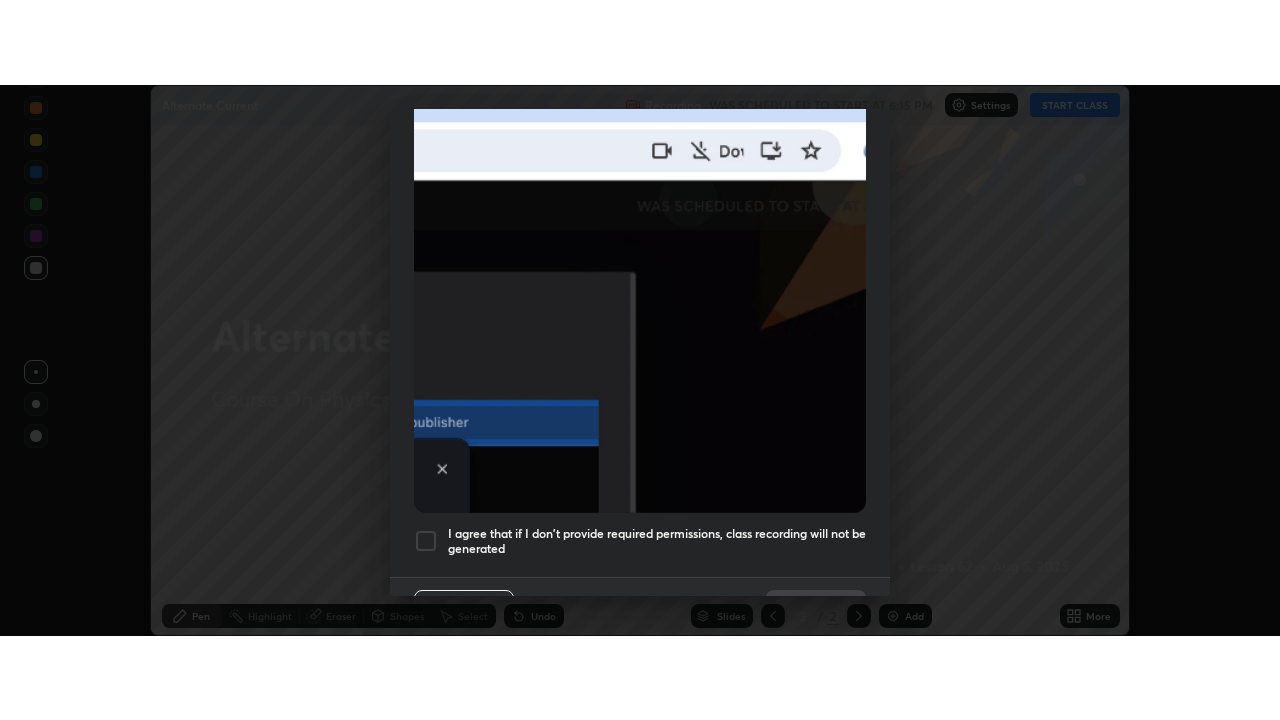scroll, scrollTop: 513, scrollLeft: 0, axis: vertical 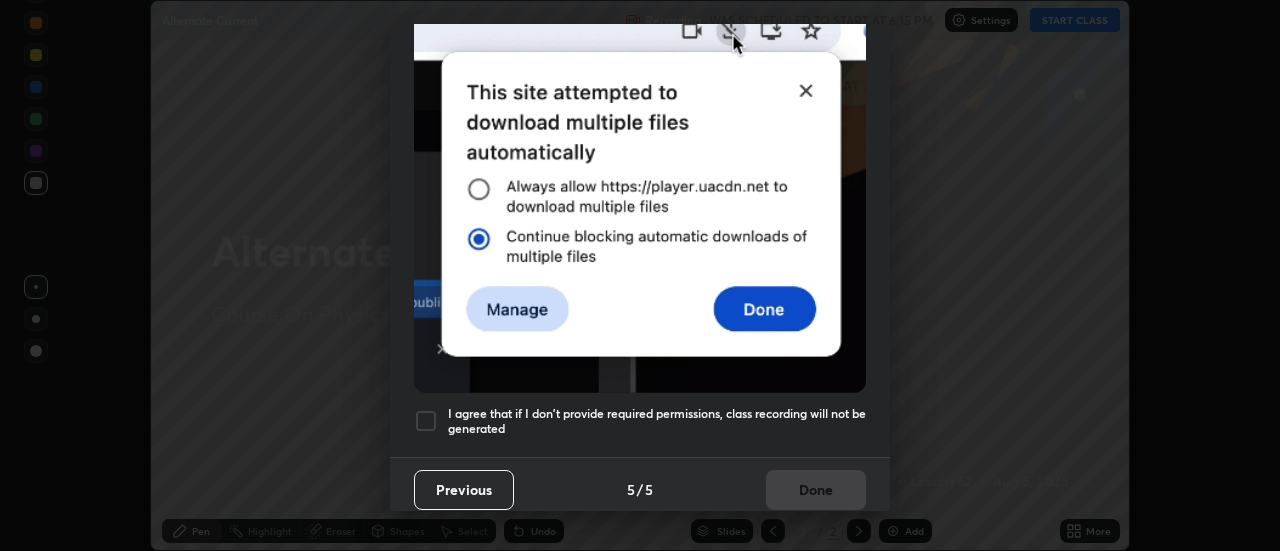click at bounding box center (426, 421) 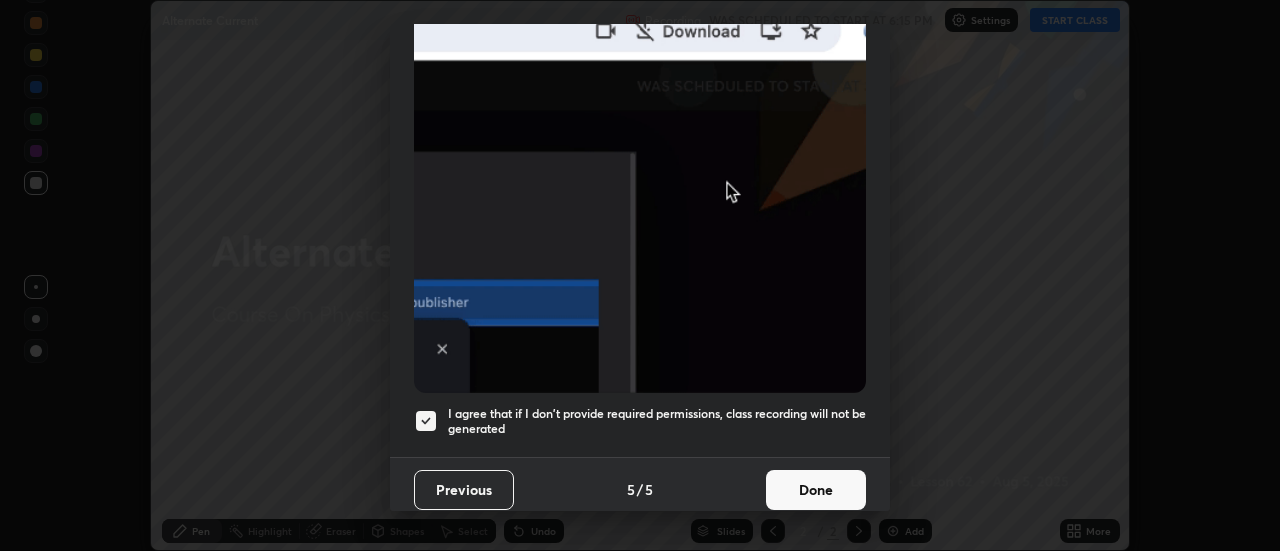 click on "Done" at bounding box center (816, 490) 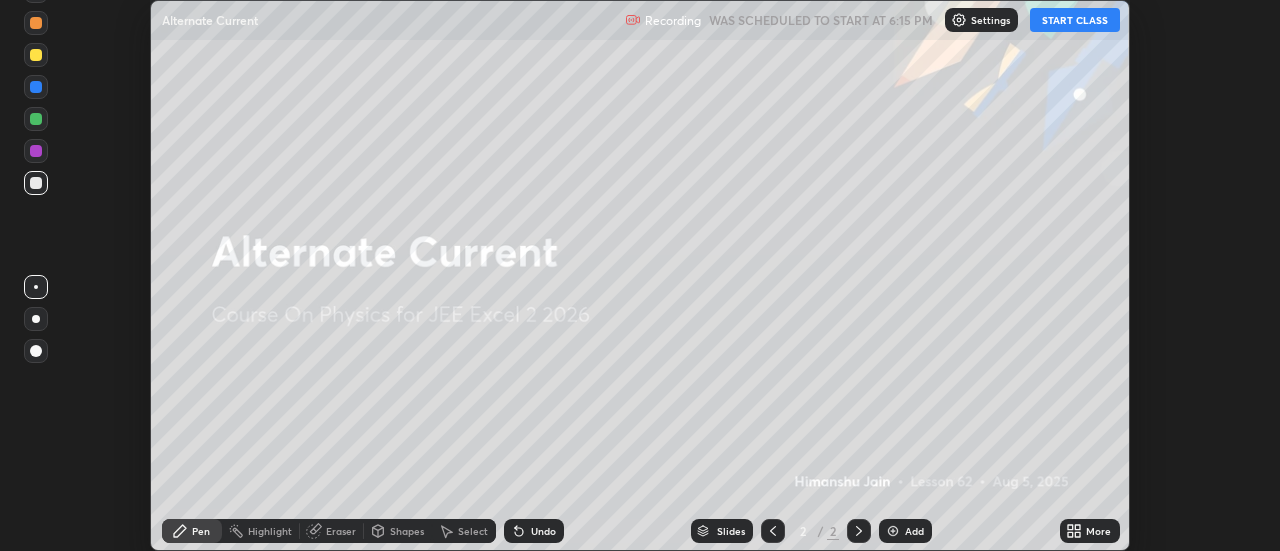 click 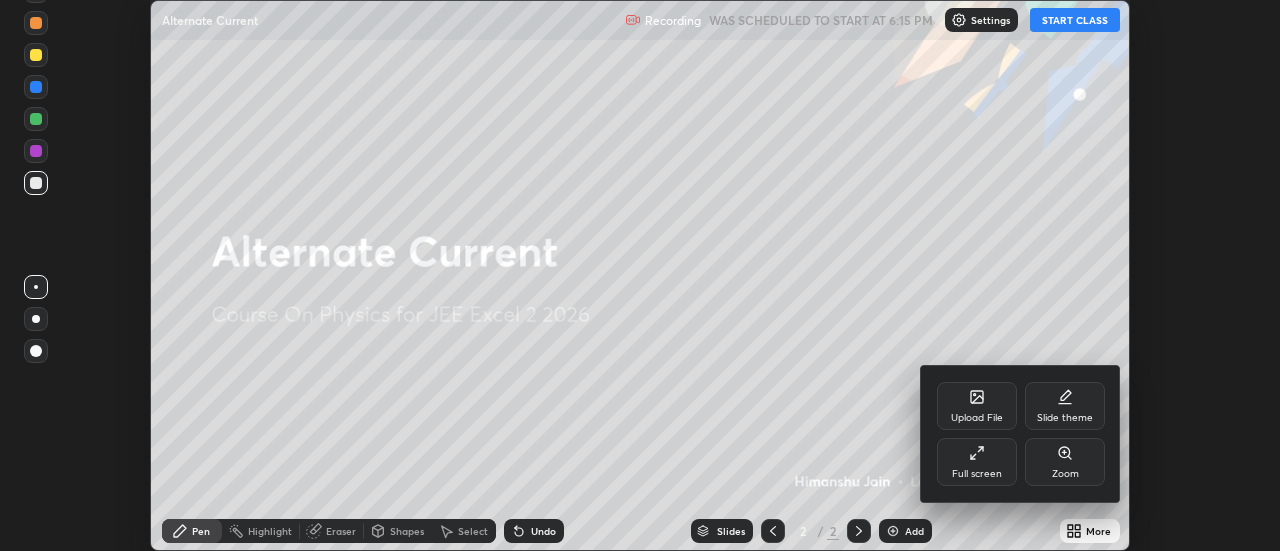 click on "Full screen" at bounding box center (977, 462) 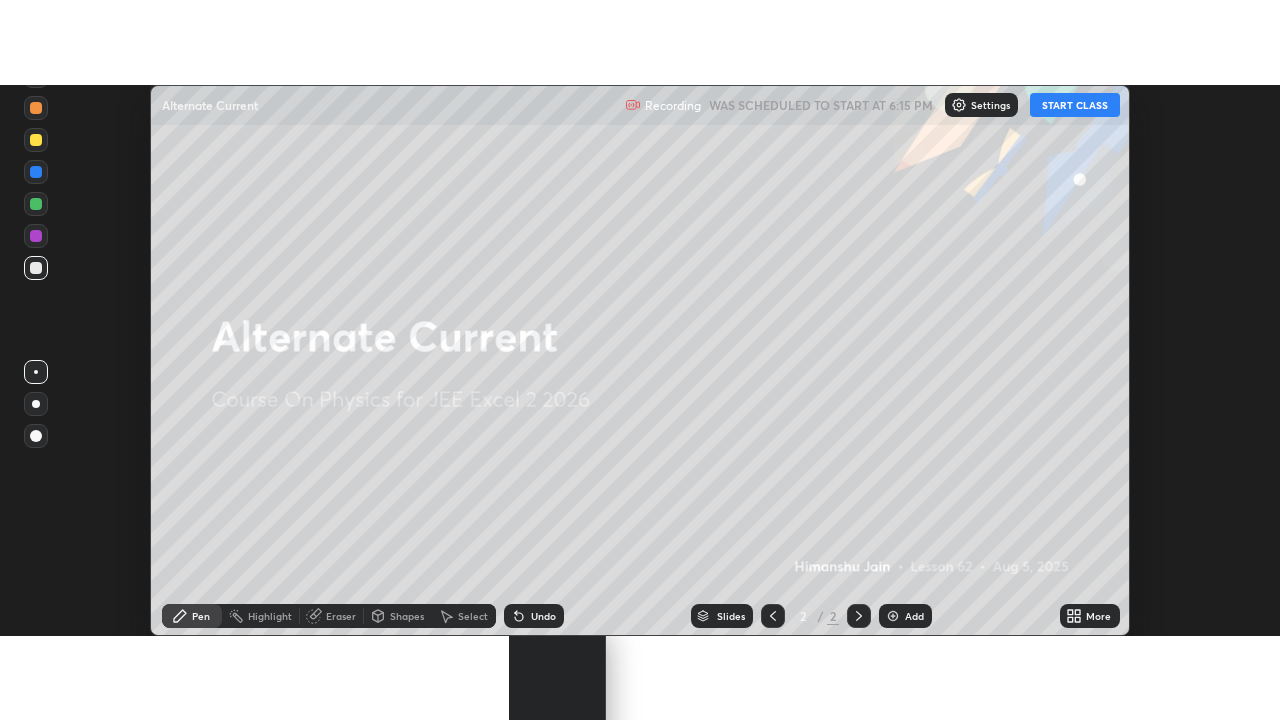 scroll, scrollTop: 99280, scrollLeft: 98720, axis: both 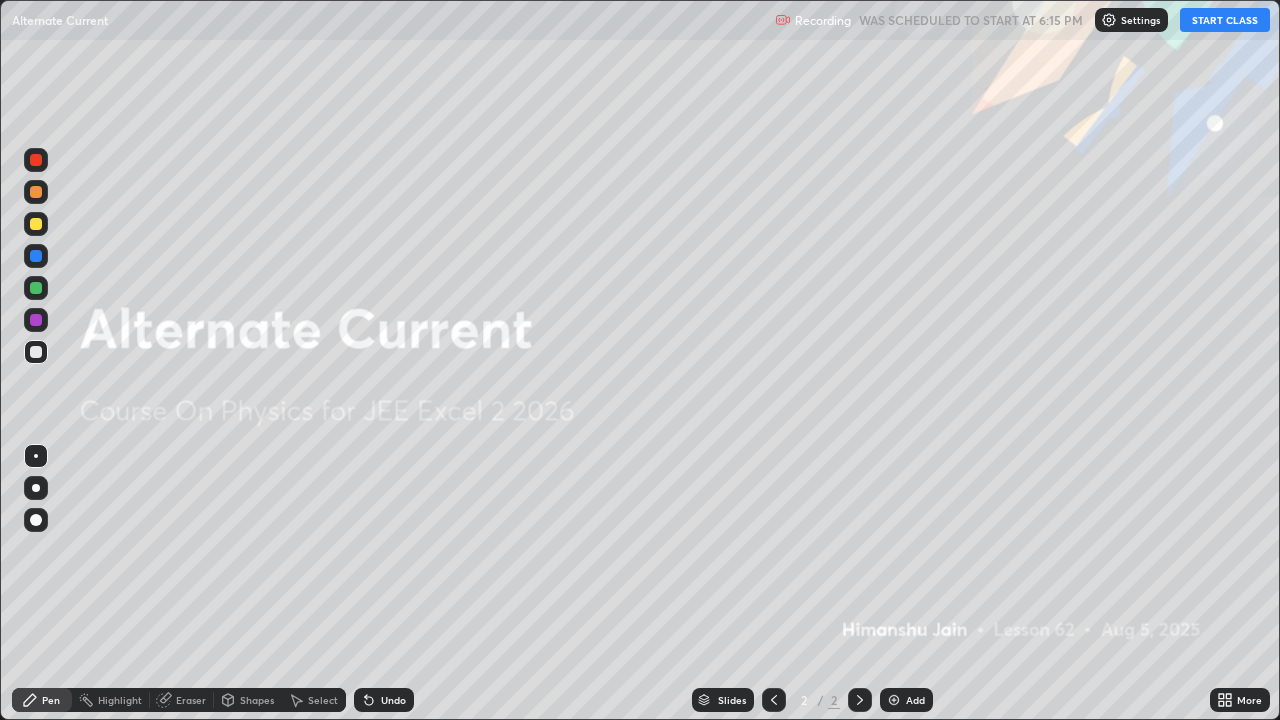 click on "START CLASS" at bounding box center (1225, 20) 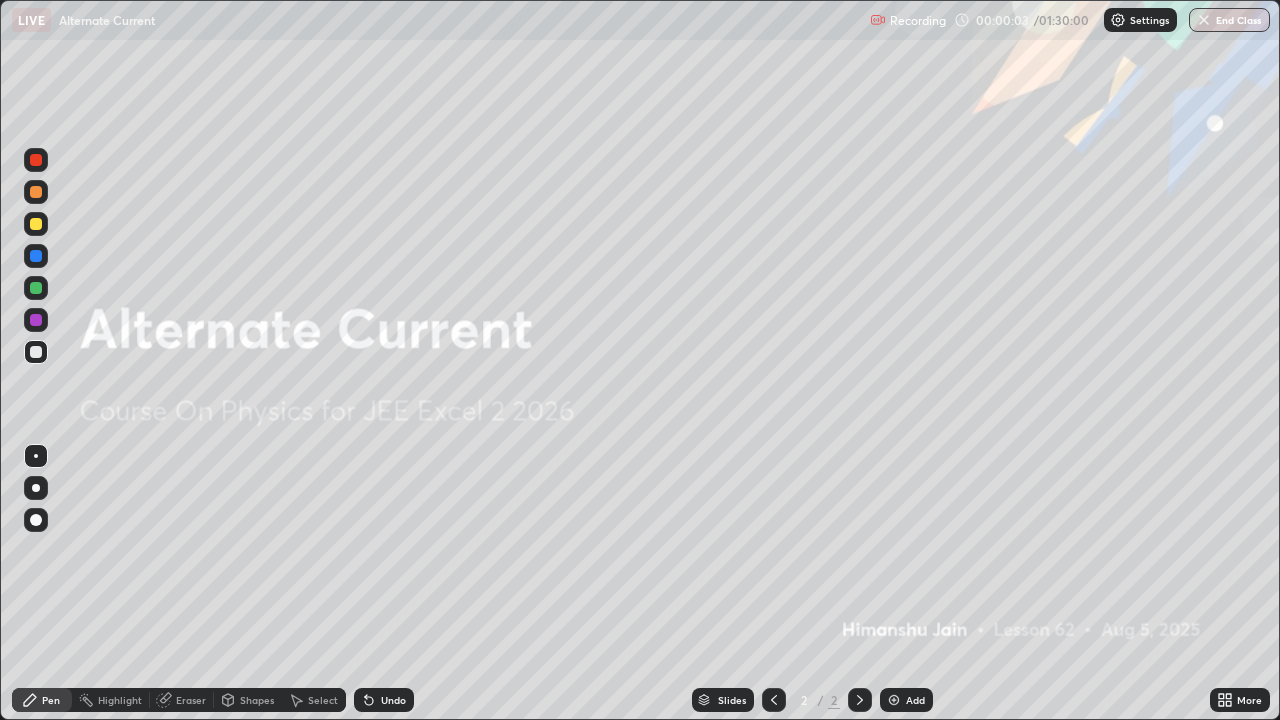 click on "Add" at bounding box center [915, 700] 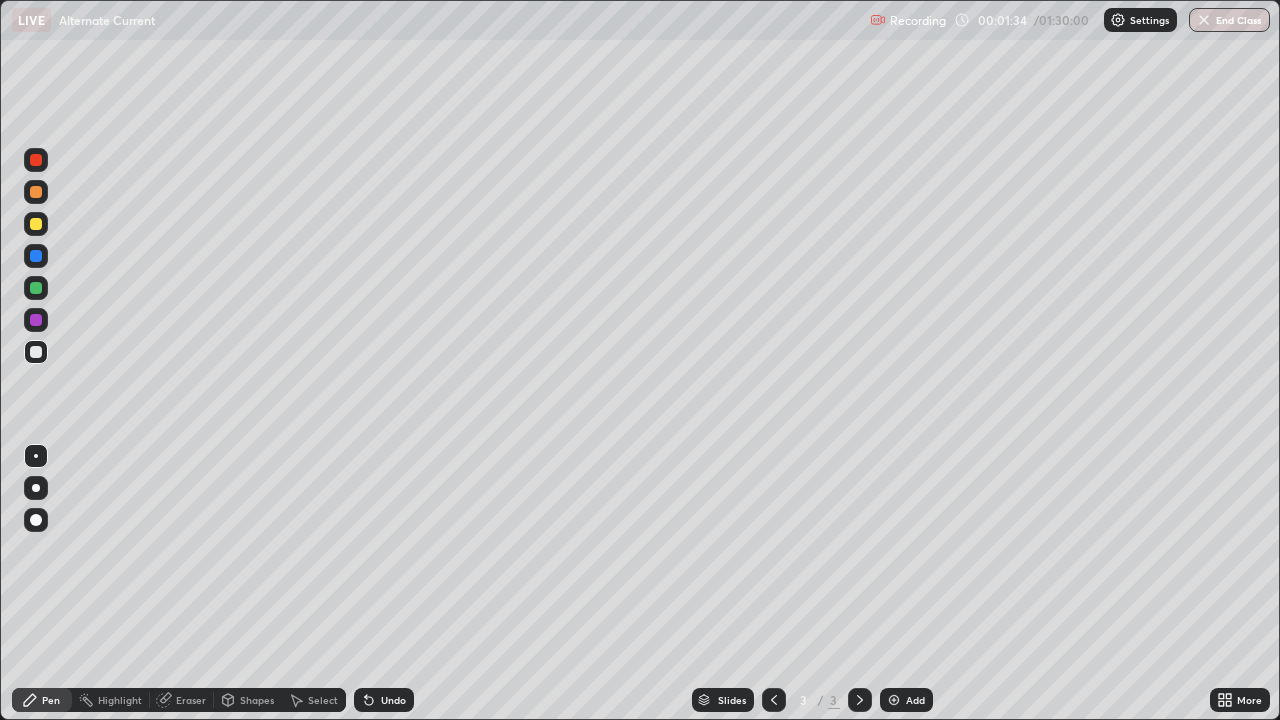 click on "Shapes" at bounding box center (257, 700) 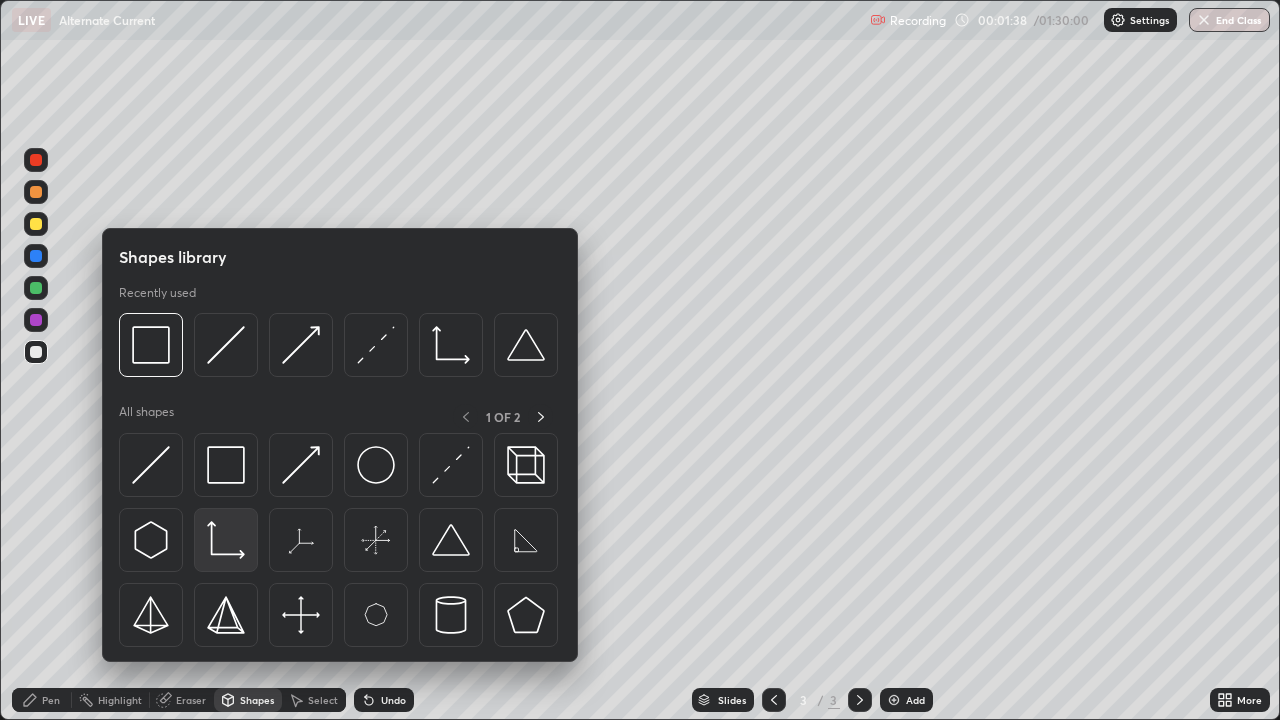 click at bounding box center [226, 540] 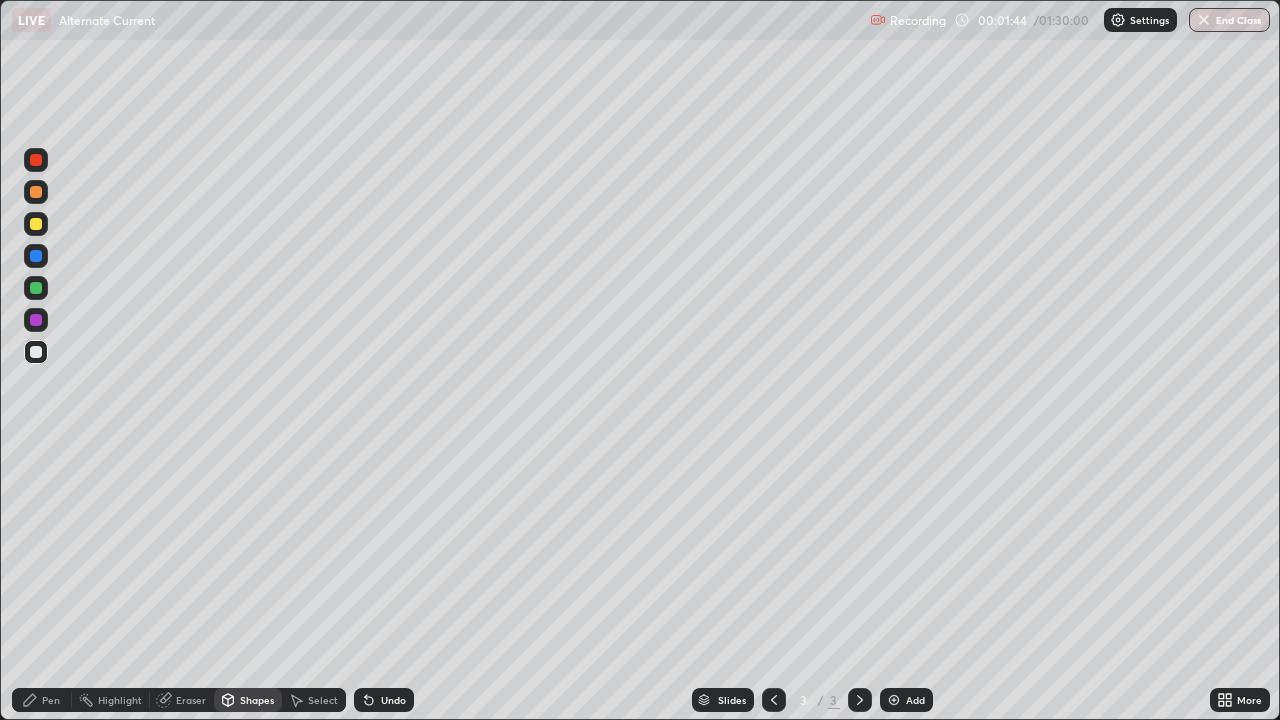 click on "Shapes" at bounding box center [257, 700] 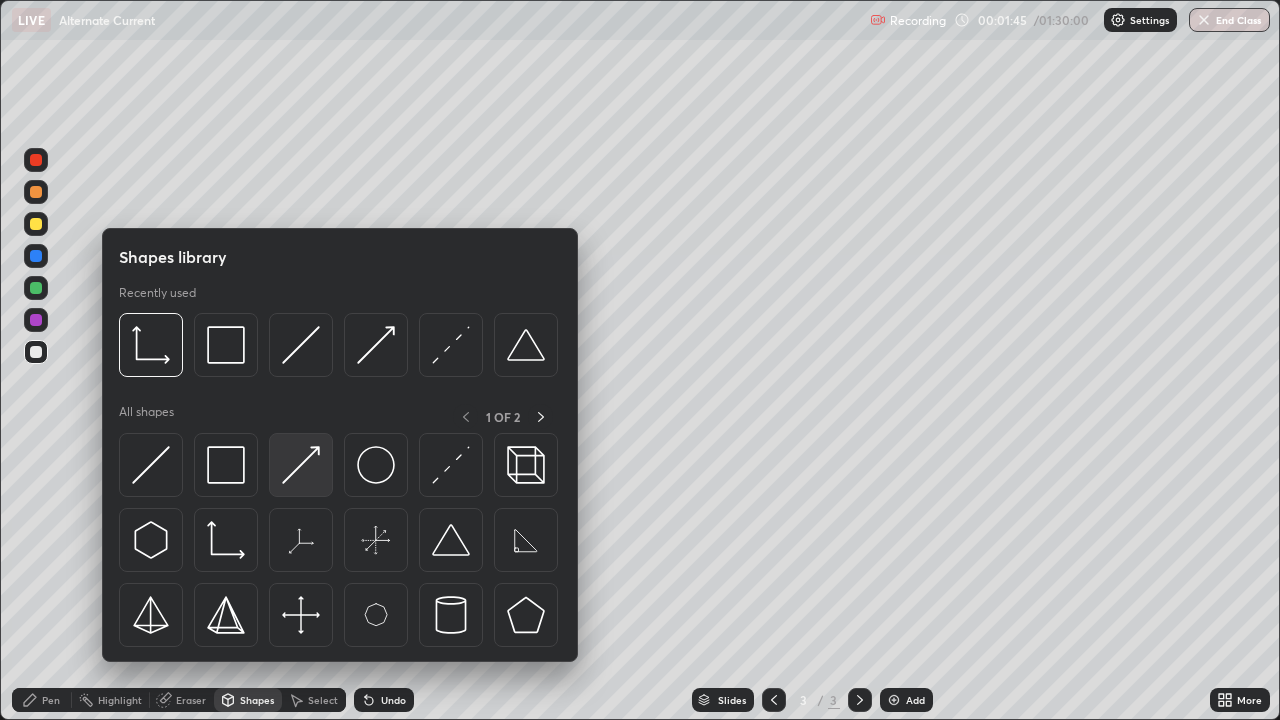 click at bounding box center (301, 465) 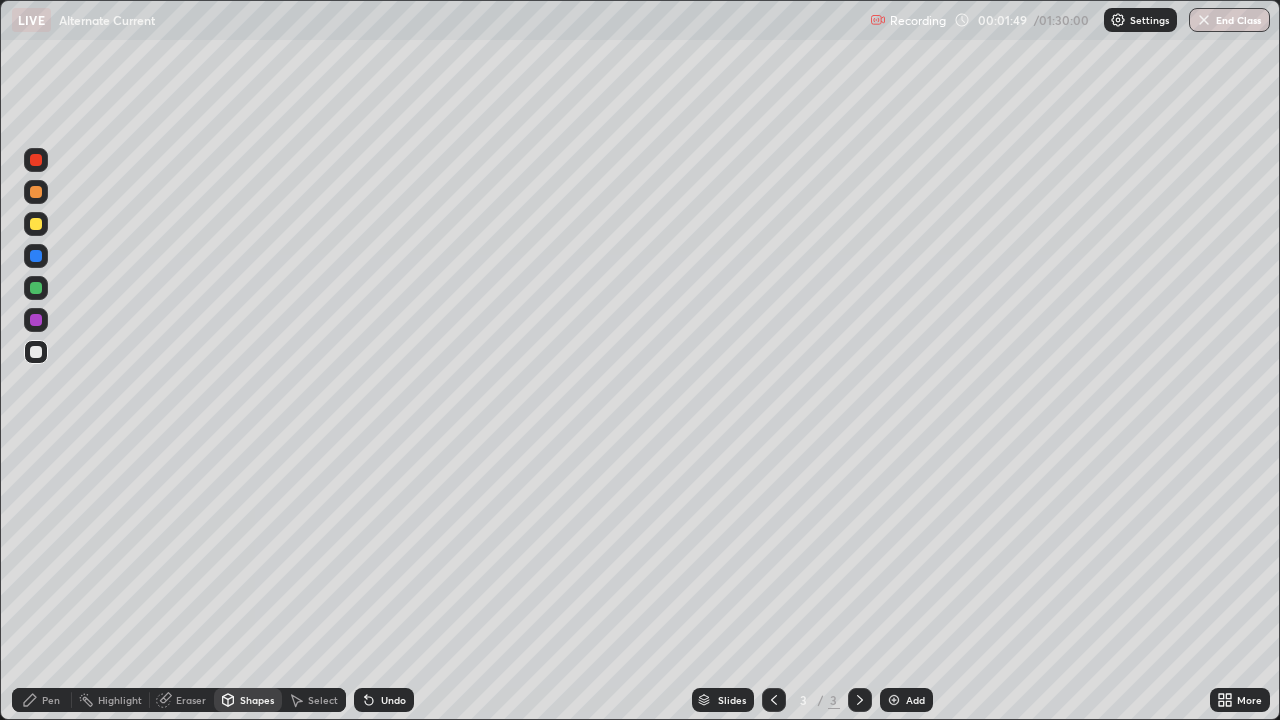 click on "Pen" at bounding box center [51, 700] 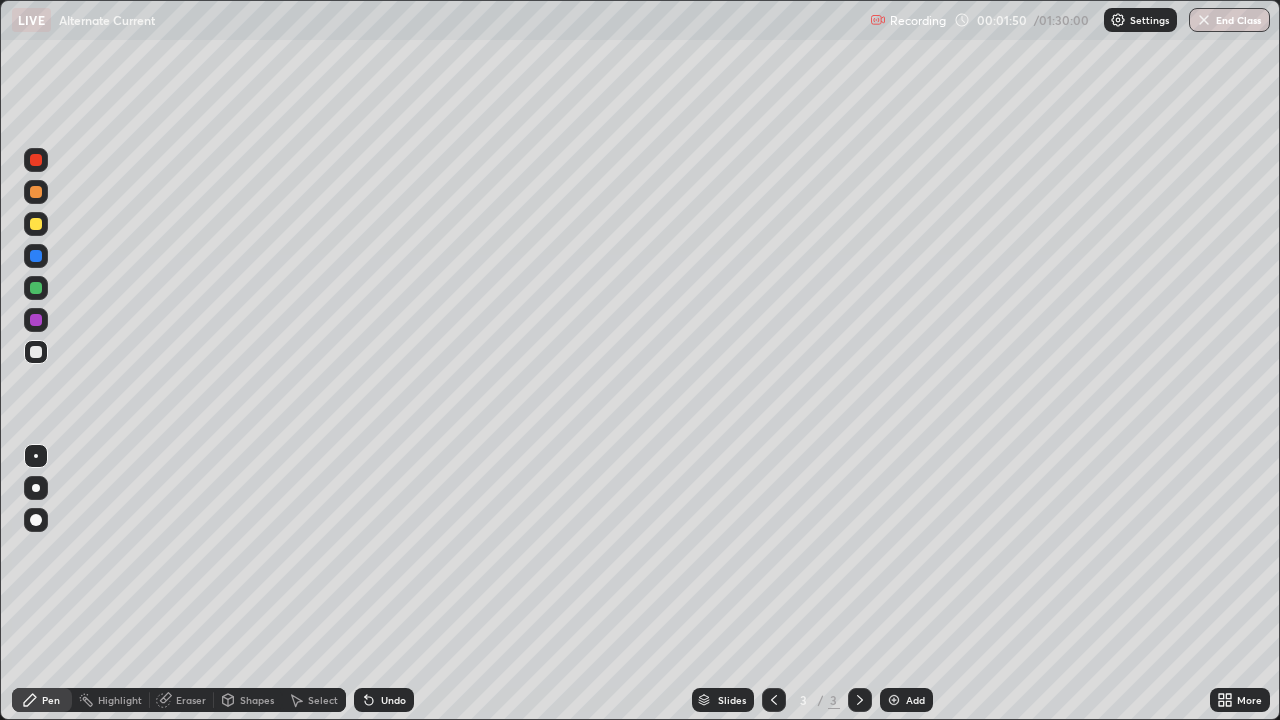 click at bounding box center [36, 320] 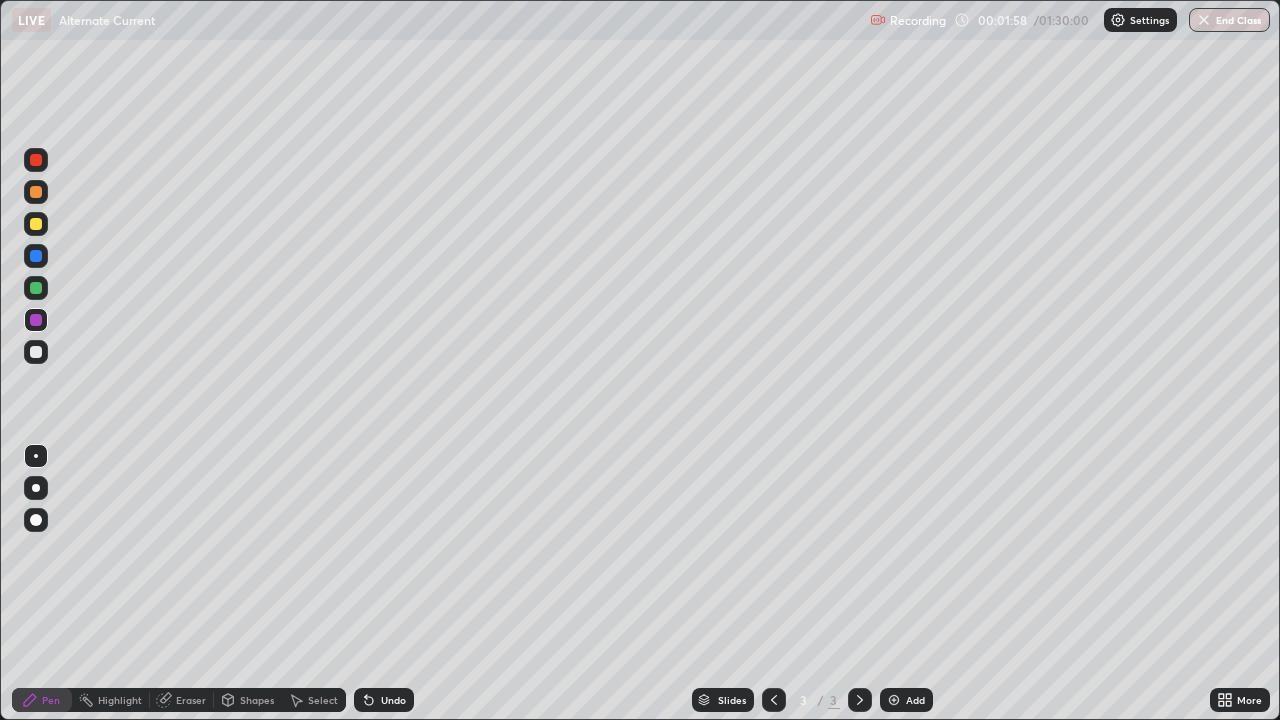 click on "Undo" at bounding box center [393, 700] 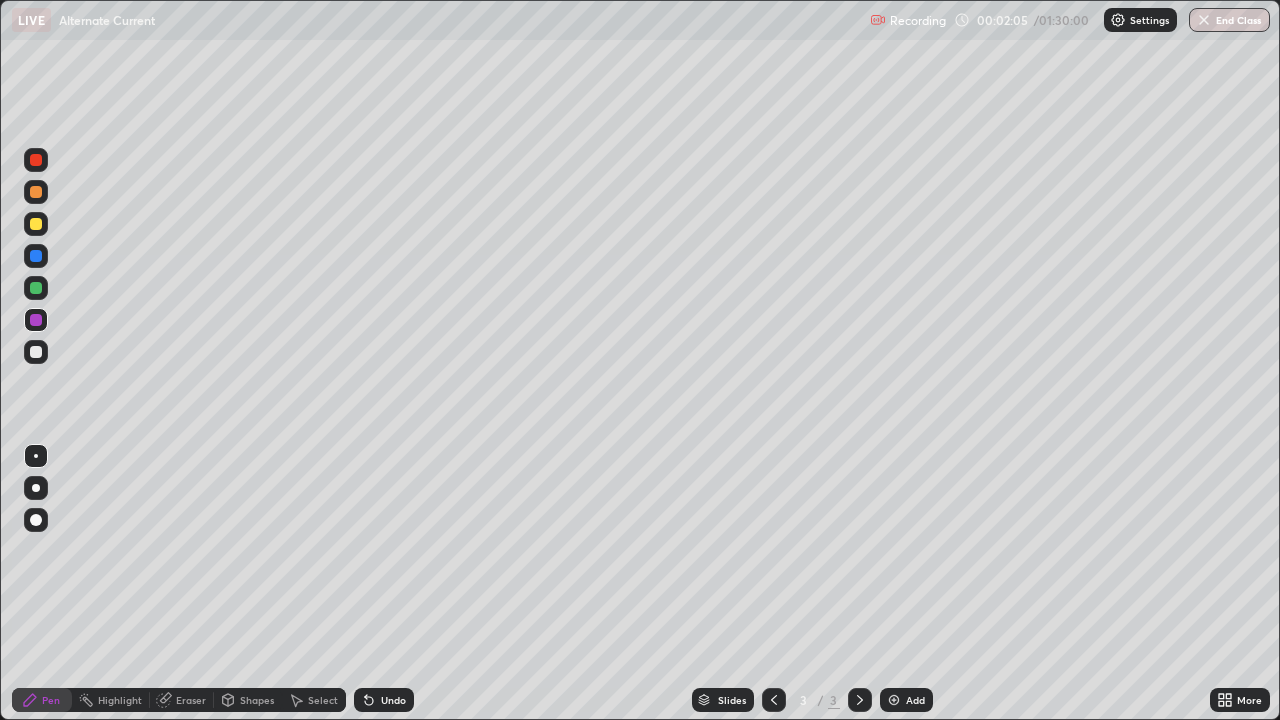 click on "Select" at bounding box center (323, 700) 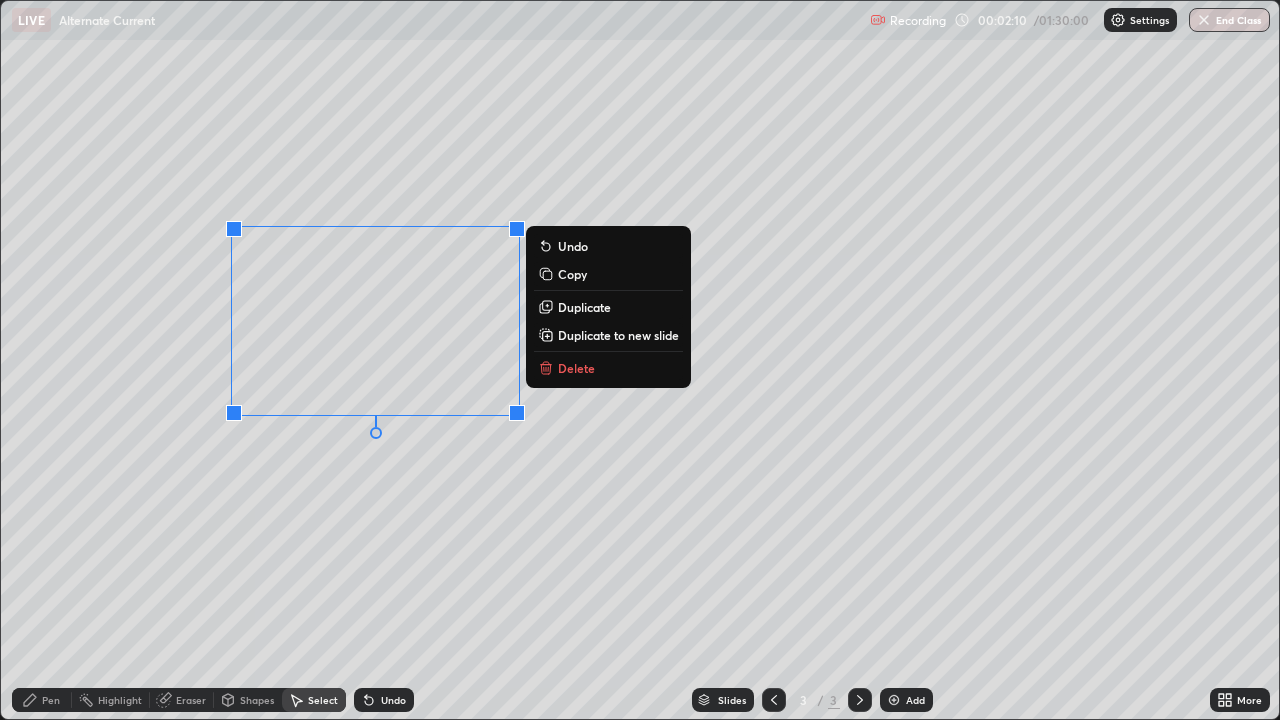 click on "Duplicate" at bounding box center (584, 307) 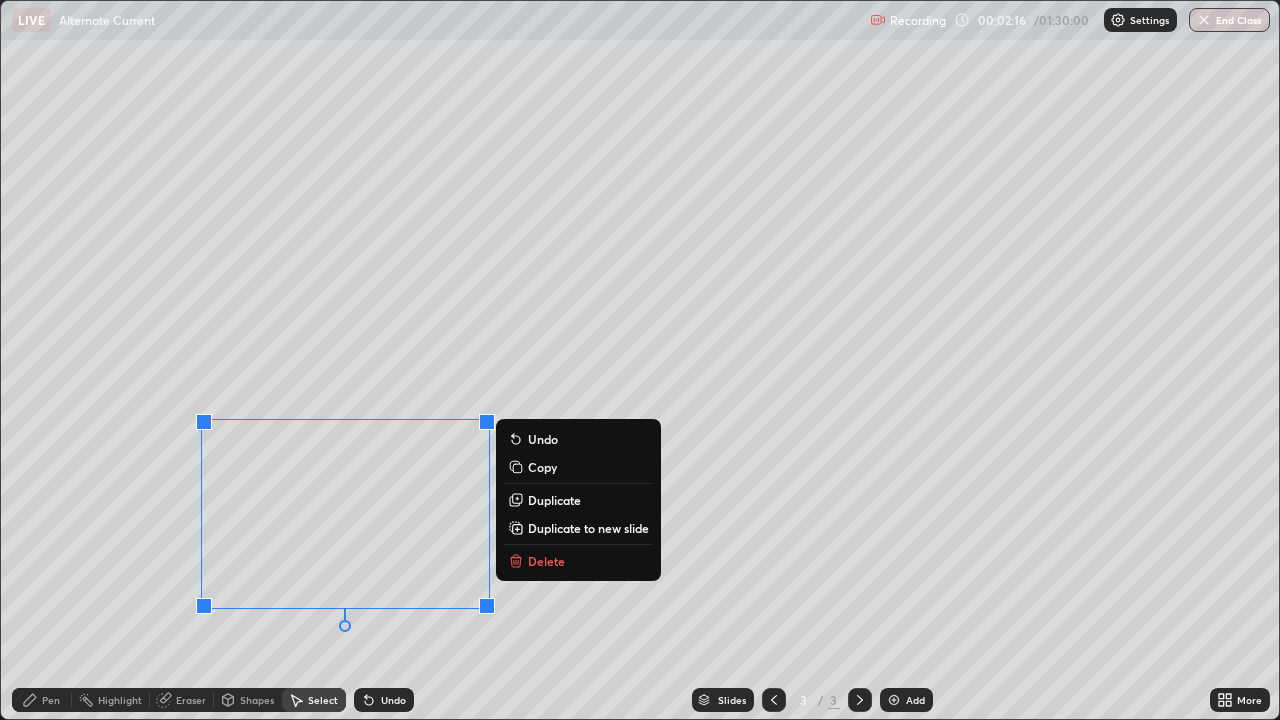 click on "Eraser" at bounding box center [191, 700] 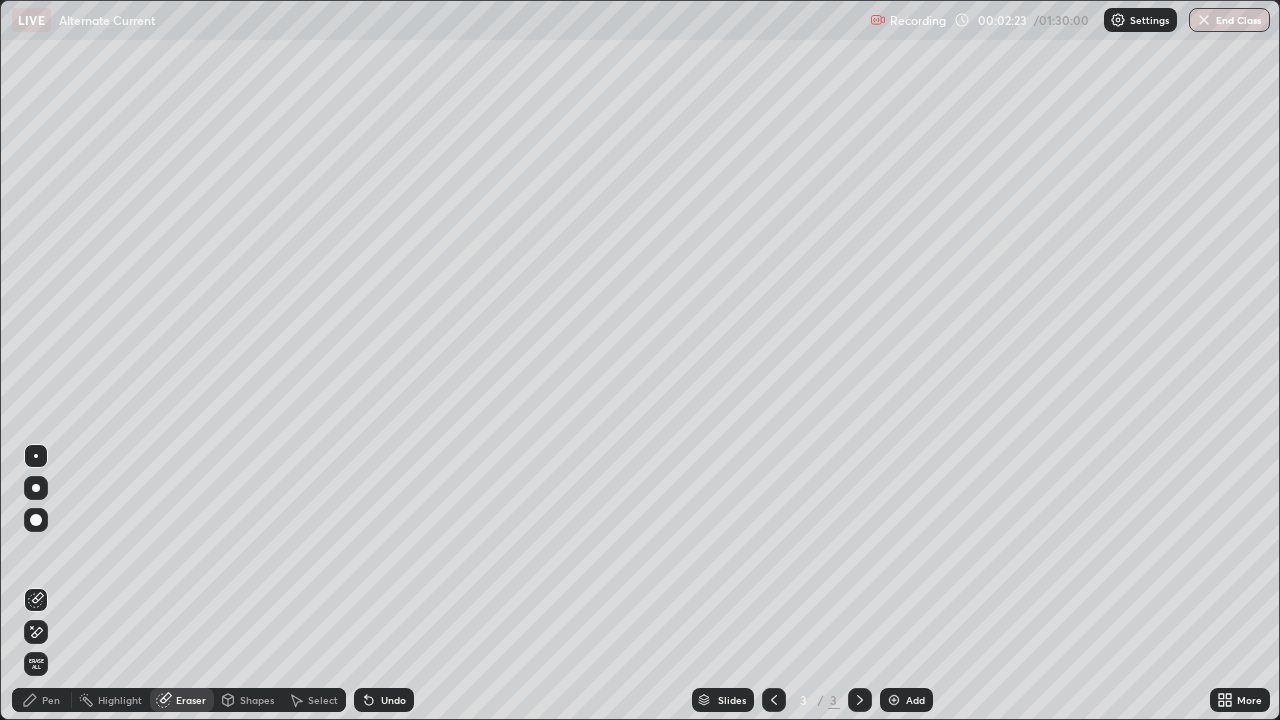 click on "Shapes" at bounding box center (257, 700) 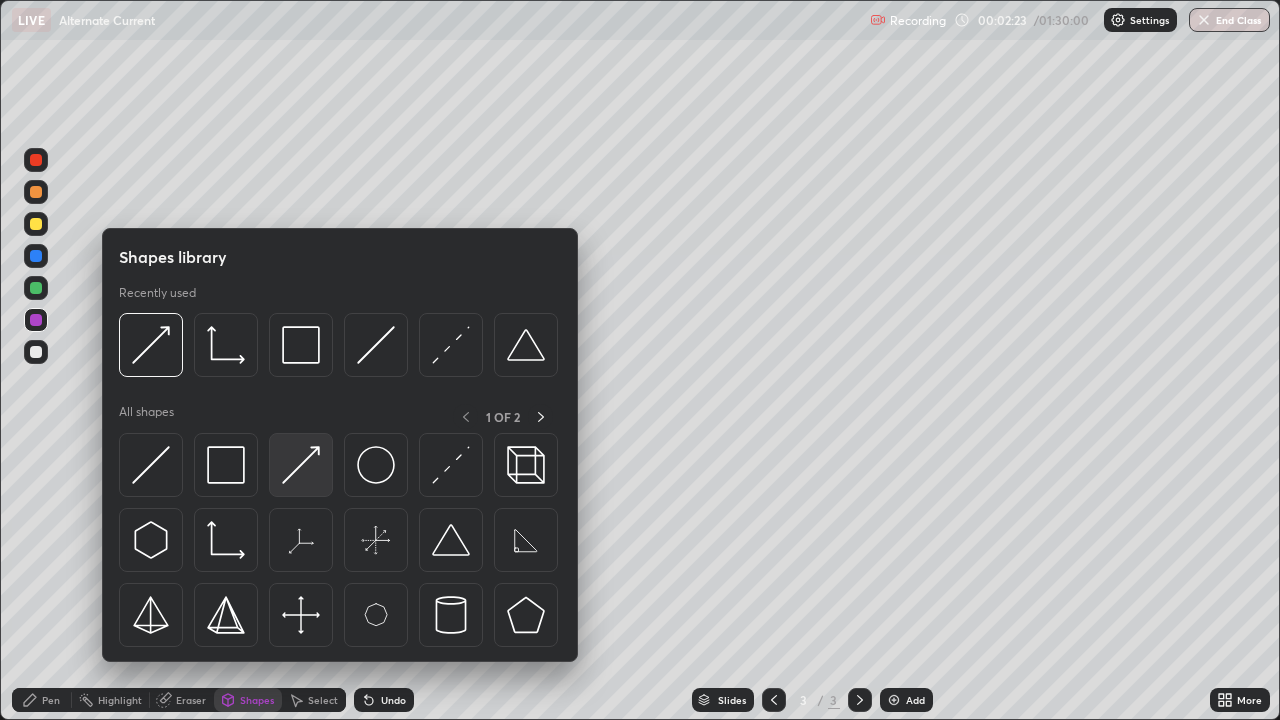click at bounding box center [301, 465] 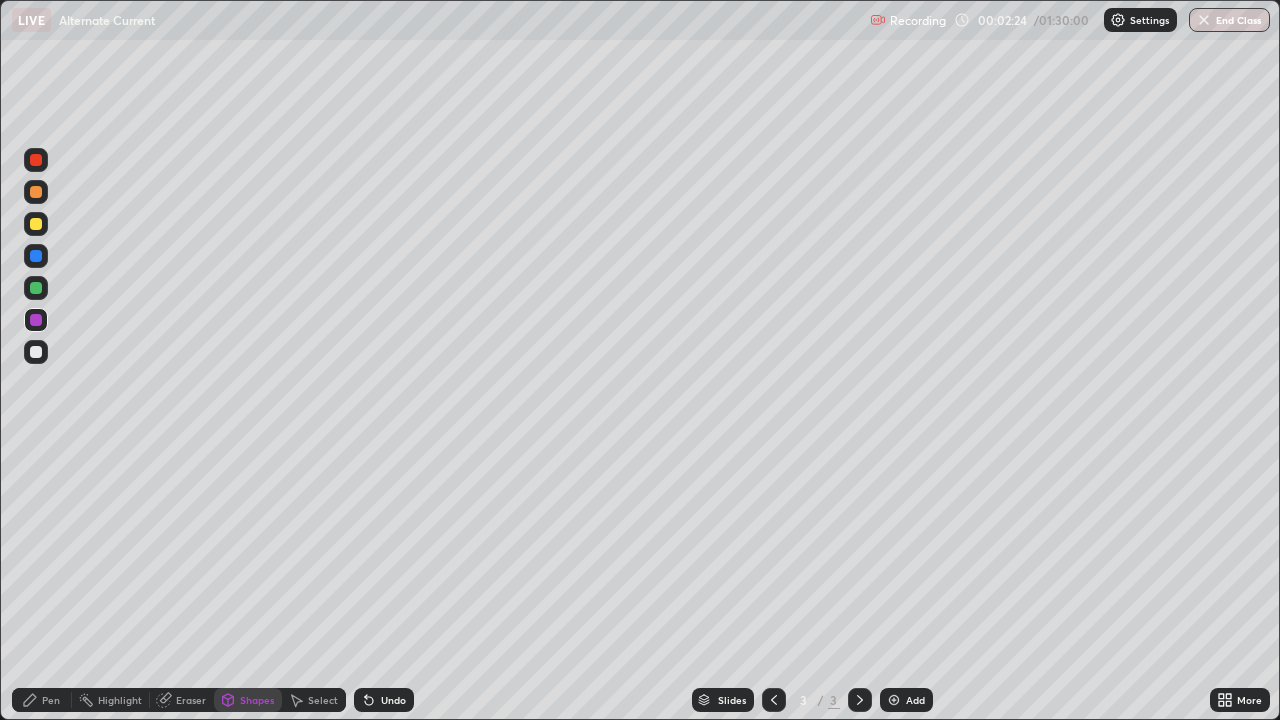 click at bounding box center [36, 352] 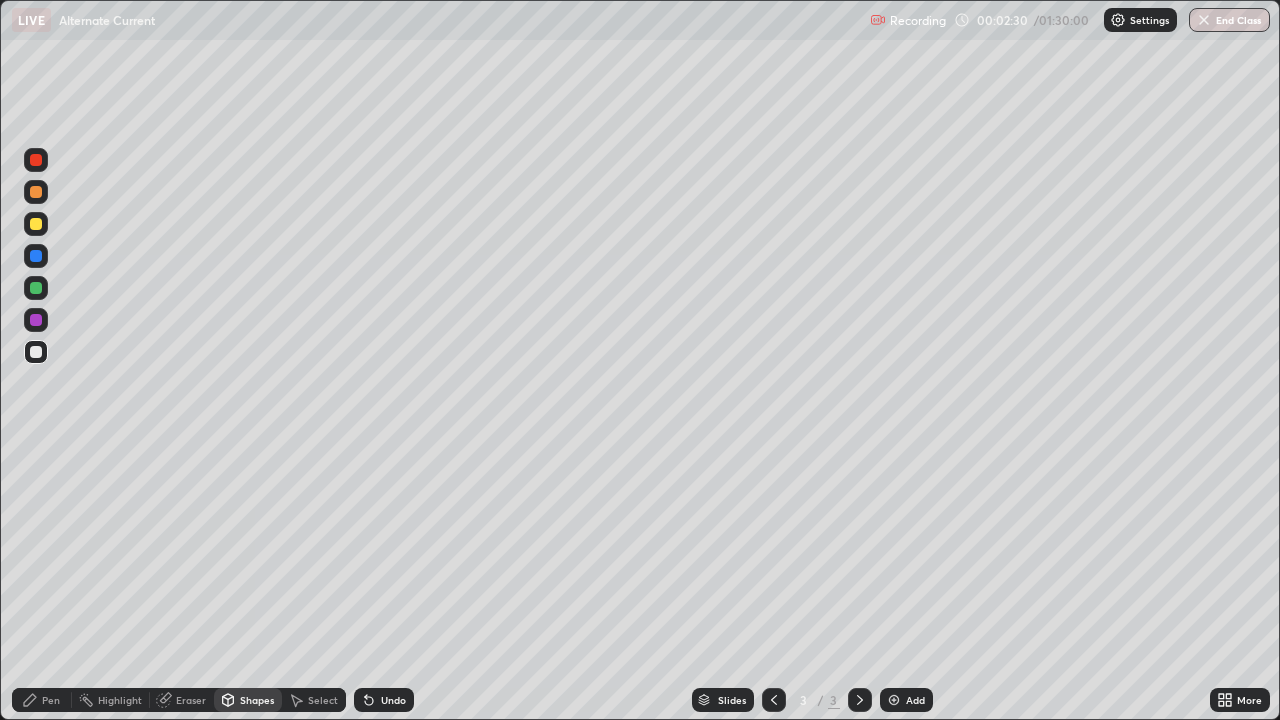 click on "Pen" at bounding box center [42, 700] 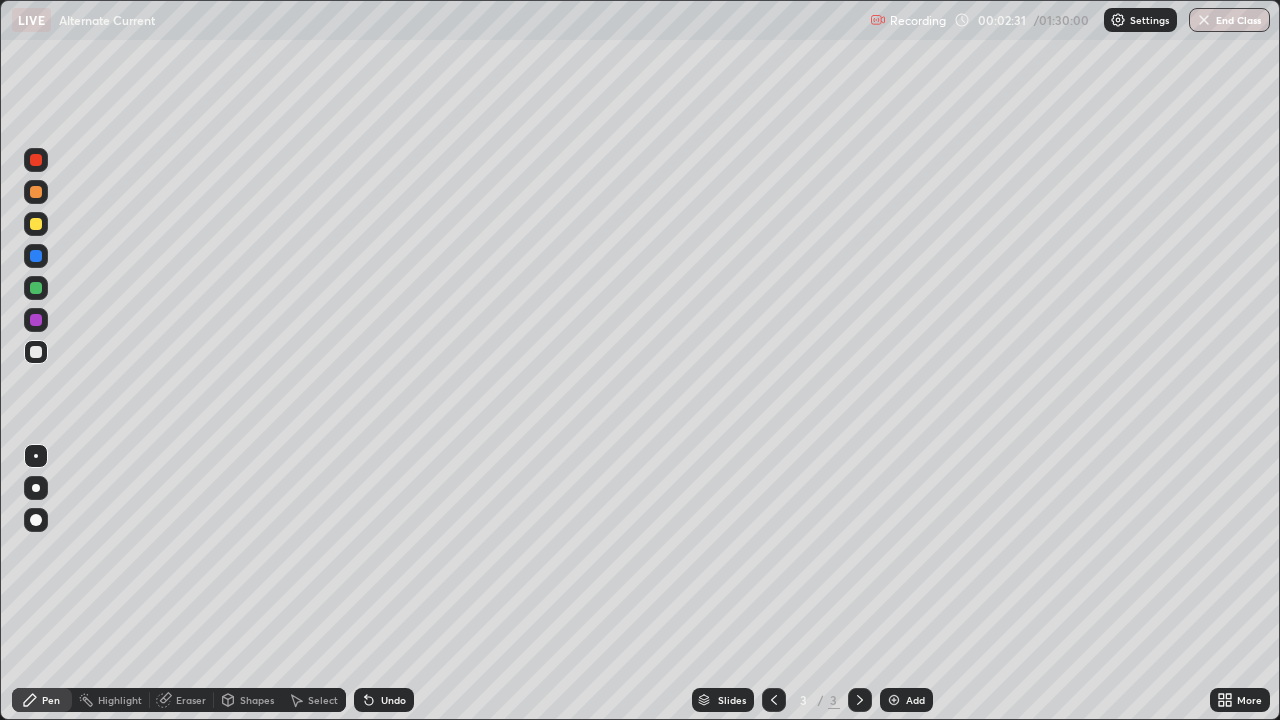 click at bounding box center (36, 320) 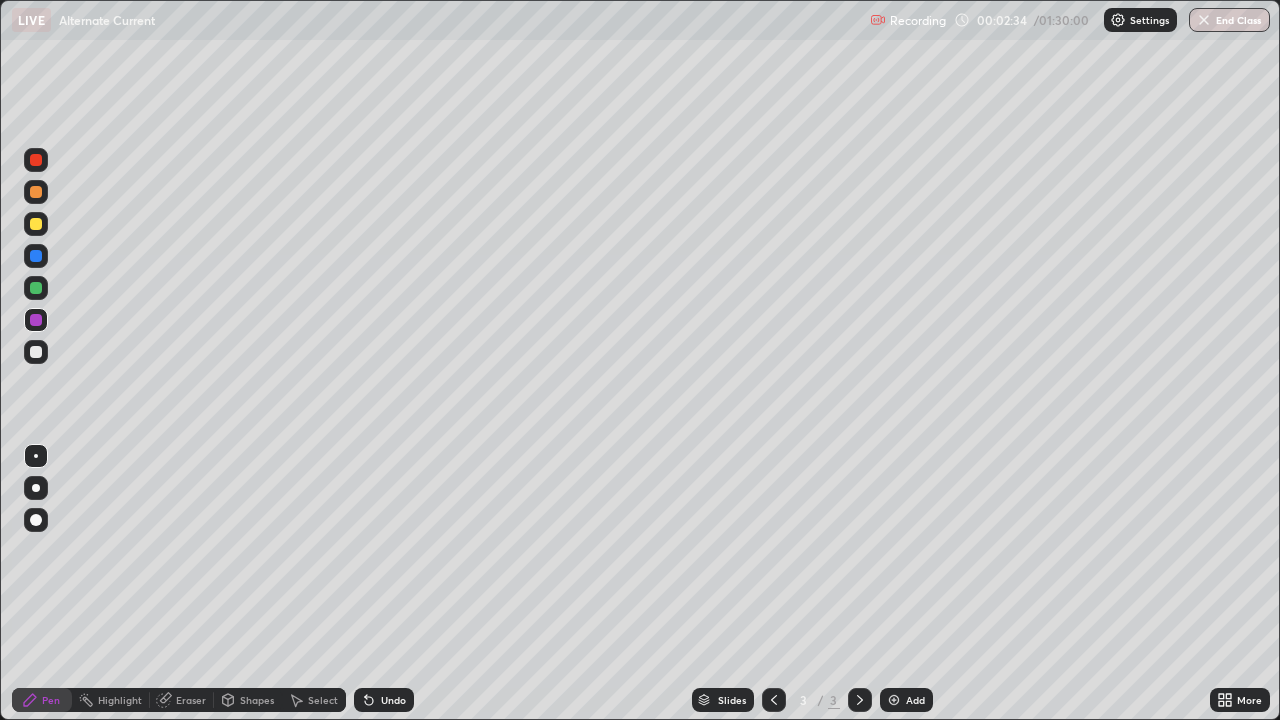 click at bounding box center [36, 352] 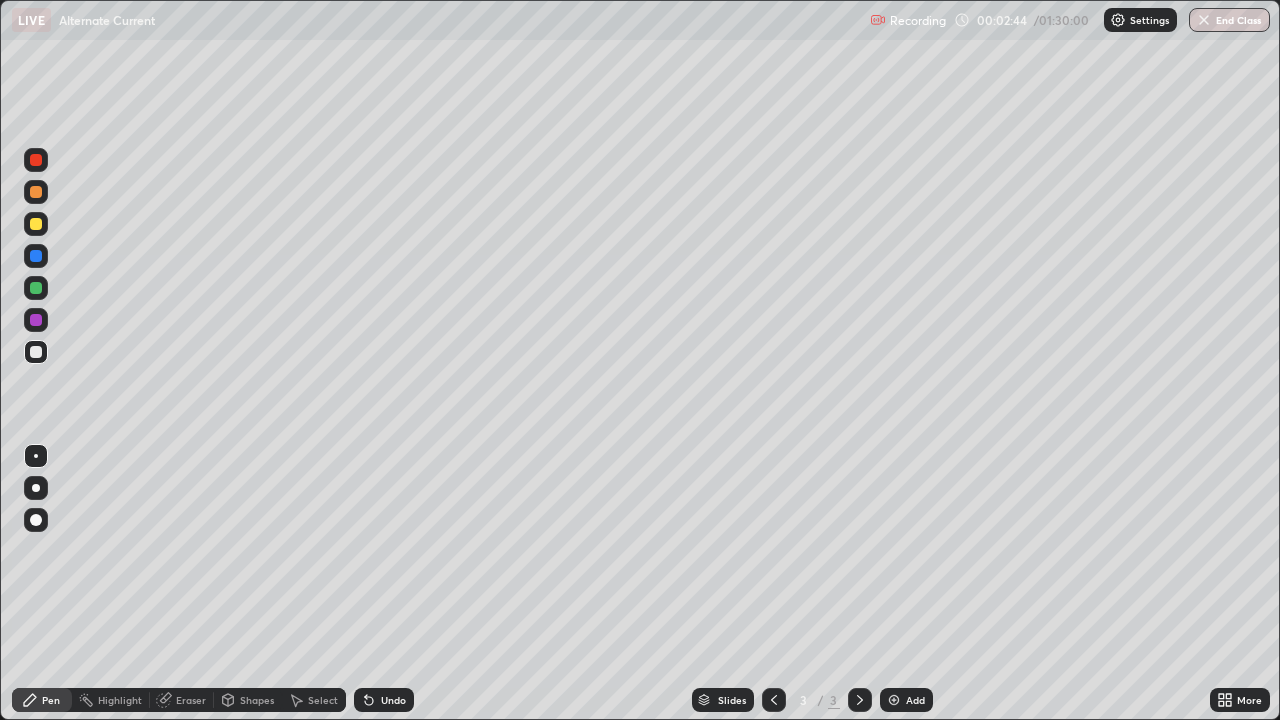 click on "Undo" at bounding box center [393, 700] 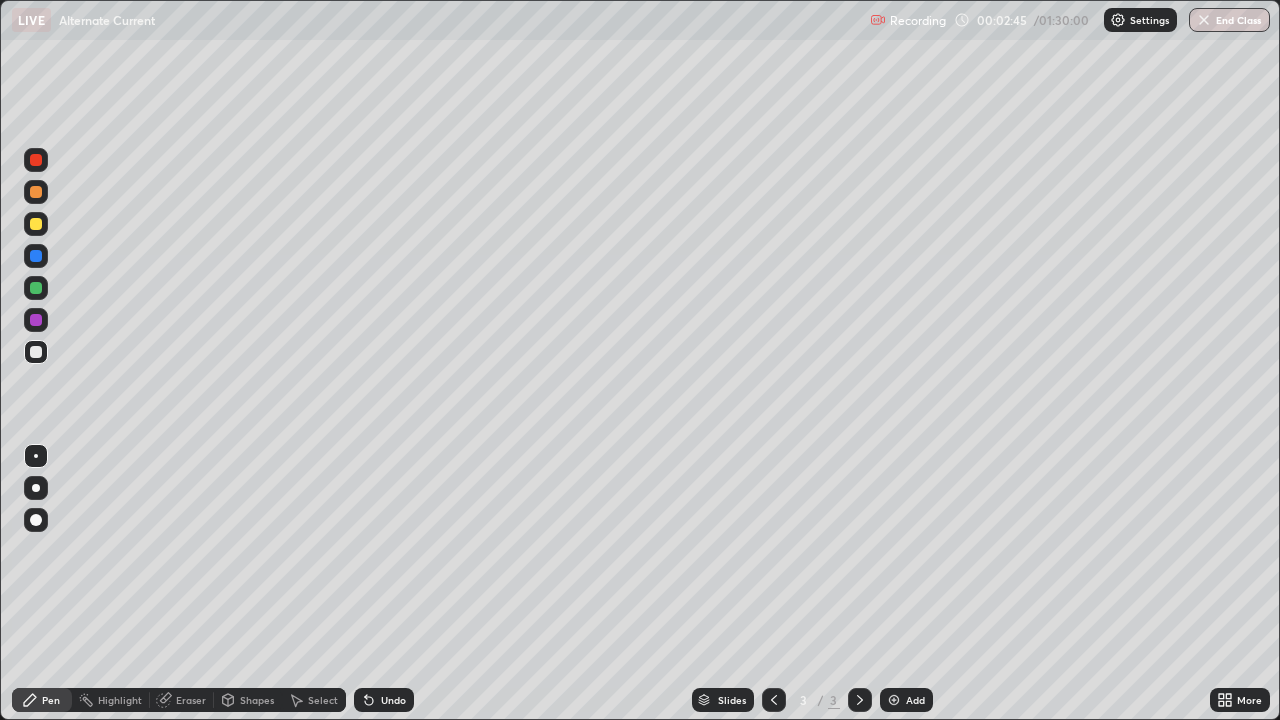 click on "Undo" at bounding box center (393, 700) 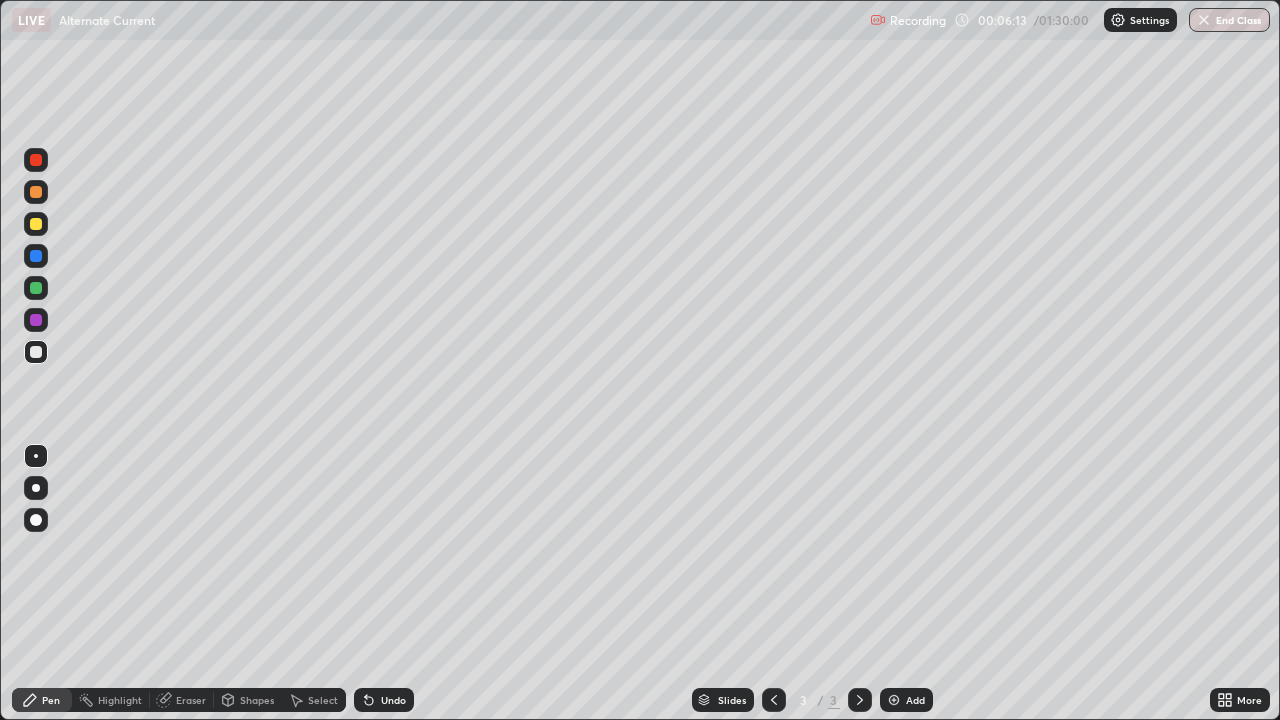 click on "Undo" at bounding box center (393, 700) 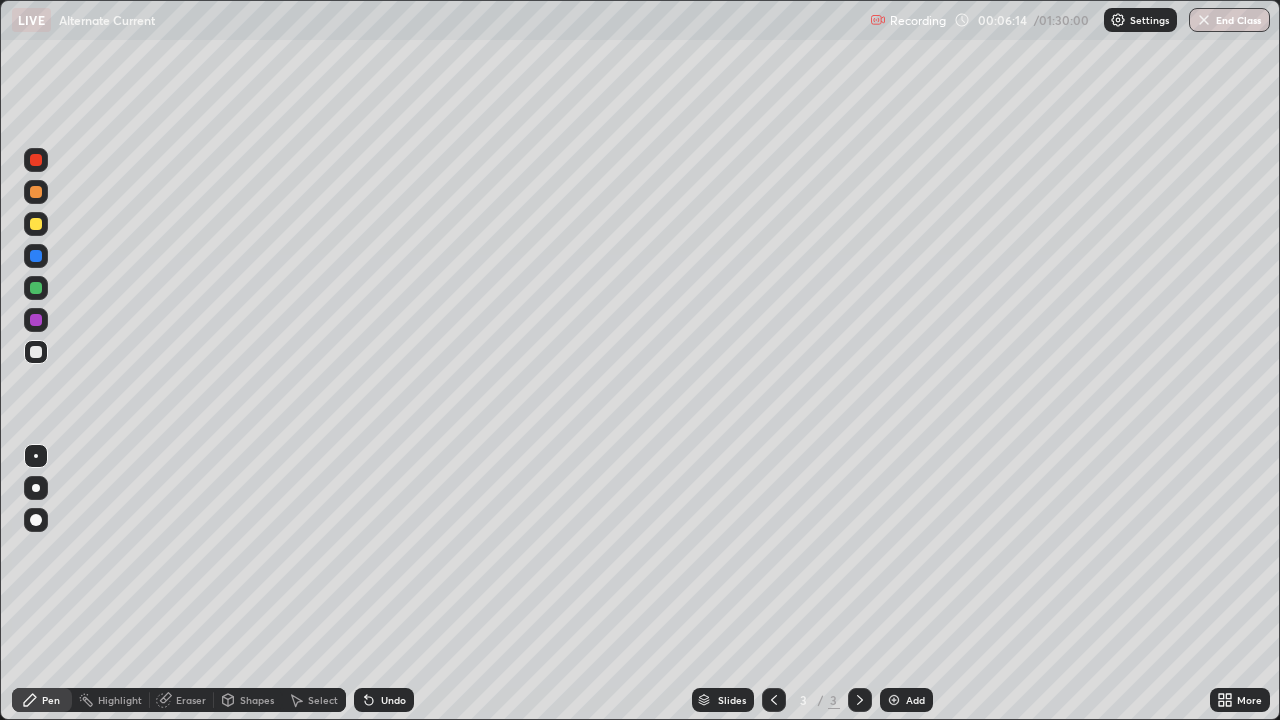 click on "Undo" at bounding box center (384, 700) 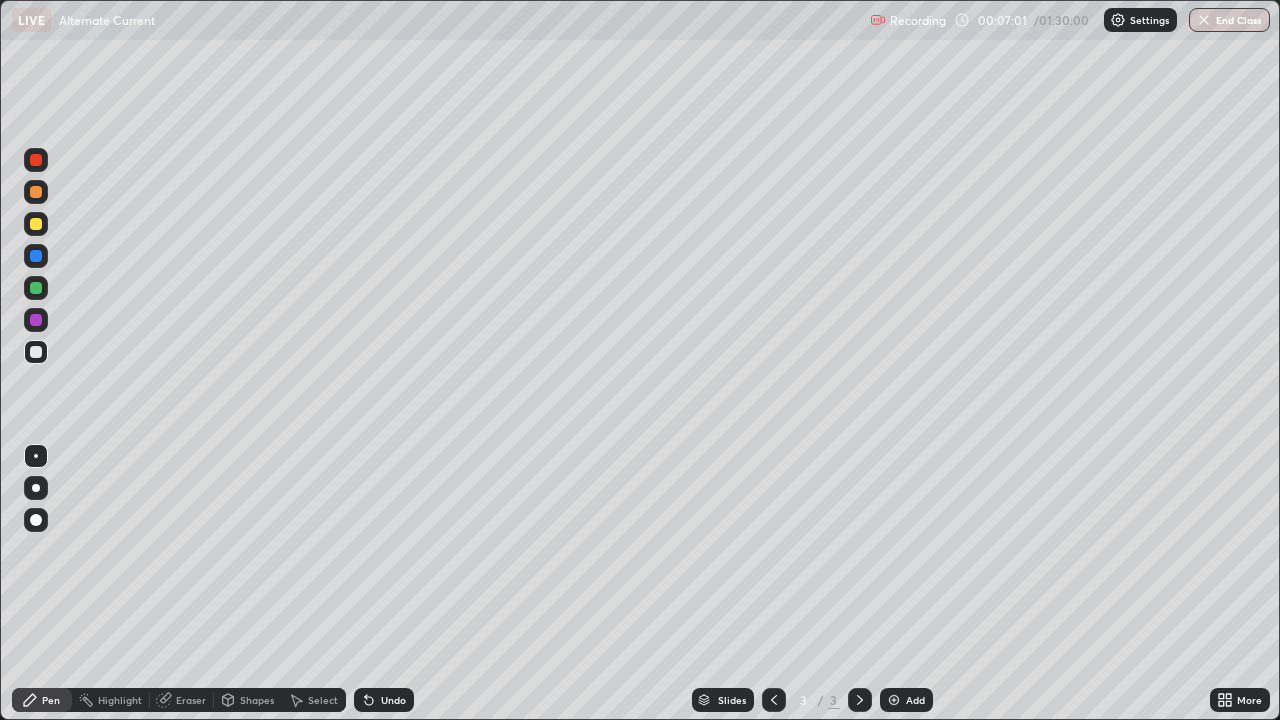 click at bounding box center [36, 288] 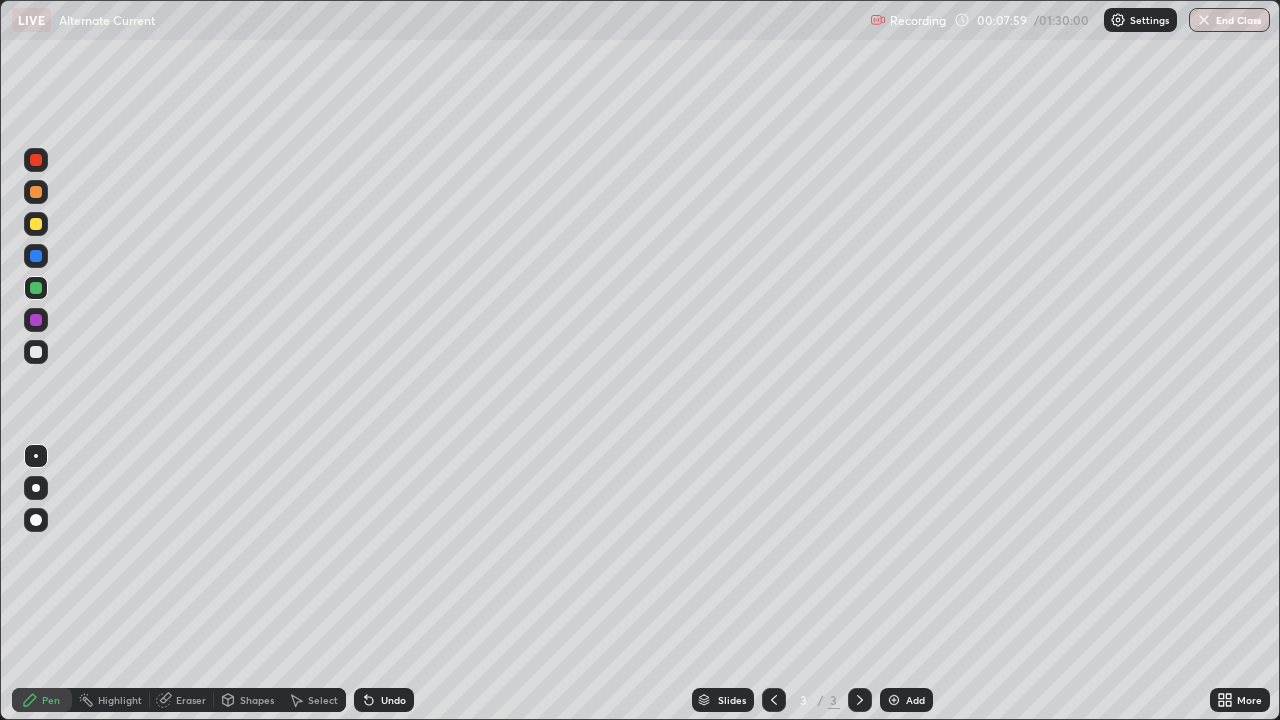 click on "Undo" at bounding box center (393, 700) 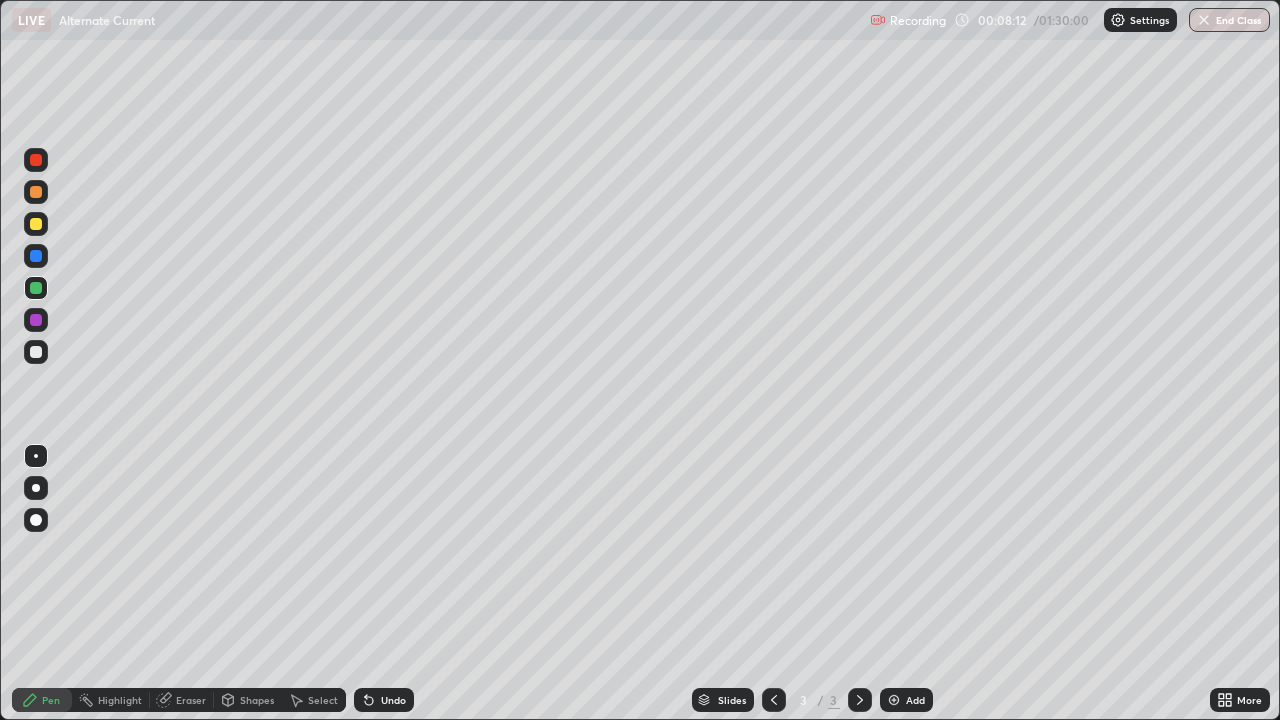 click at bounding box center [36, 256] 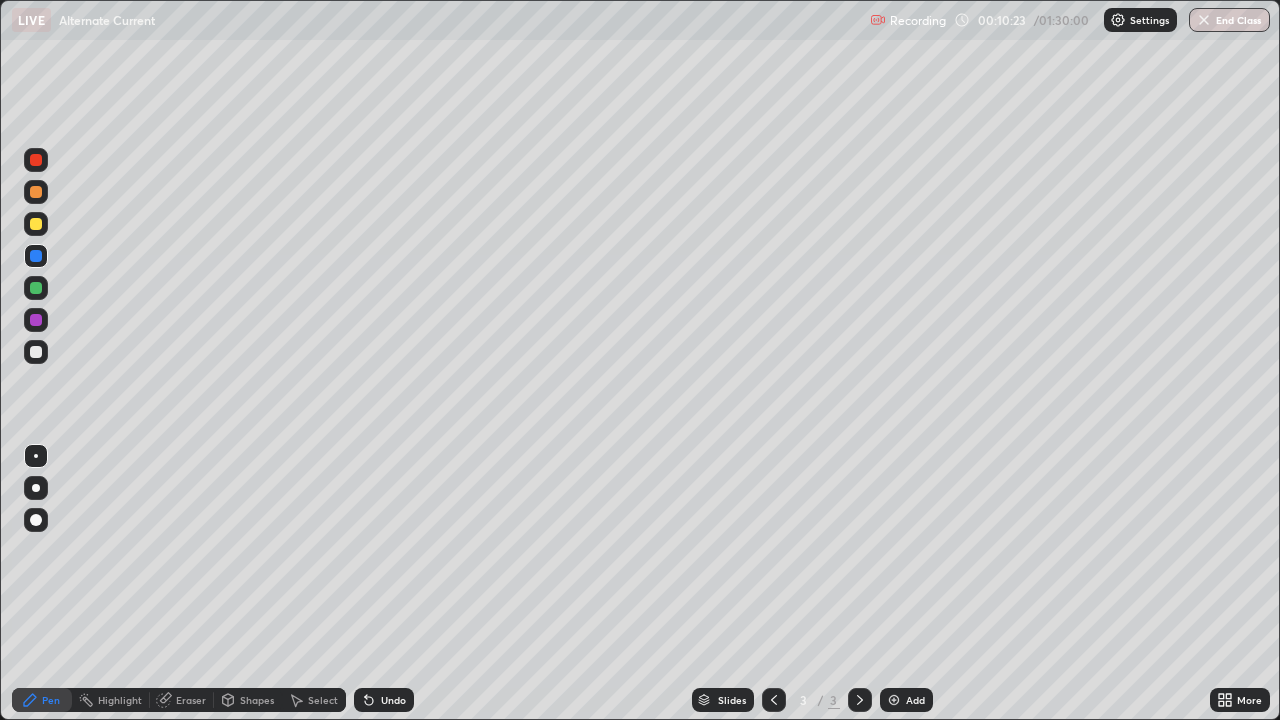 click on "Add" at bounding box center (915, 700) 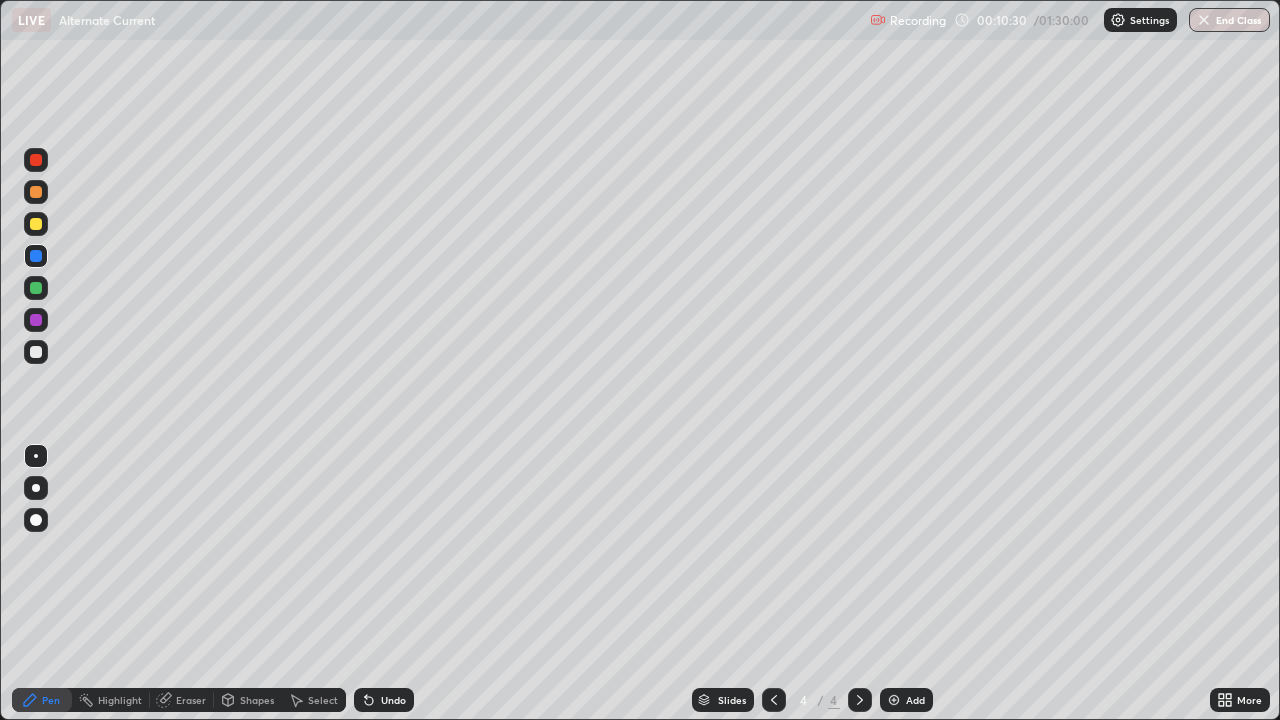 click on "Undo" at bounding box center [393, 700] 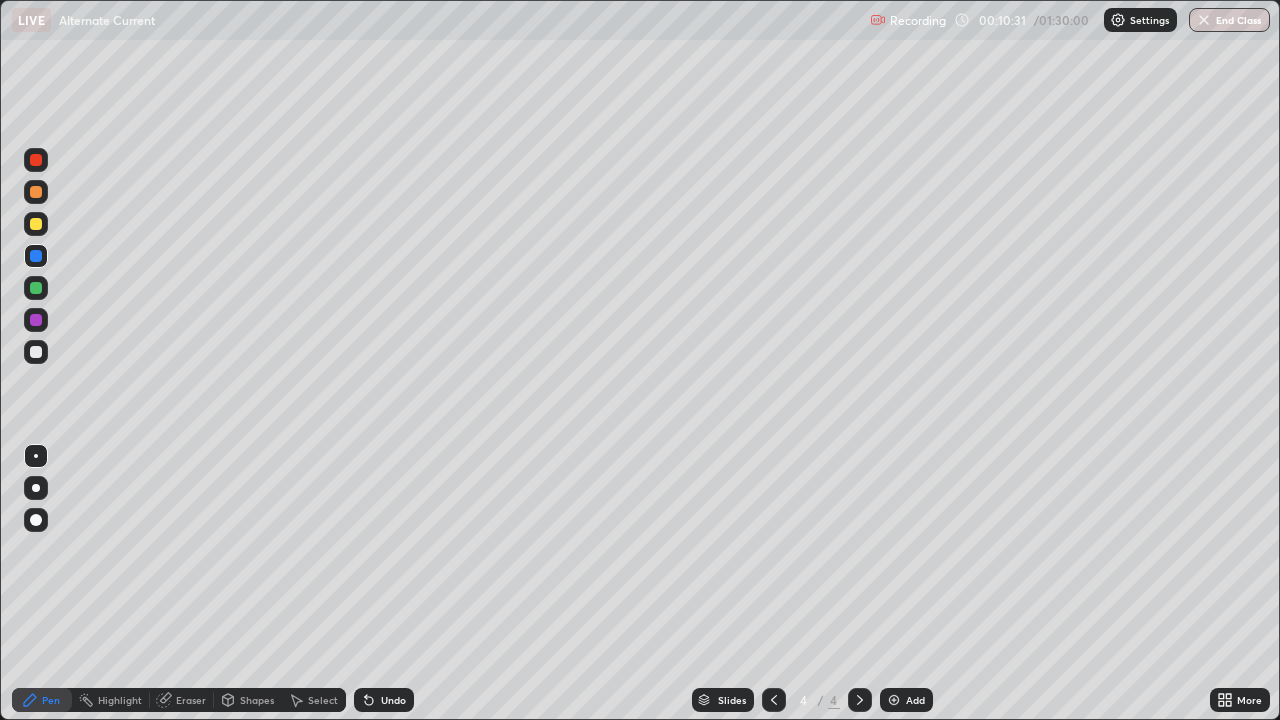 click on "Undo" at bounding box center (384, 700) 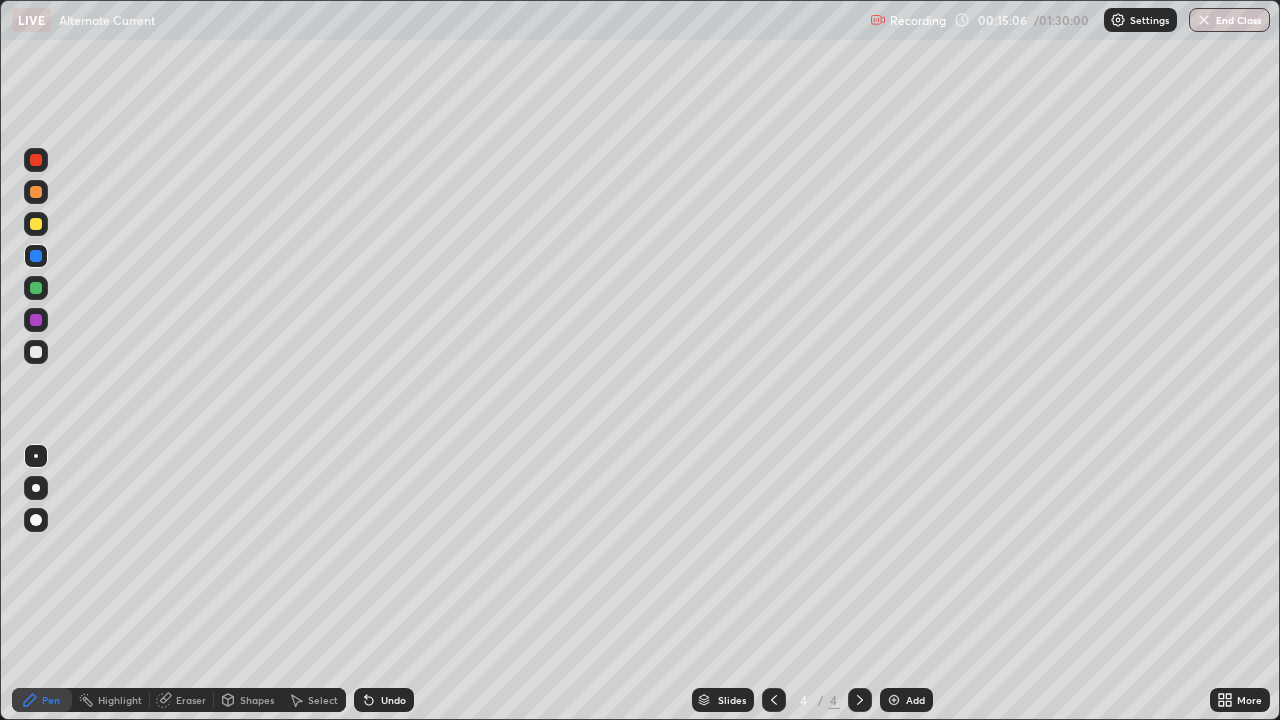 click on "Setting up your live class" at bounding box center (640, 360) 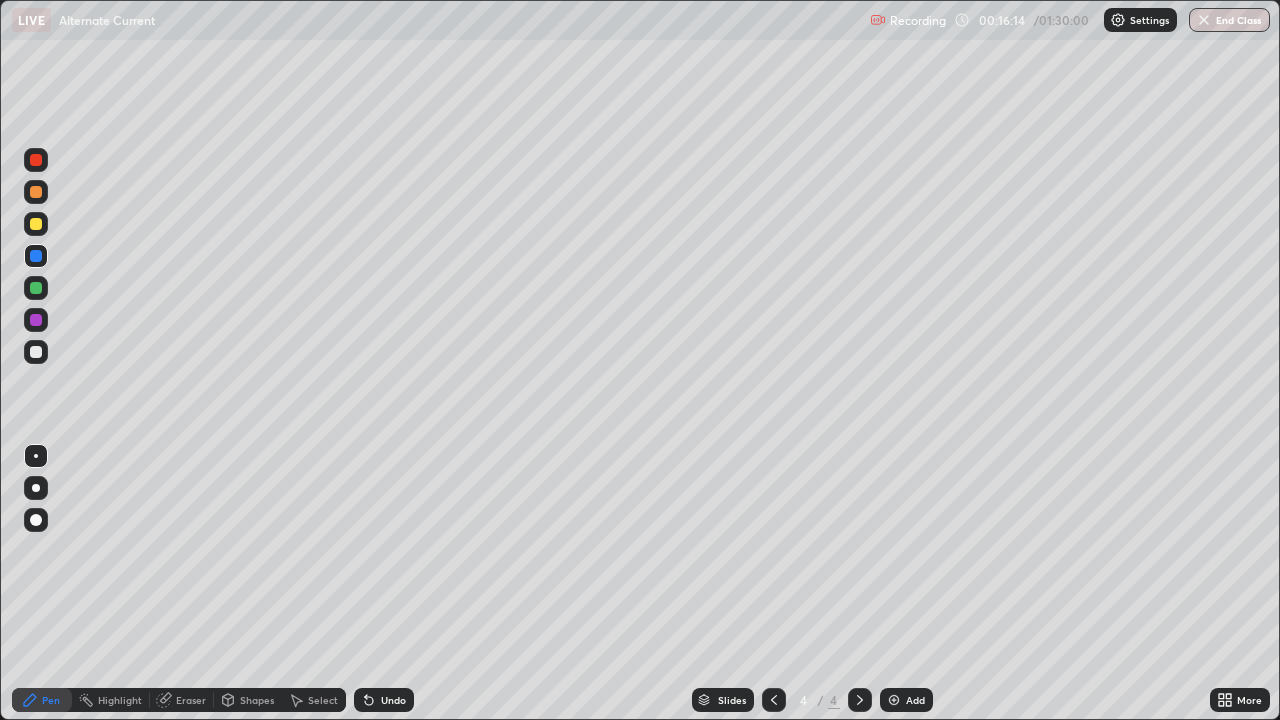 click on "Undo" at bounding box center (393, 700) 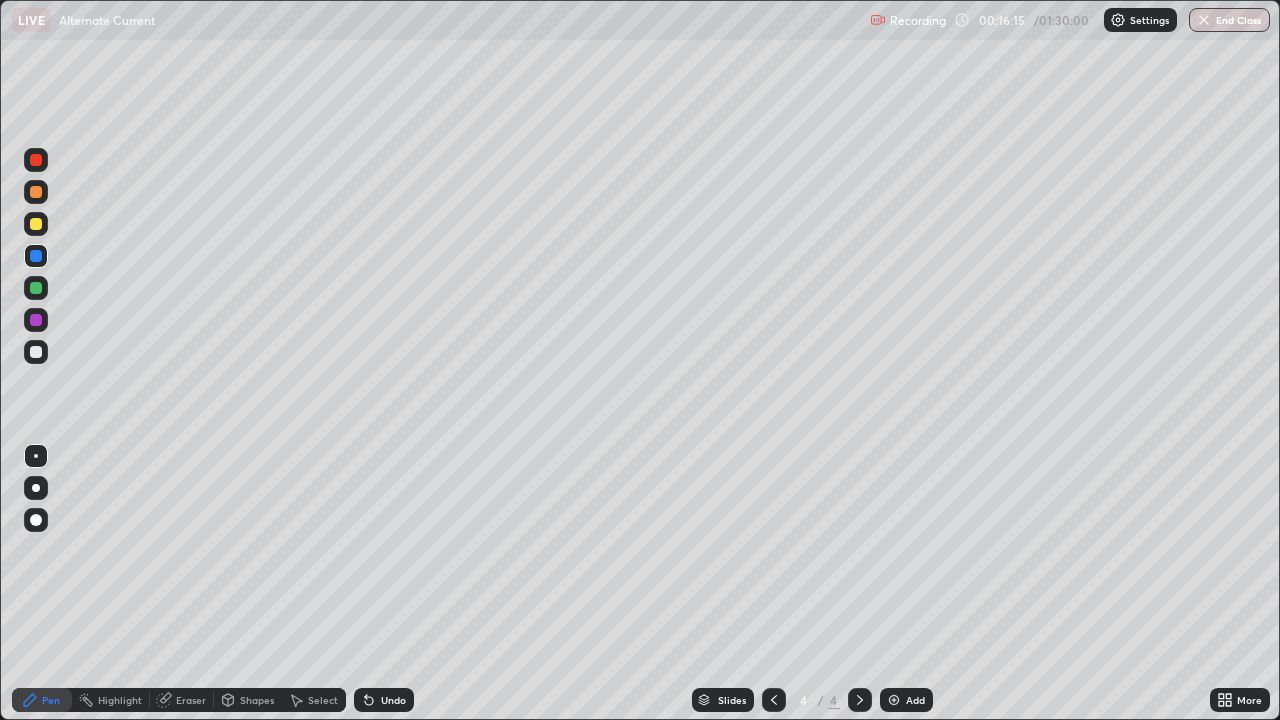 click on "Undo" at bounding box center (393, 700) 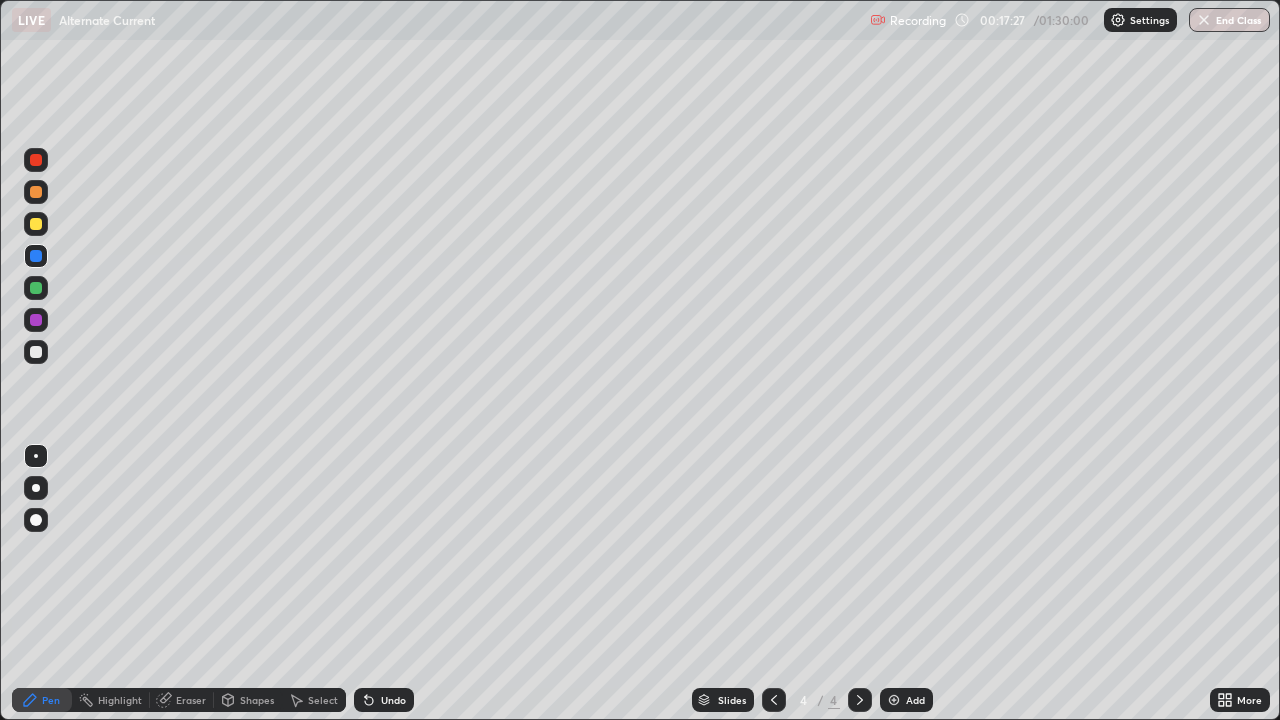 click at bounding box center (36, 352) 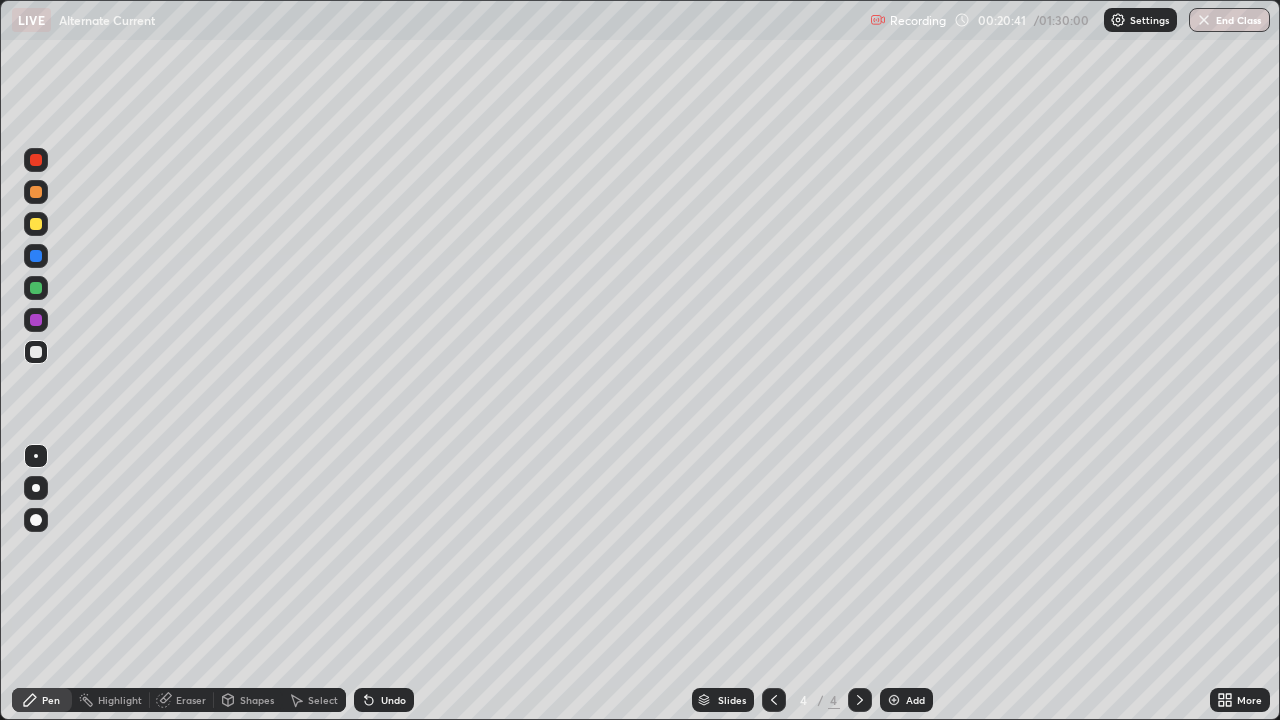 click on "Setting up your live class" at bounding box center [640, 360] 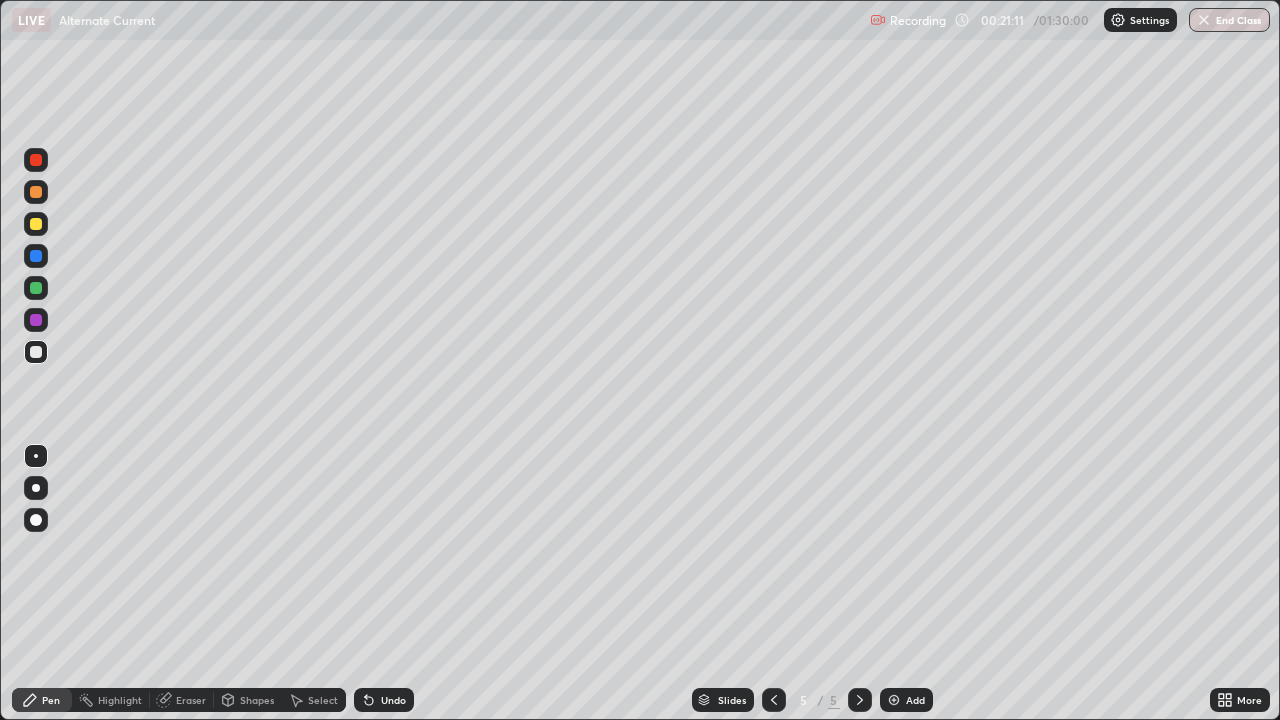 click on "Undo" at bounding box center [384, 700] 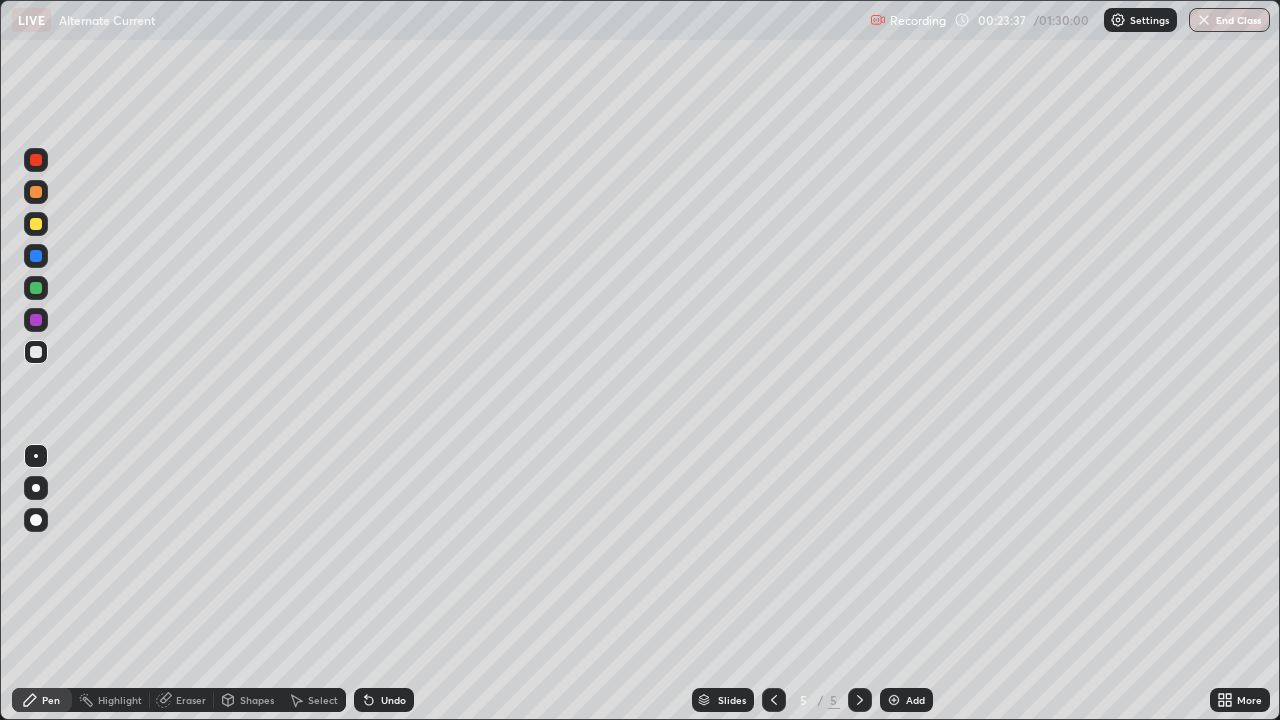 click 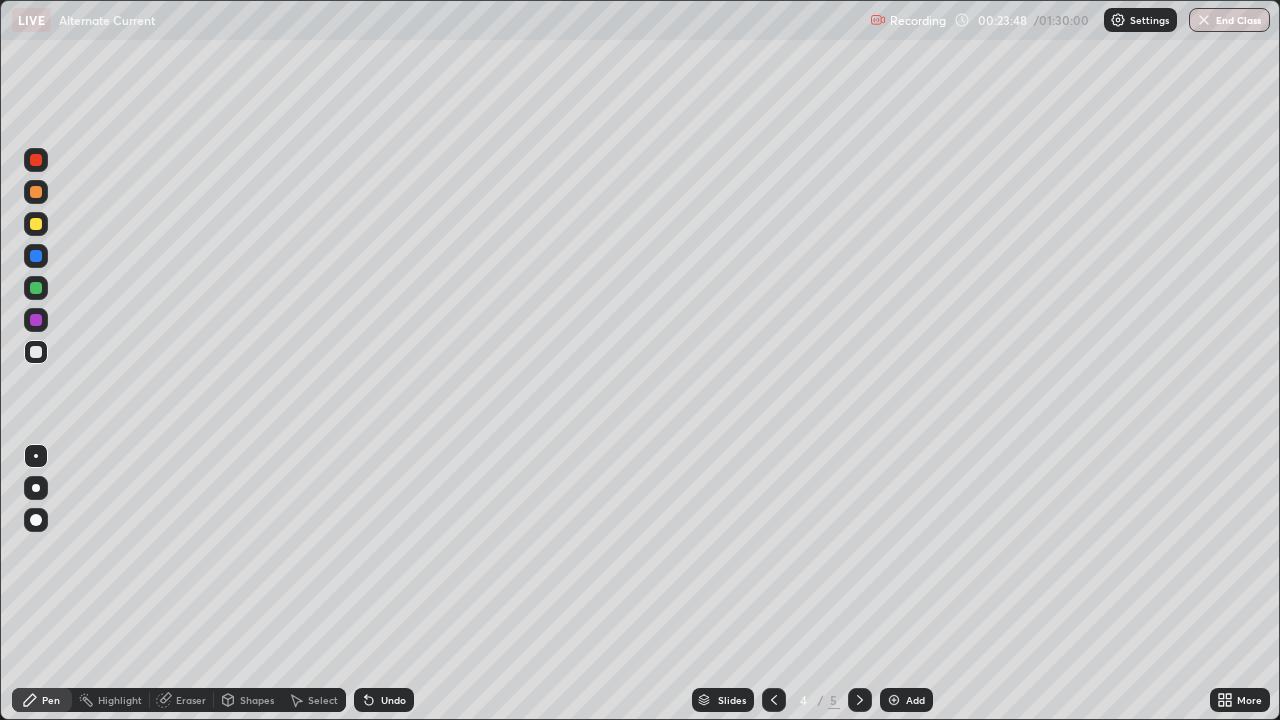 click 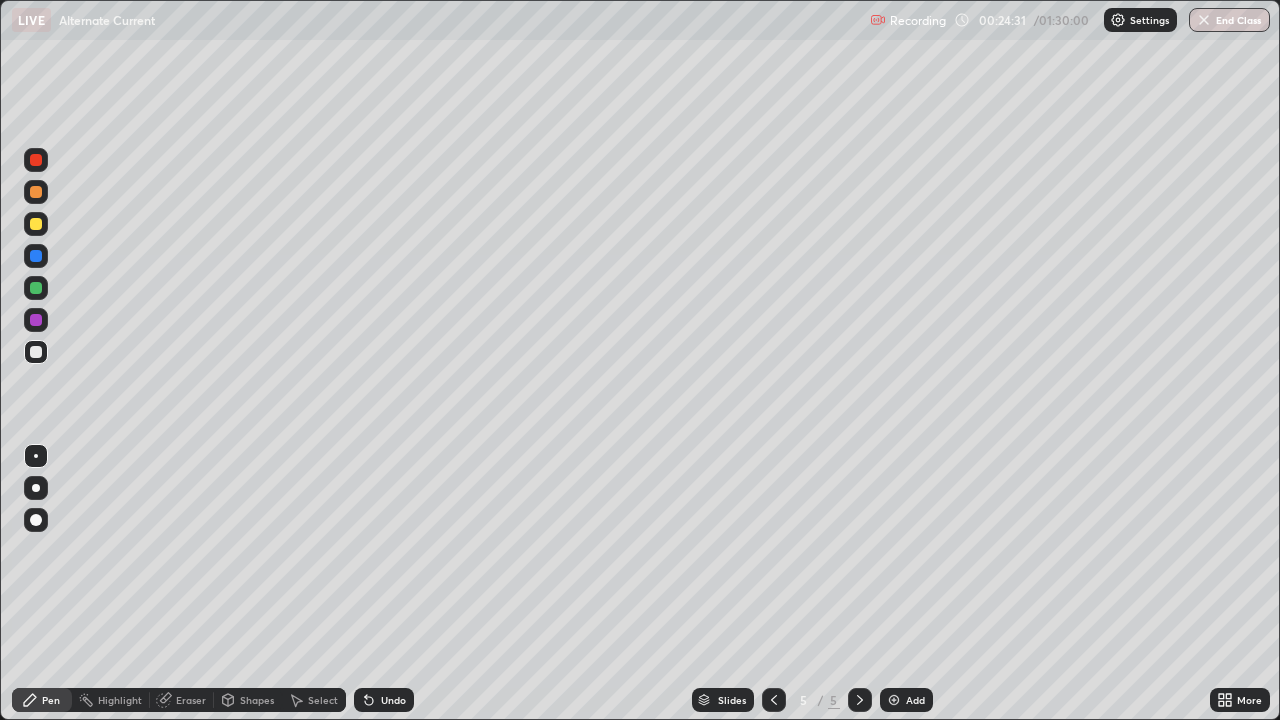 click on "Add" at bounding box center (915, 700) 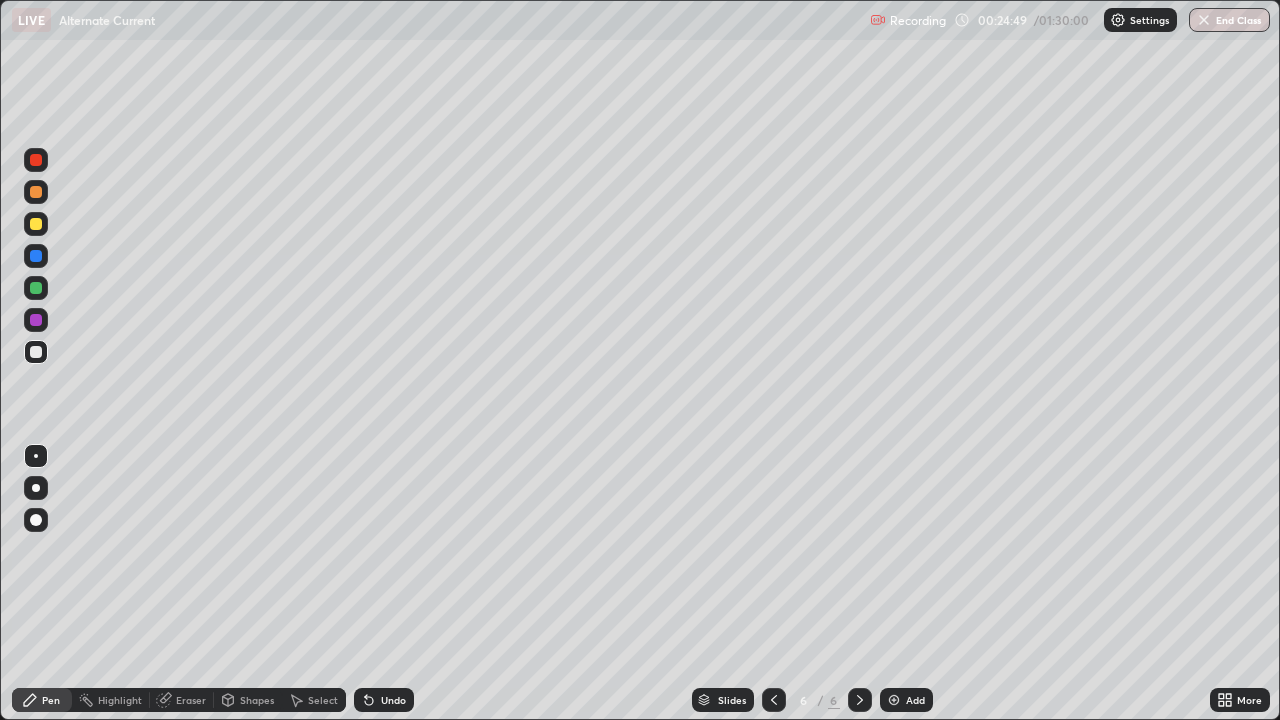 click 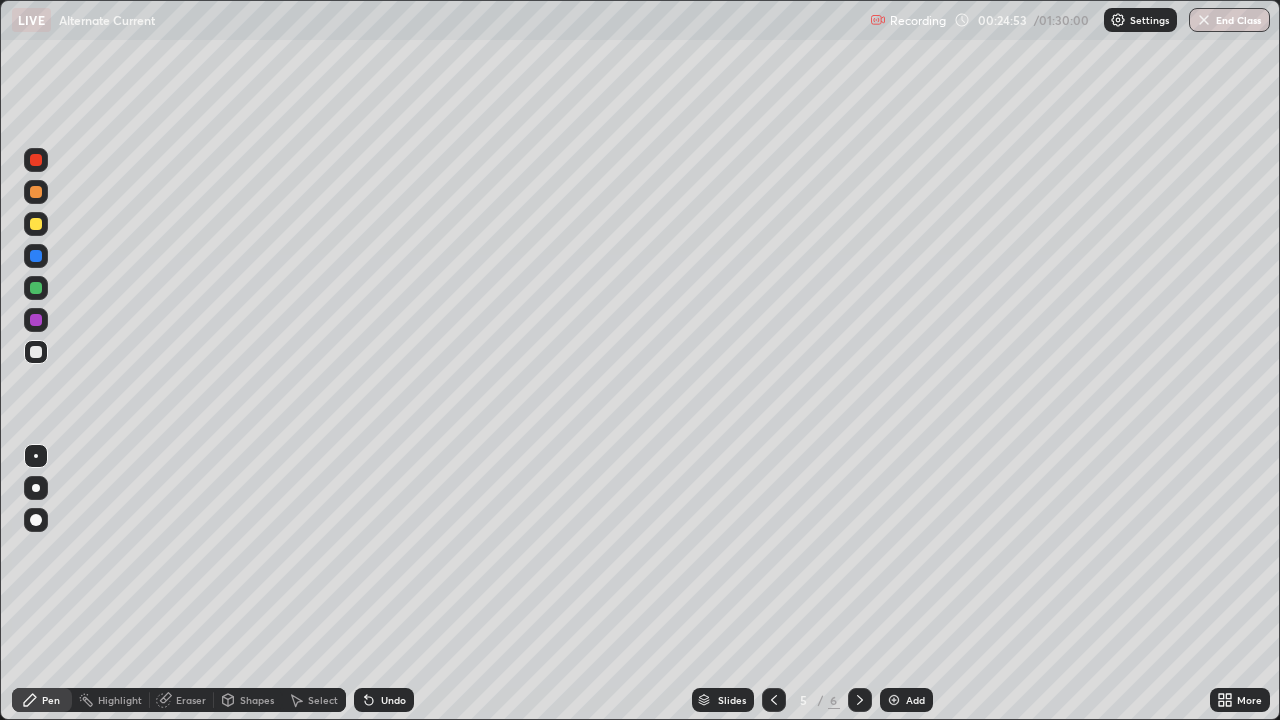 click 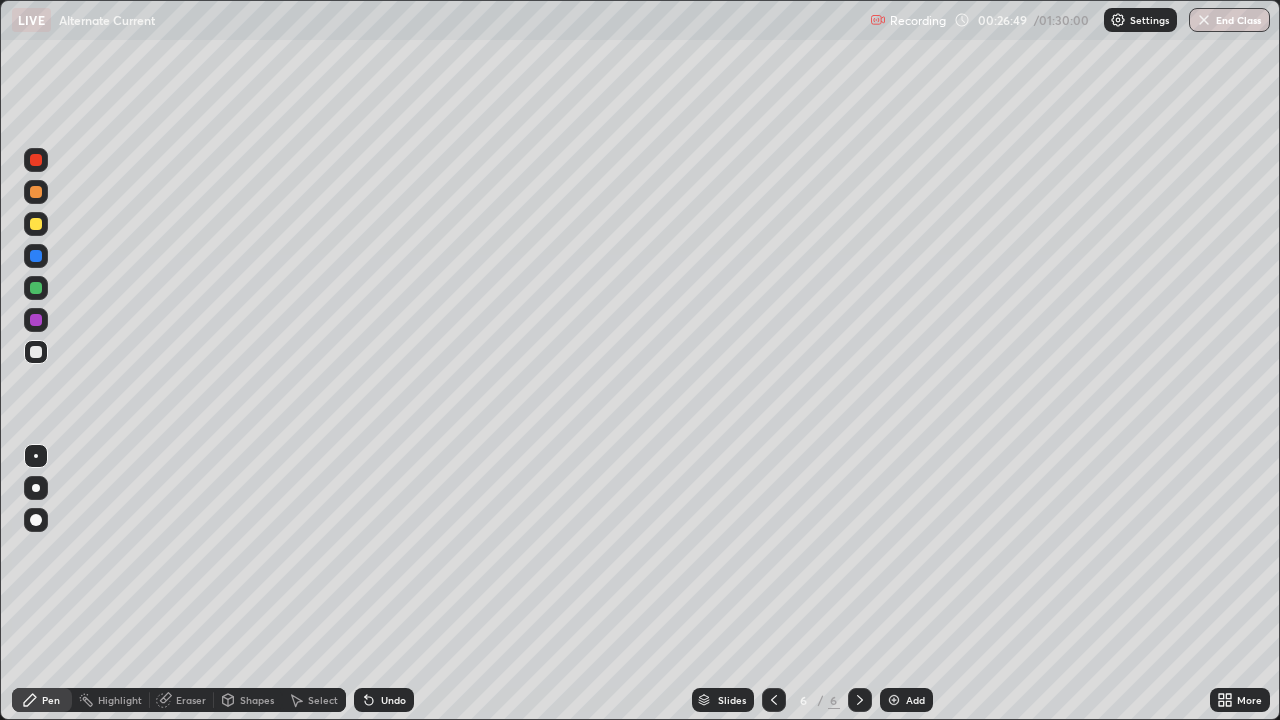 click 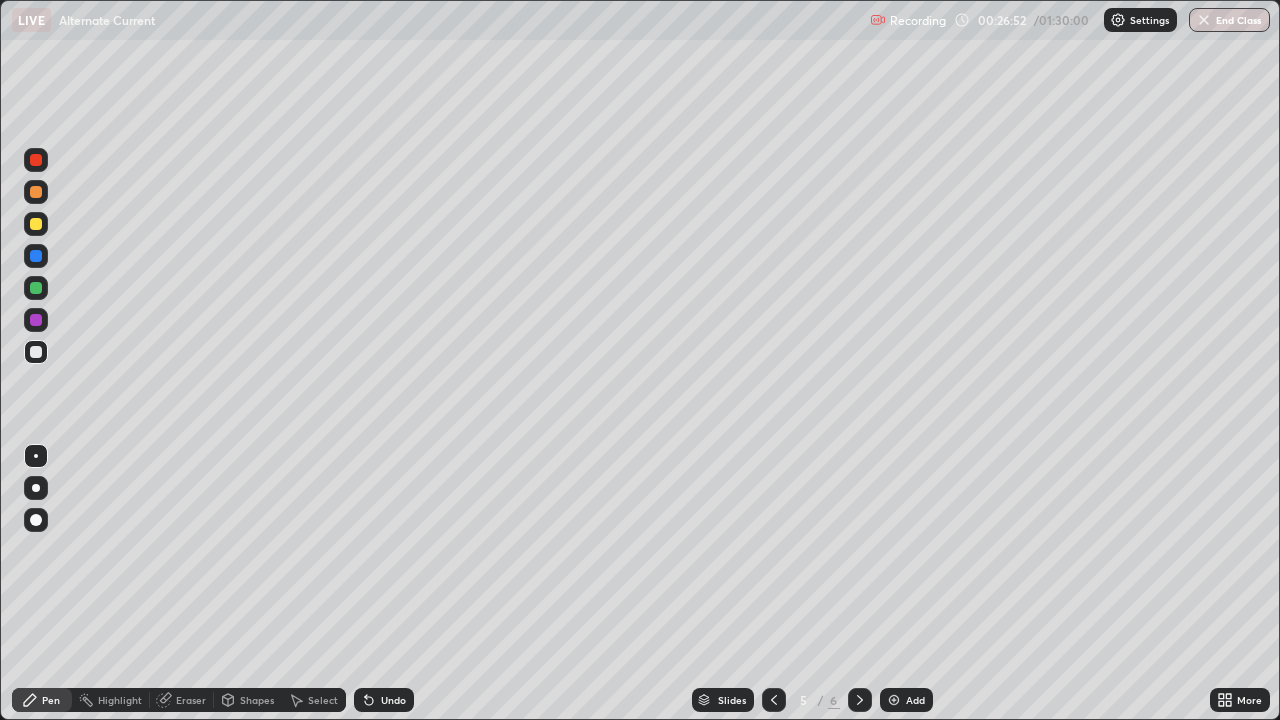 click at bounding box center [774, 700] 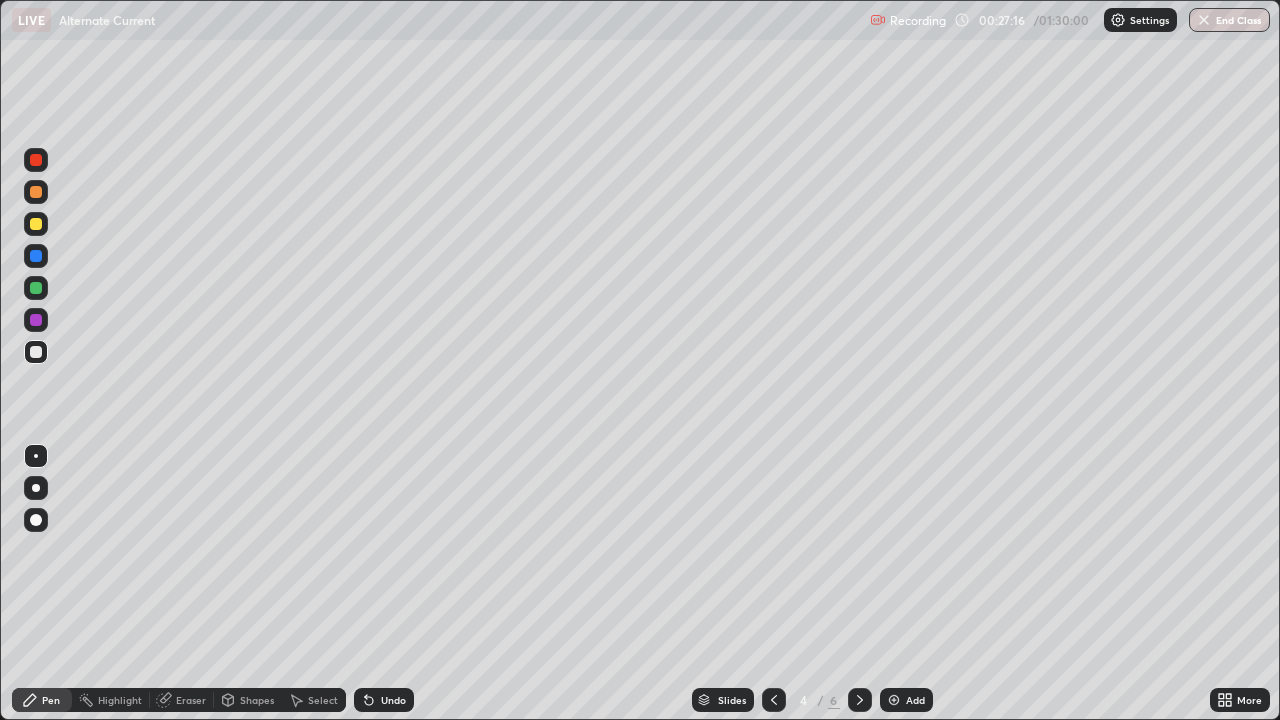click 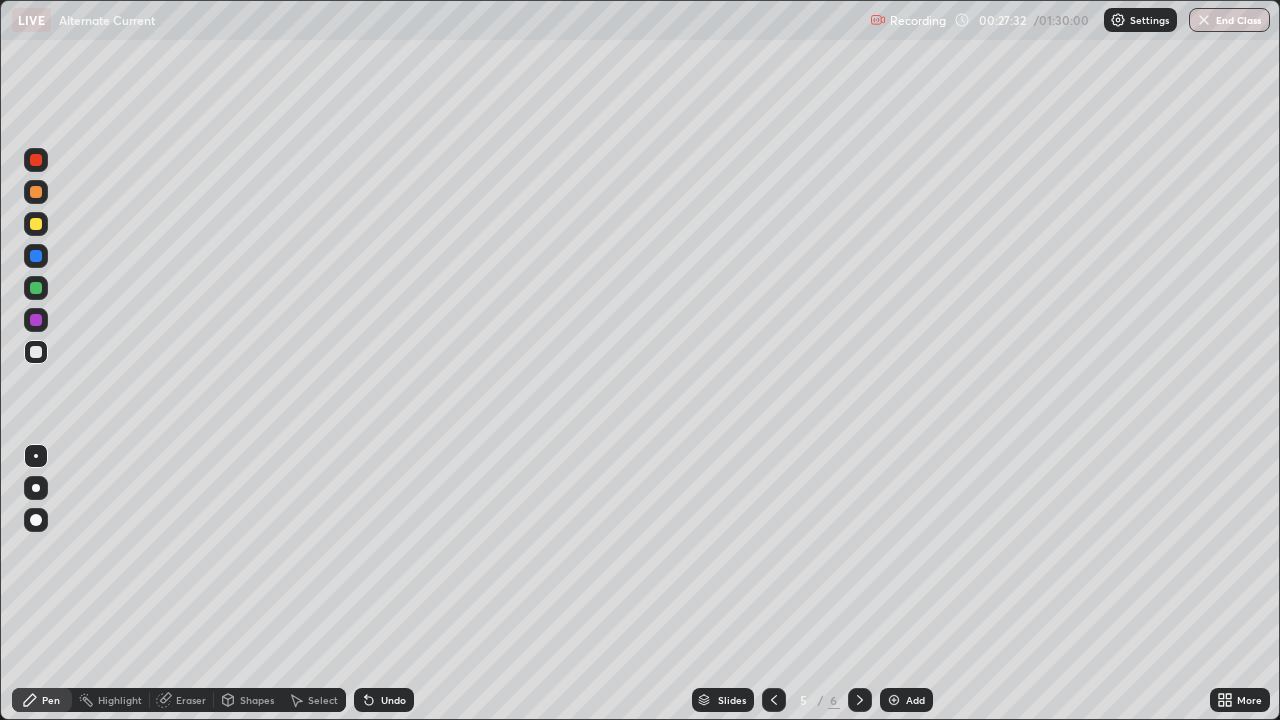 click 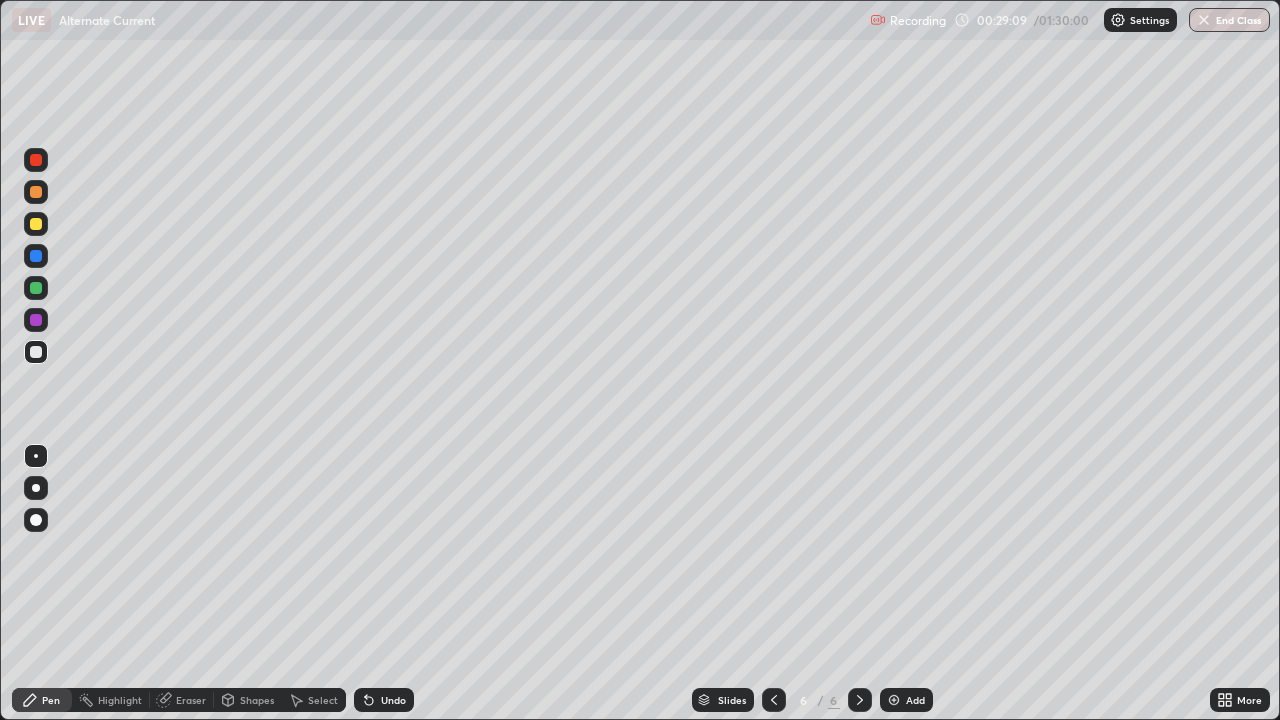 click 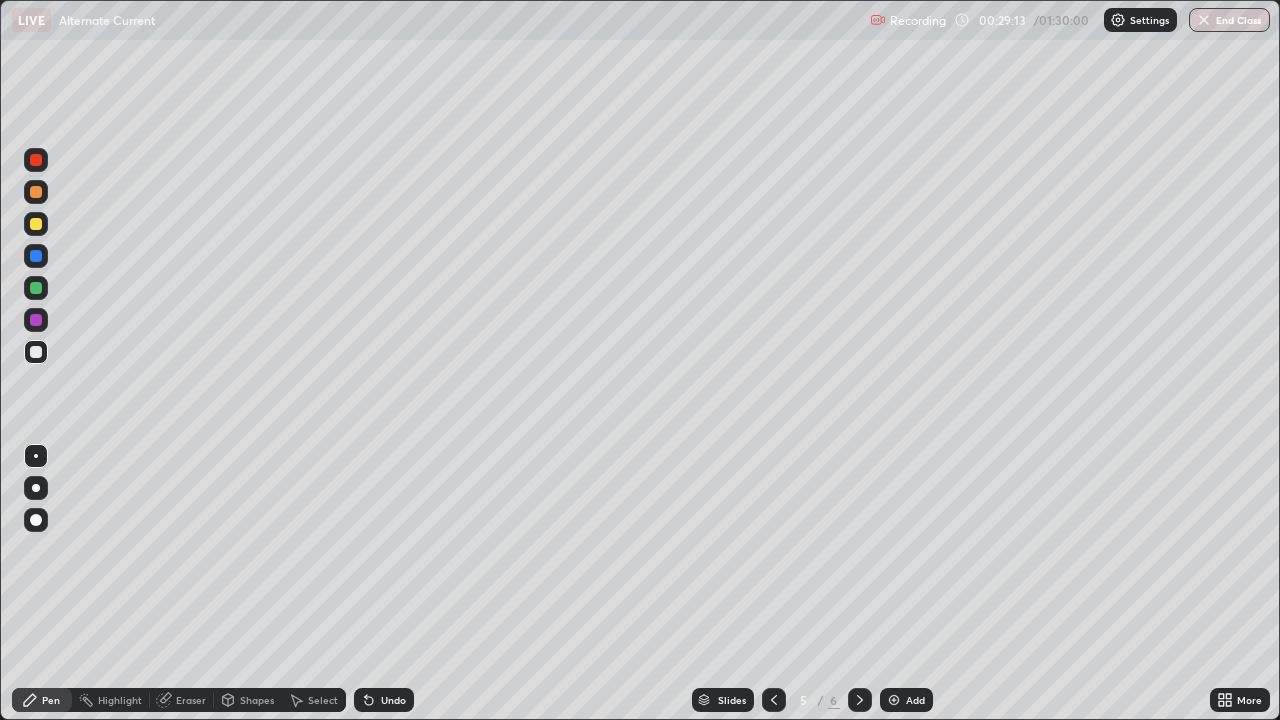 click 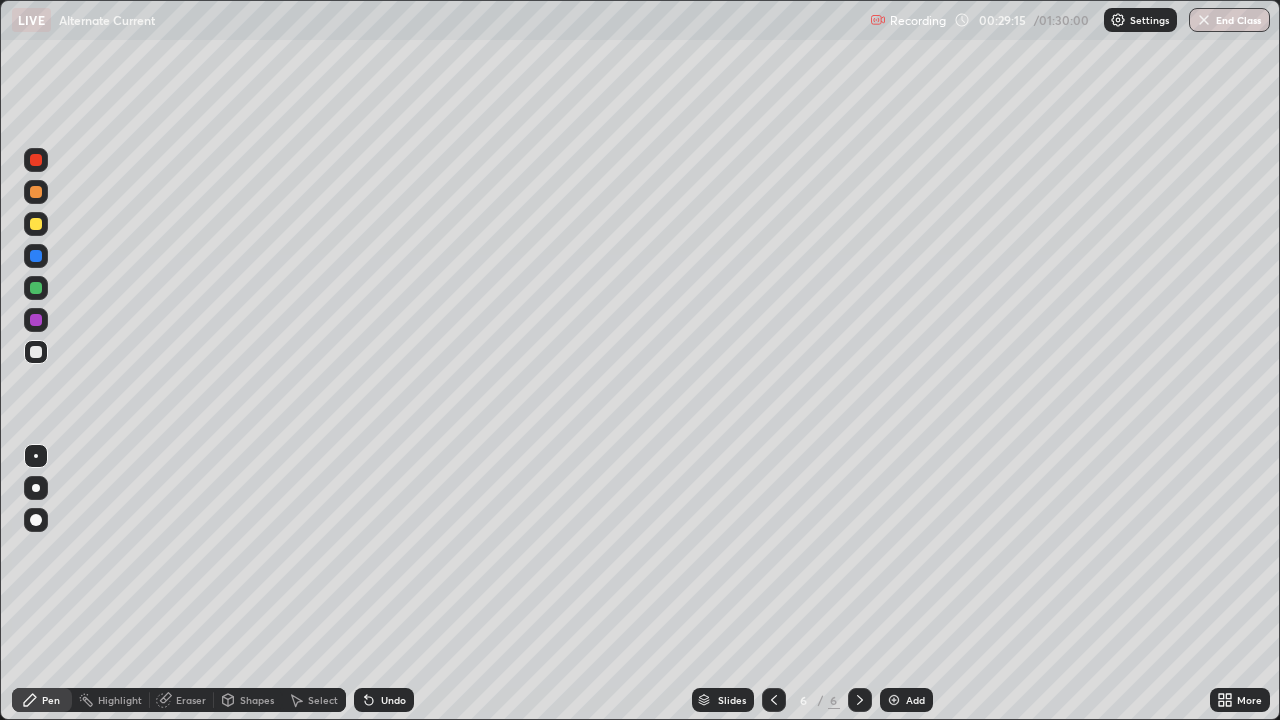 click 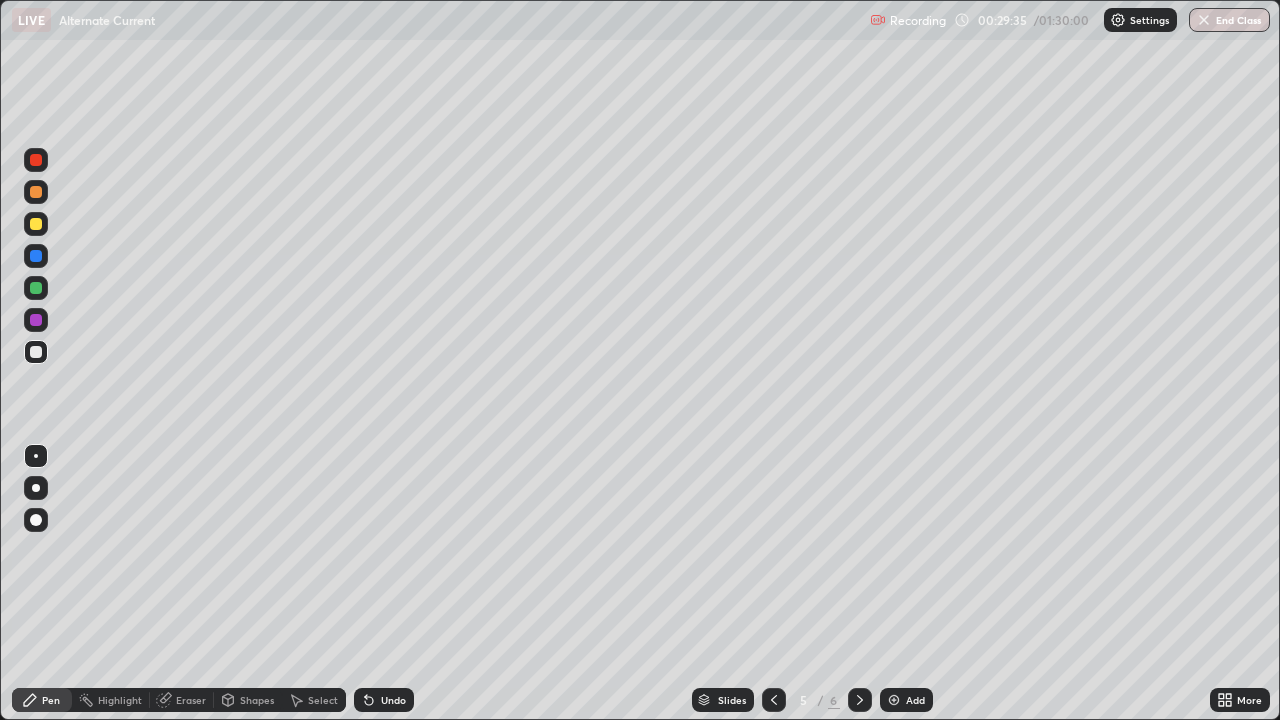 click 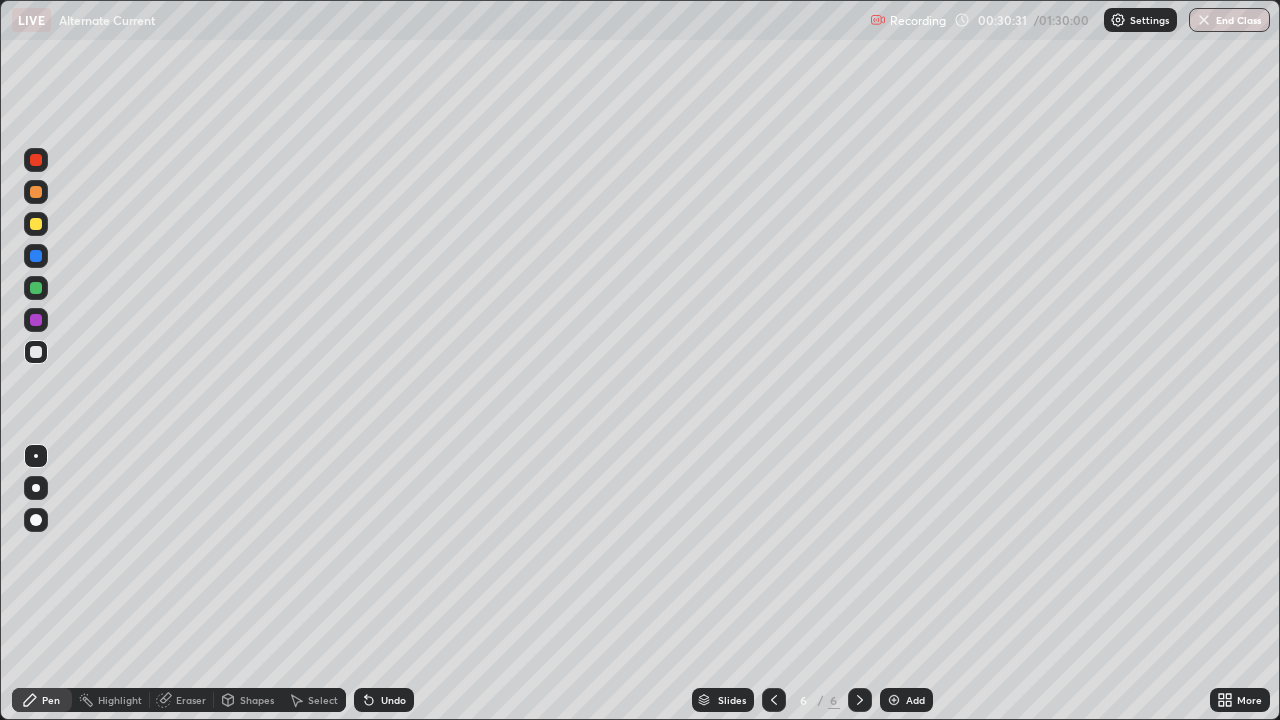 click 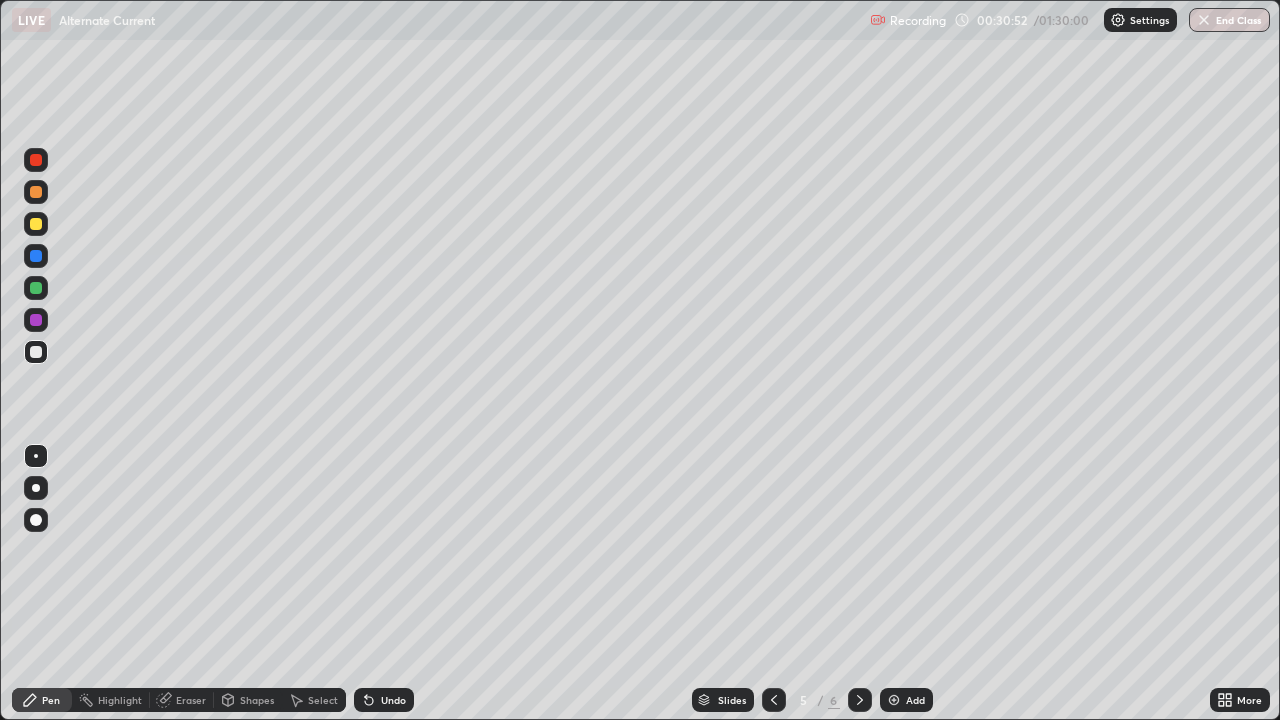 click 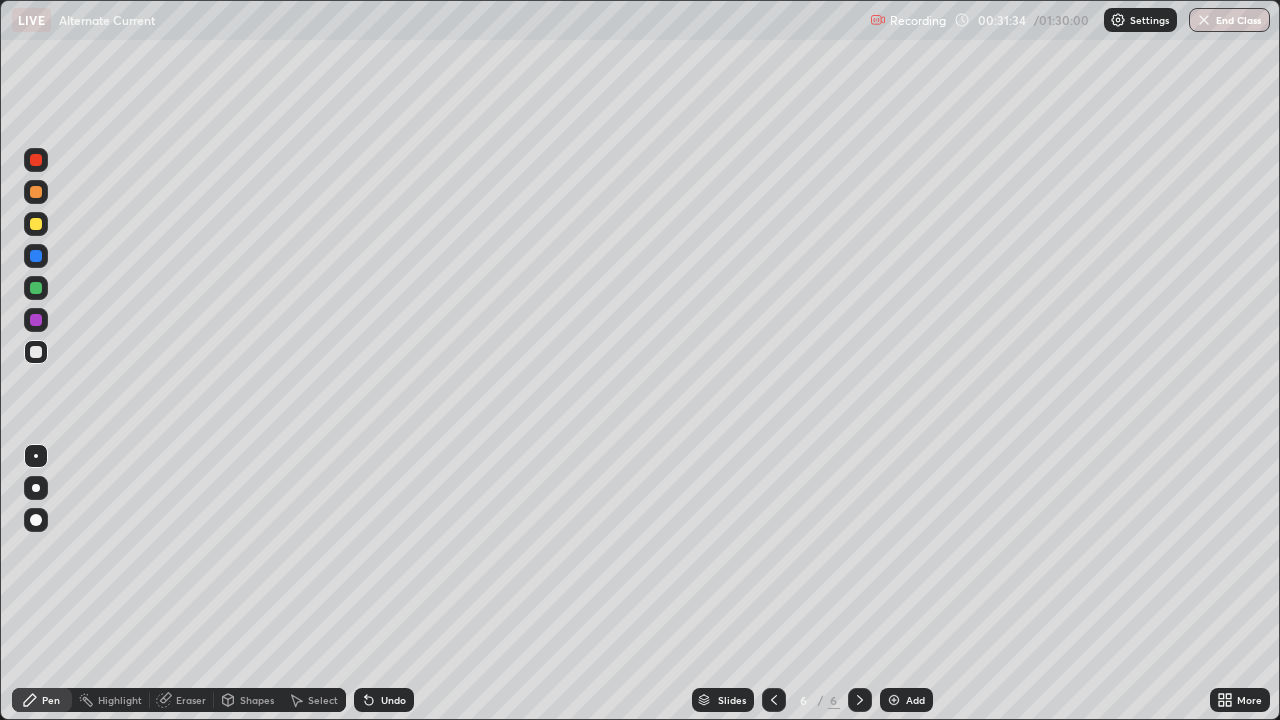 click 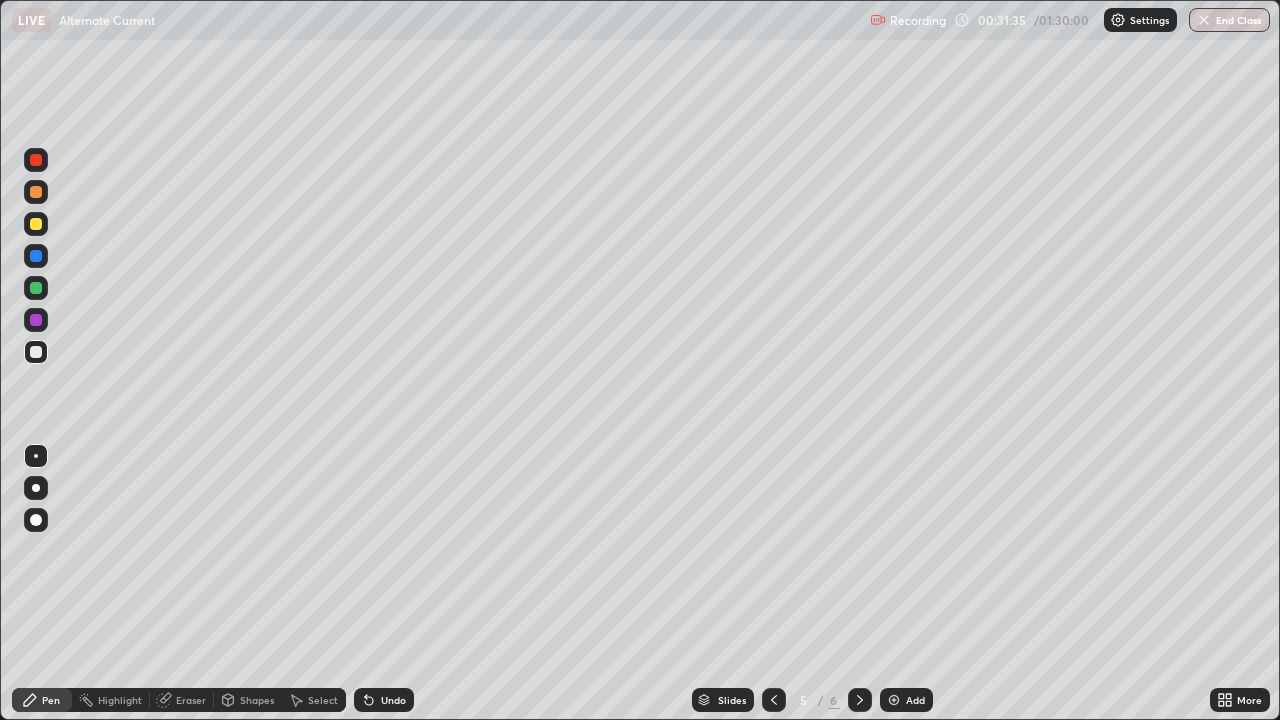 click at bounding box center [774, 700] 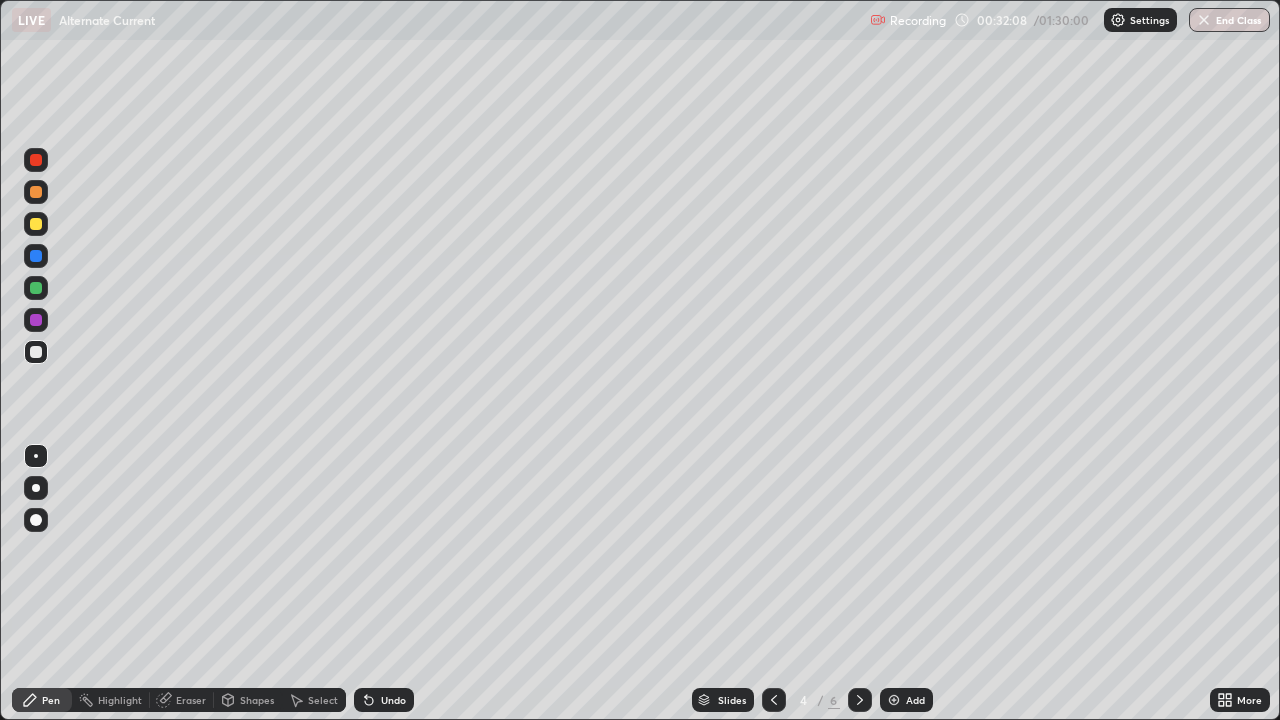 click 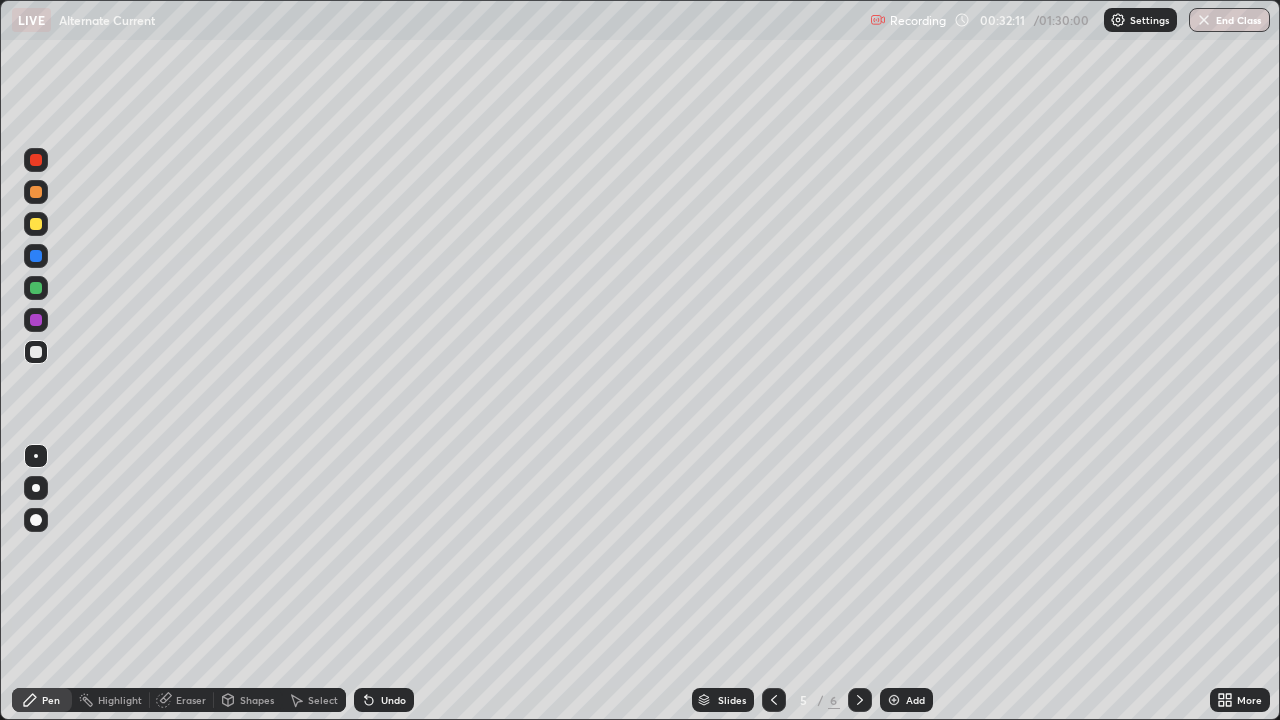click 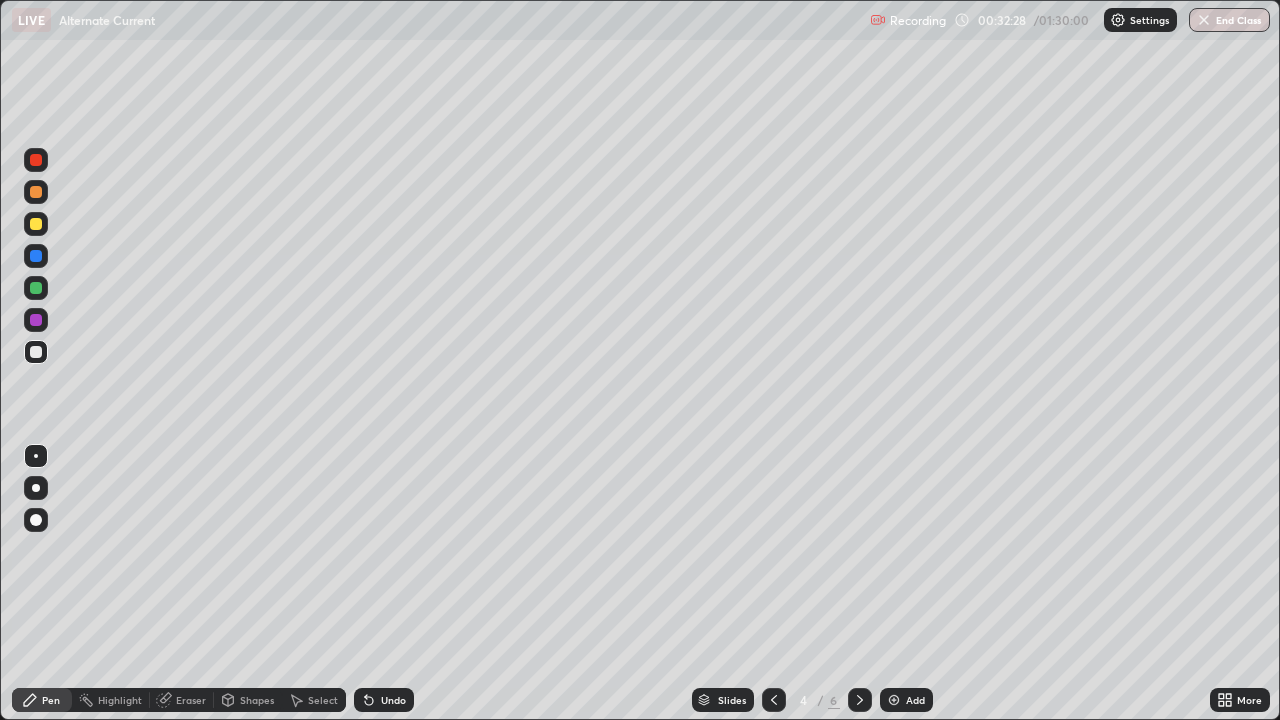 click 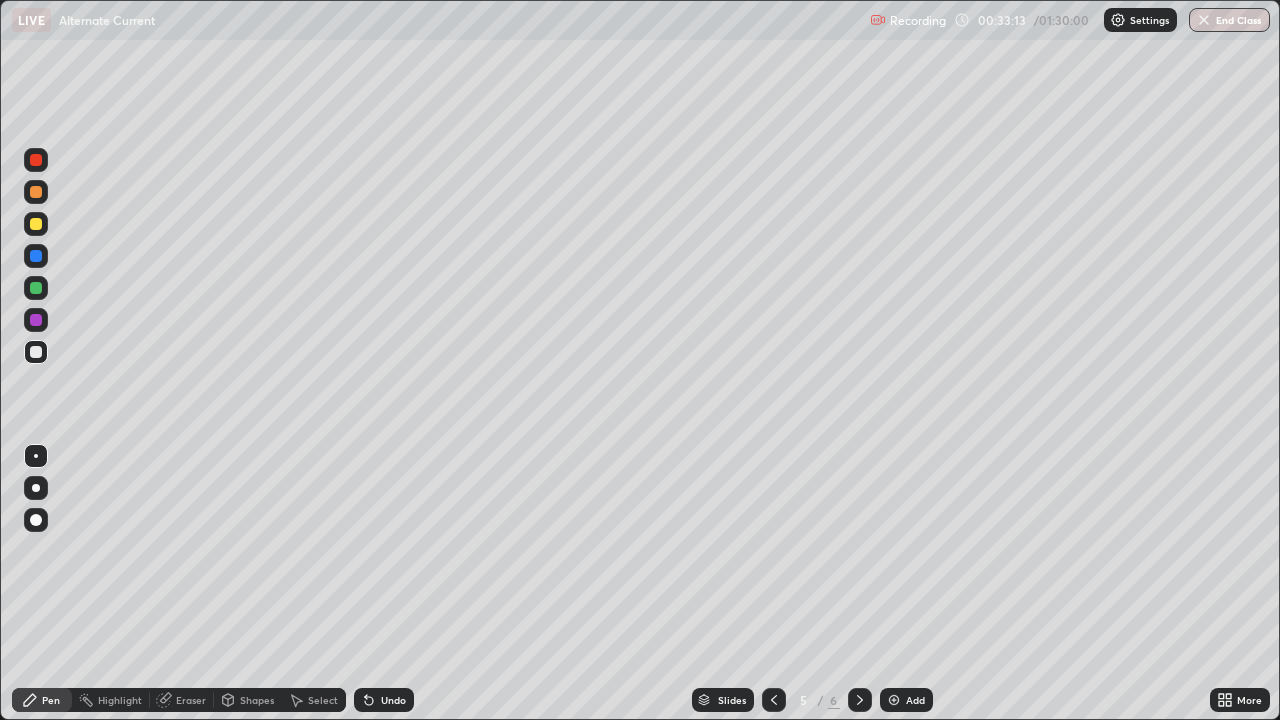 click 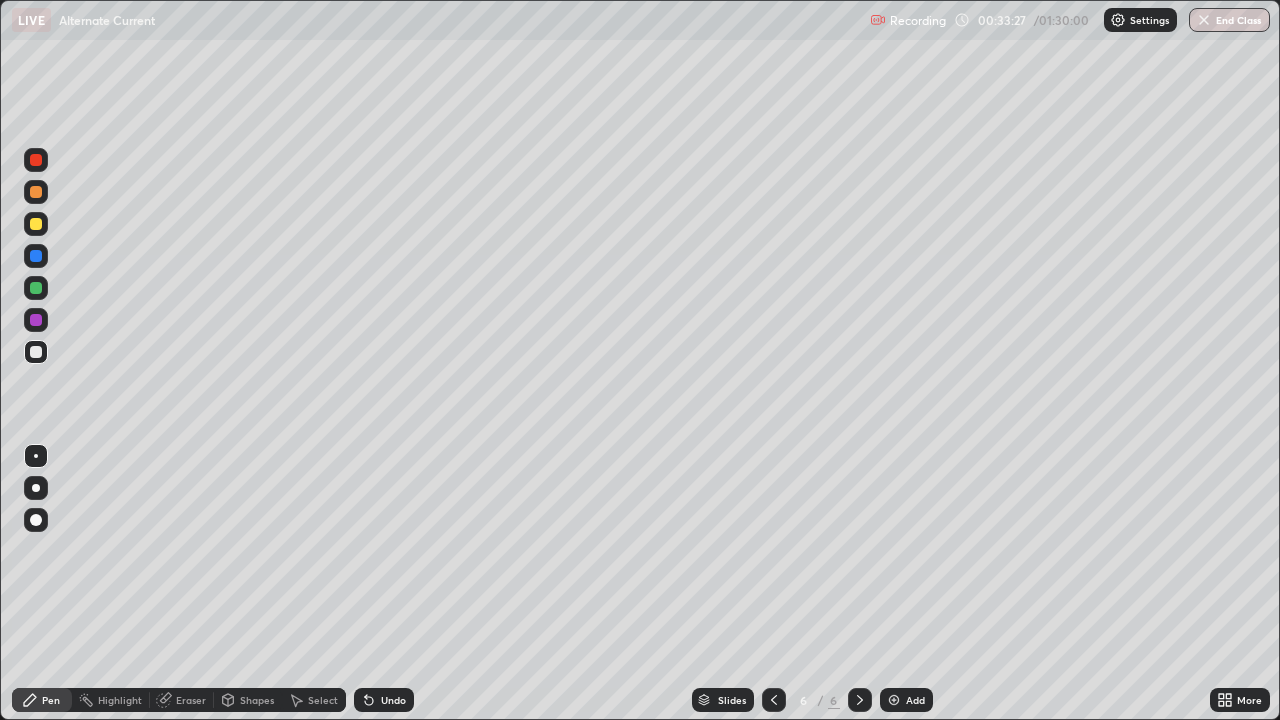 click 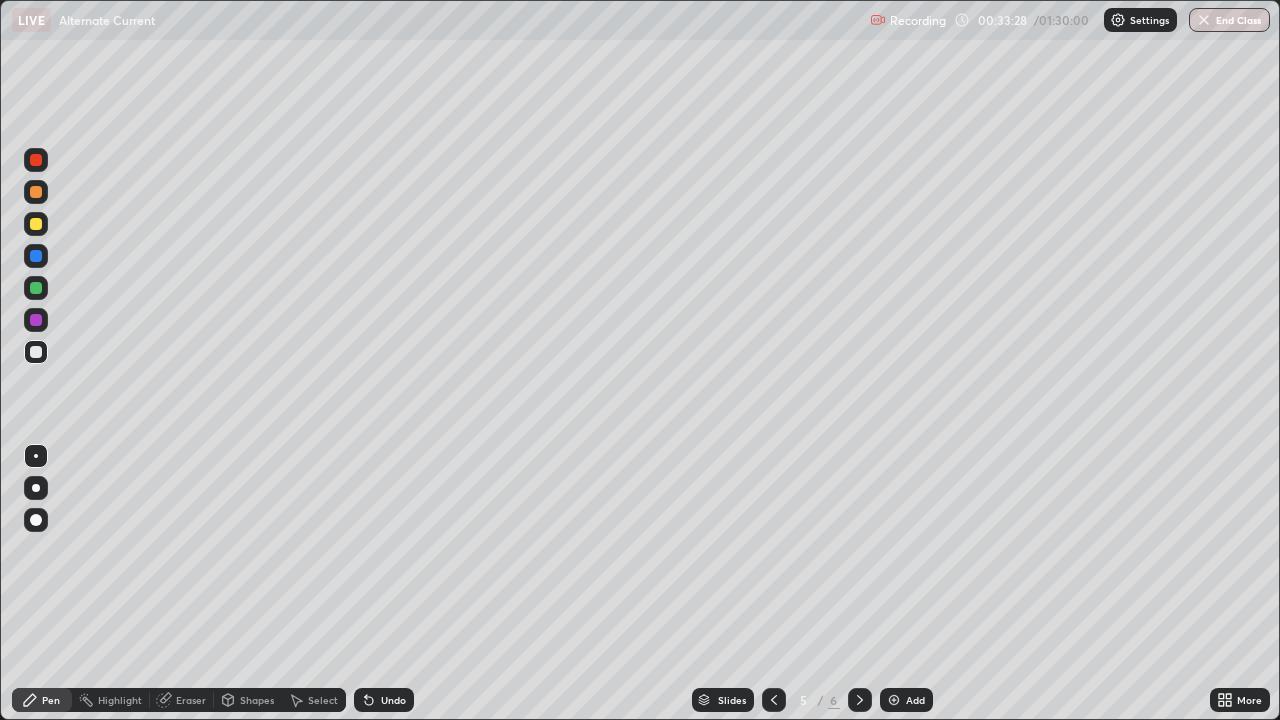 click 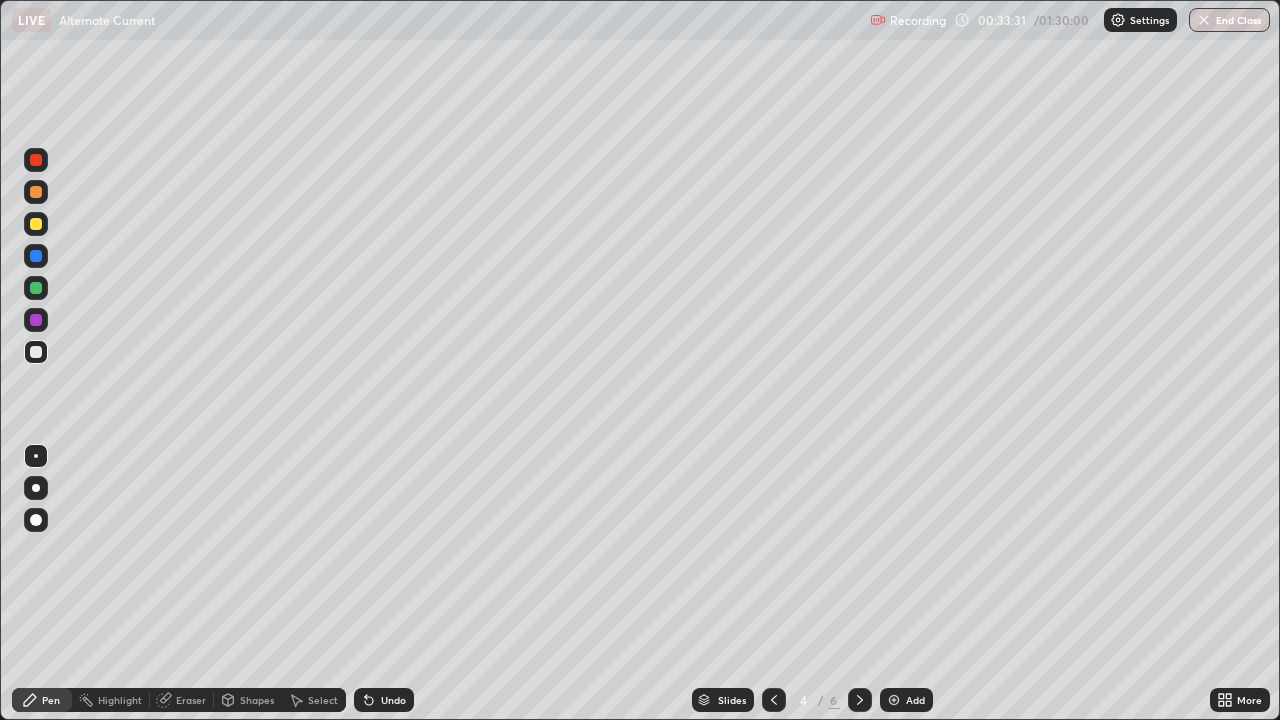 click 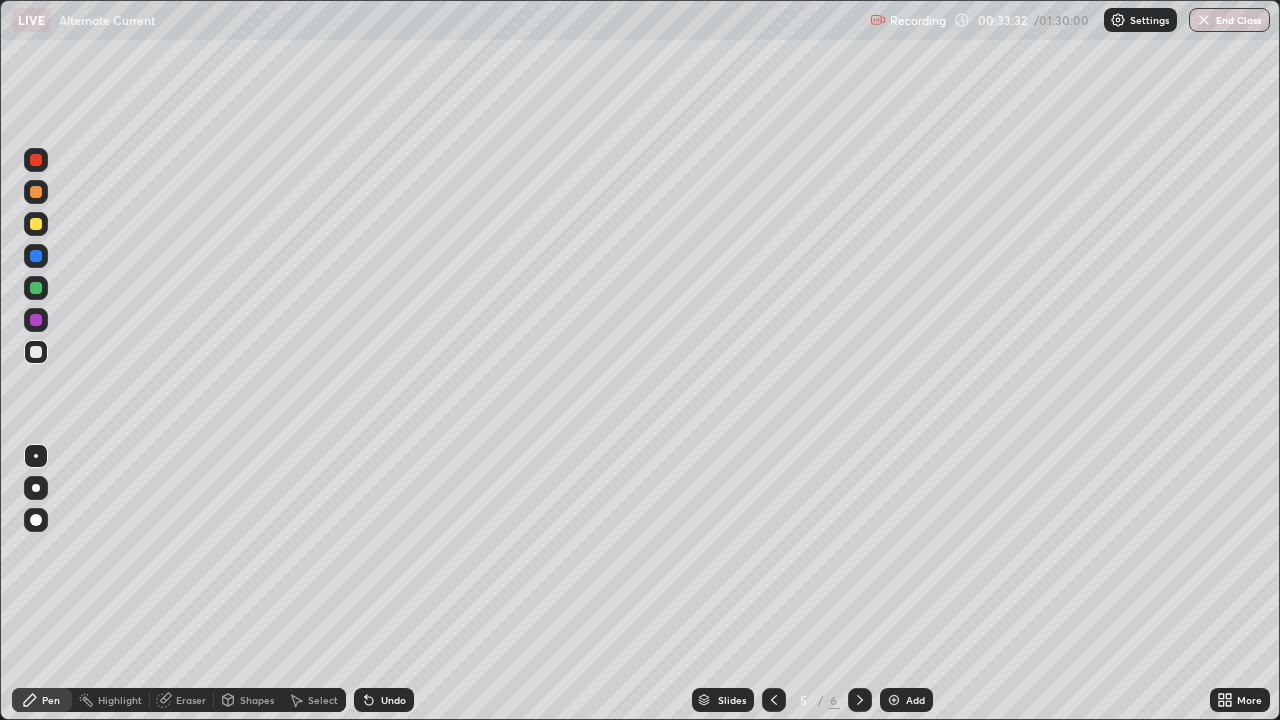 click 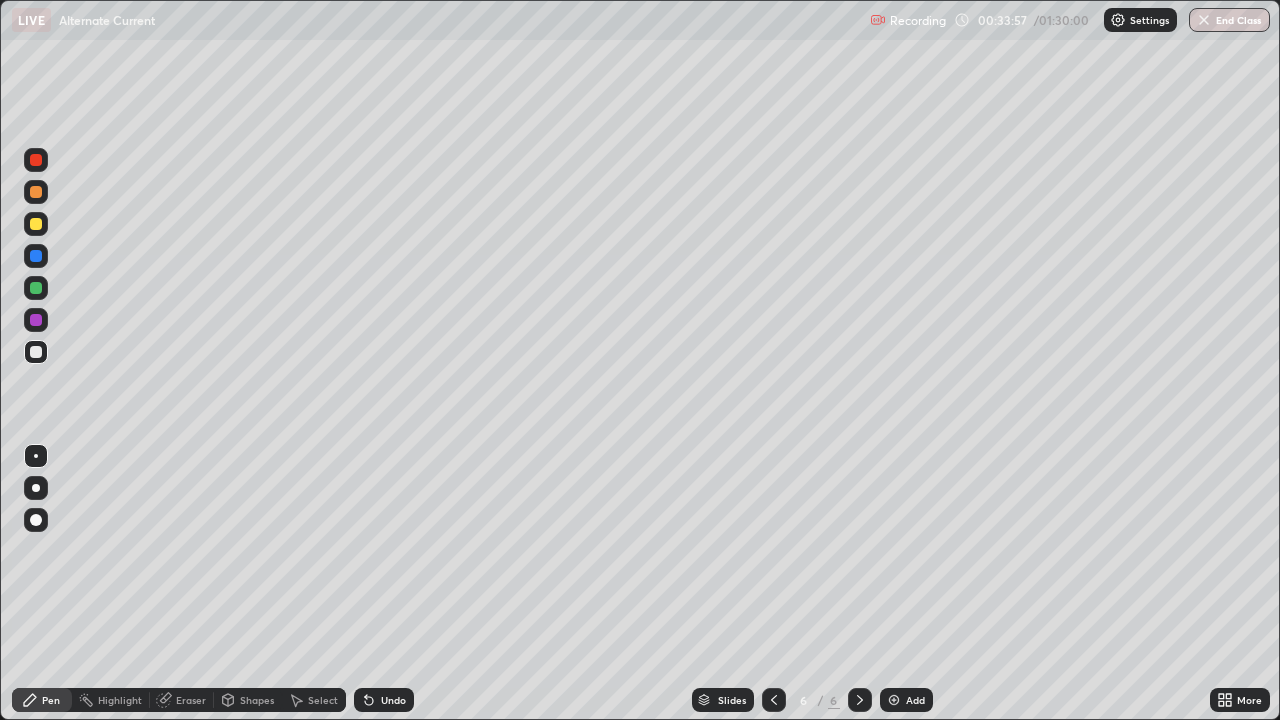 click on "Eraser" at bounding box center (191, 700) 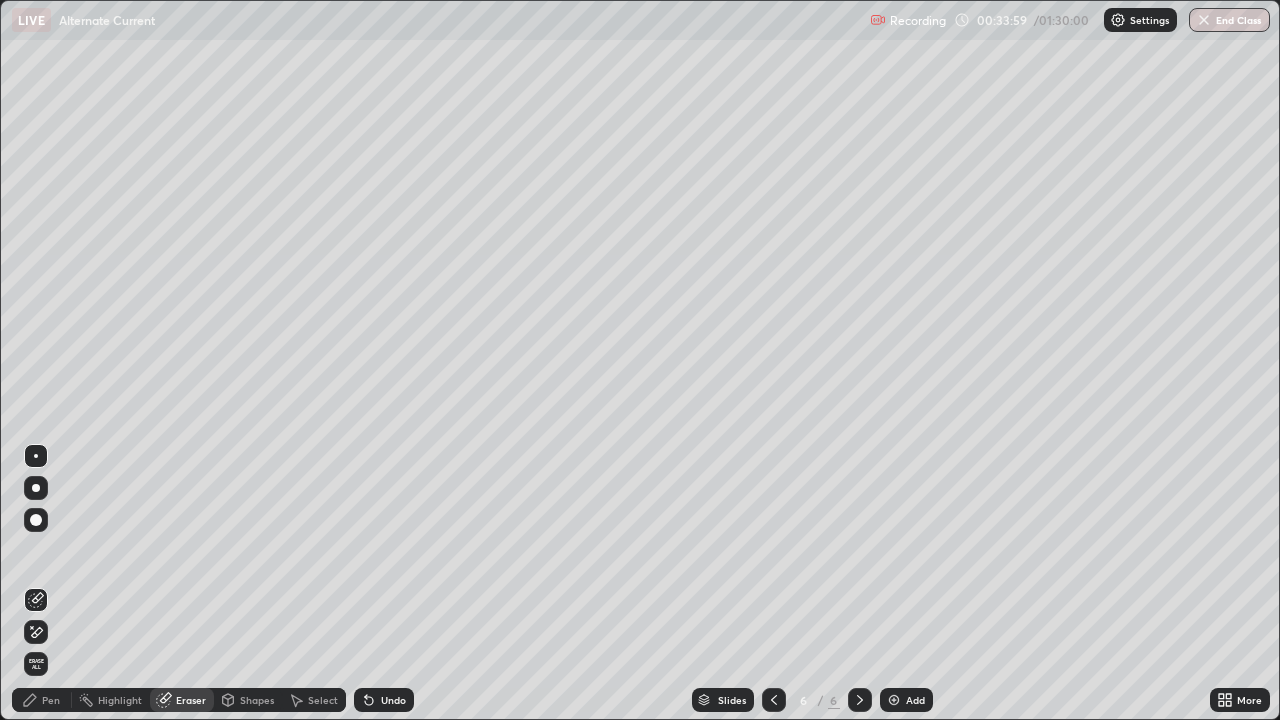 click on "Pen" at bounding box center (51, 700) 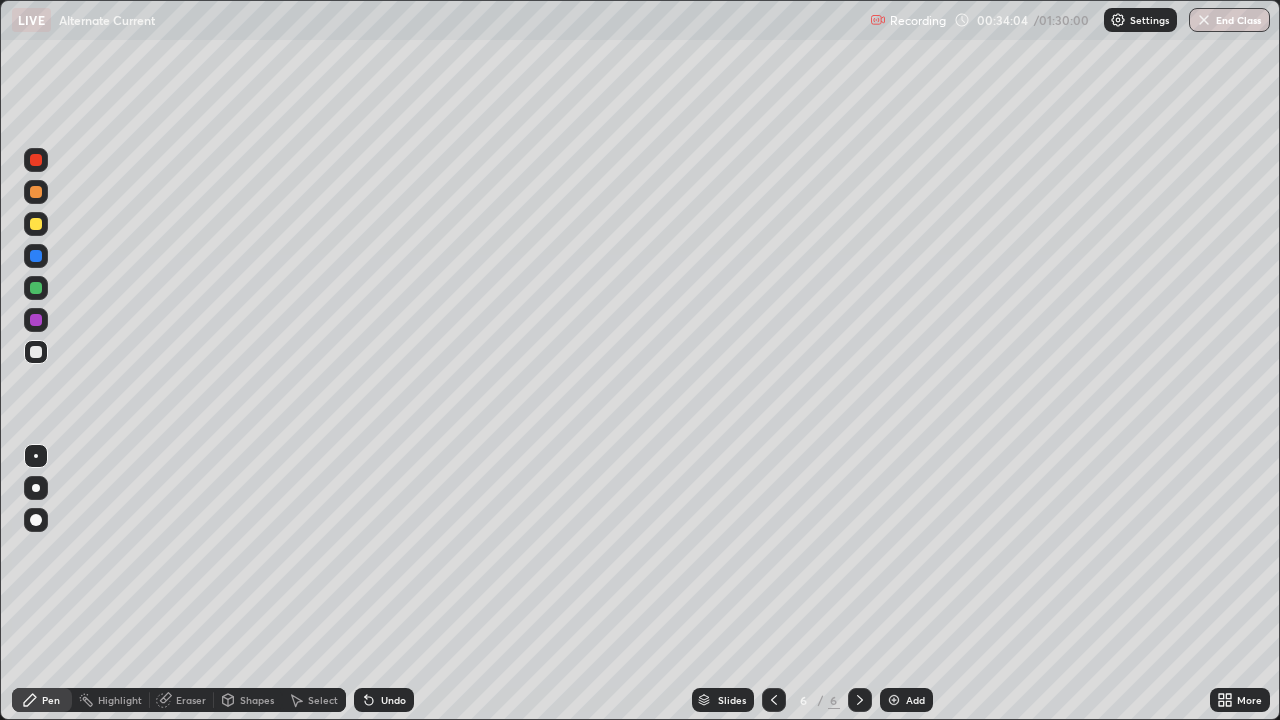 click on "Undo" at bounding box center (384, 700) 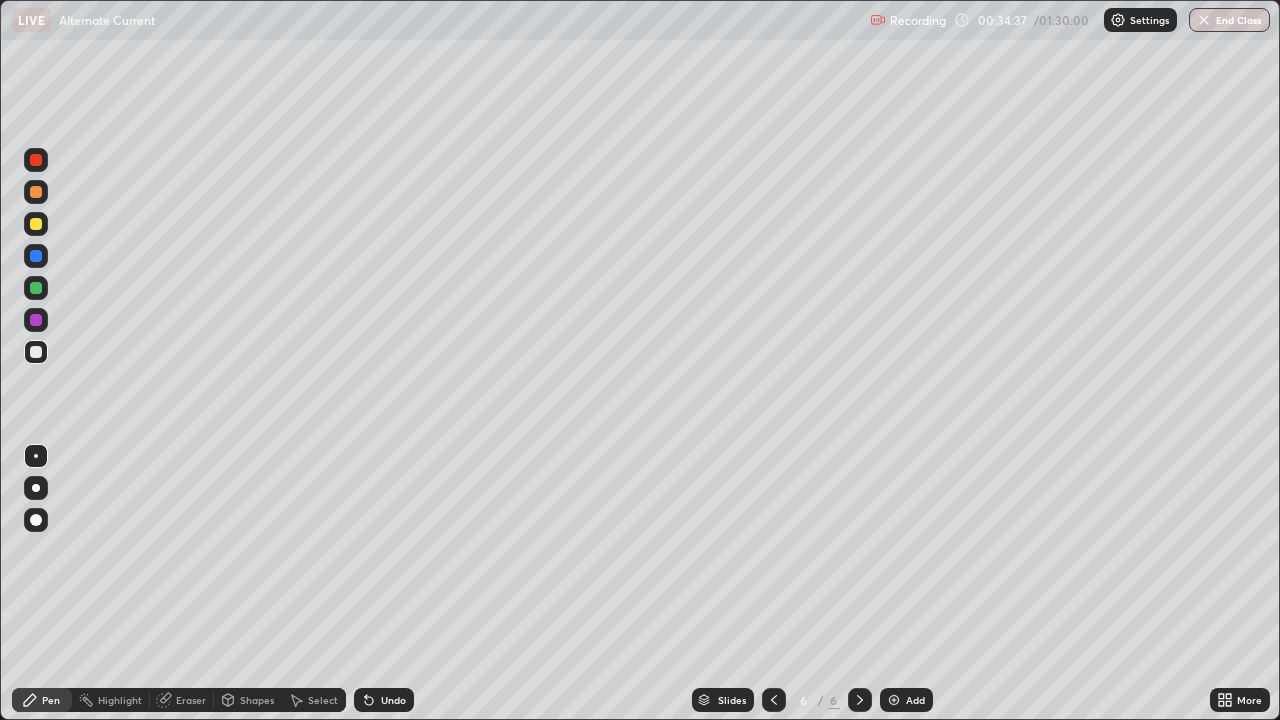 click on "Undo" at bounding box center [393, 700] 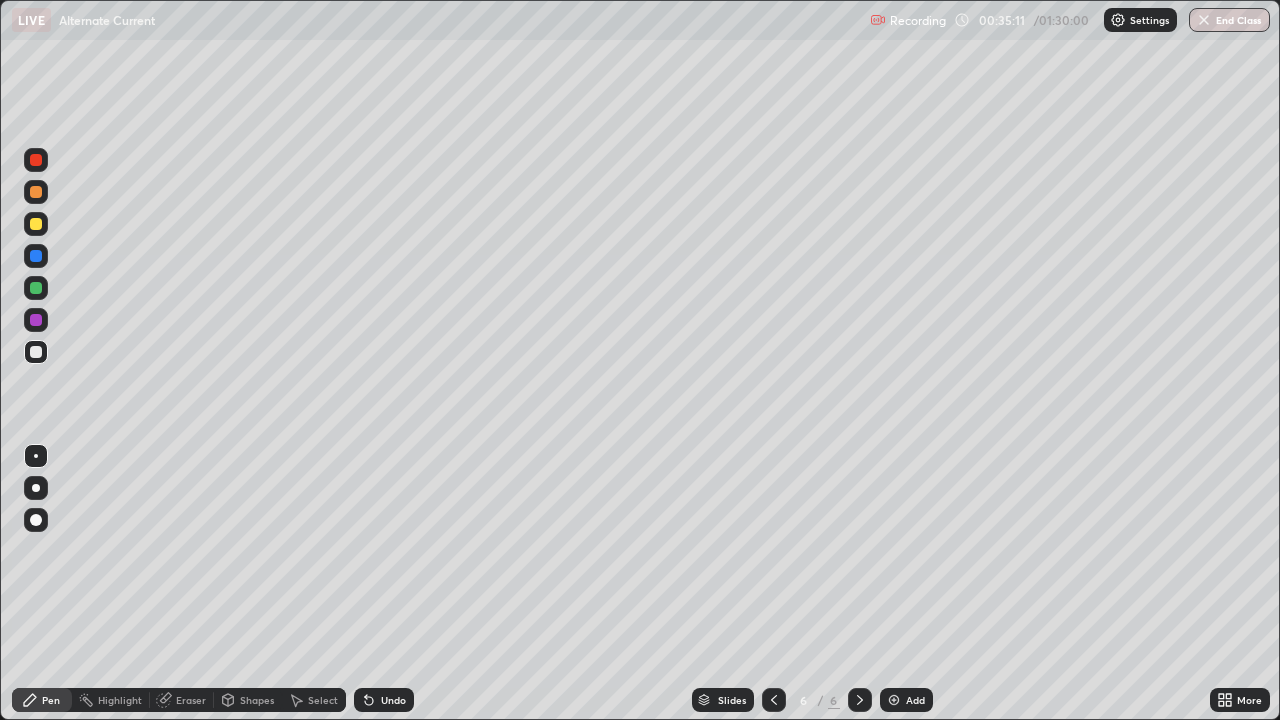 click at bounding box center [36, 224] 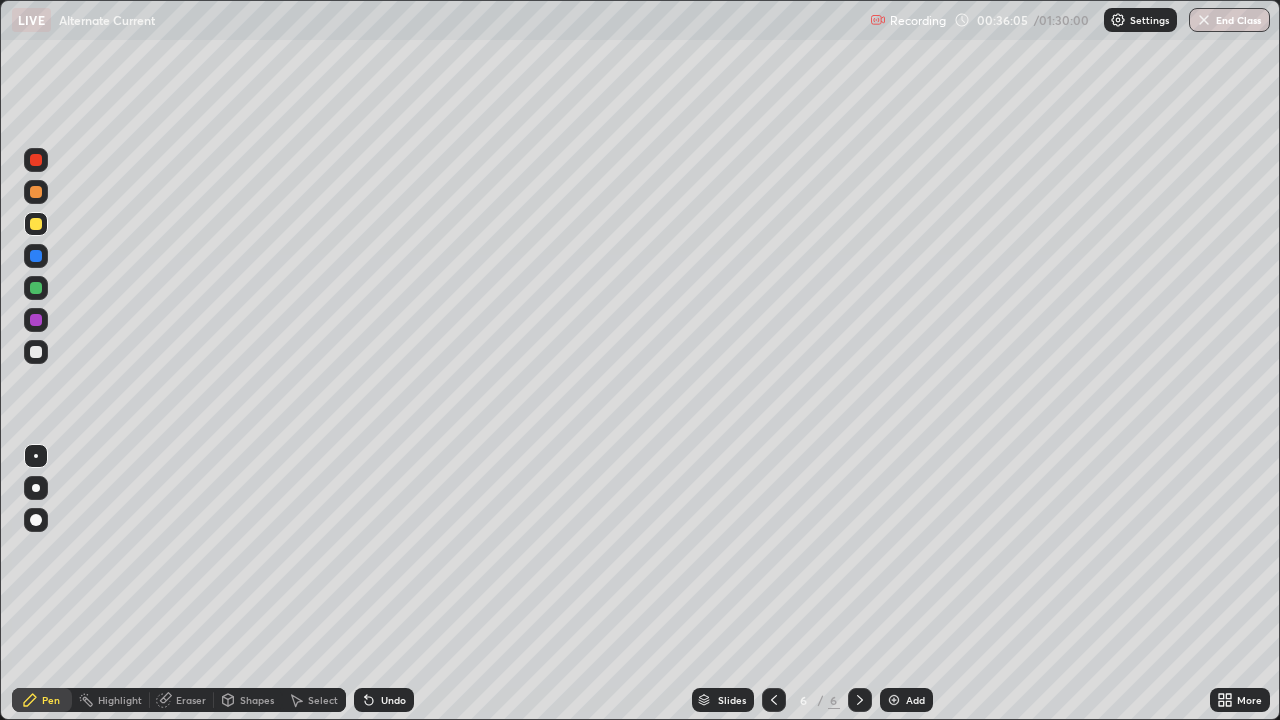 click on "Undo" at bounding box center (393, 700) 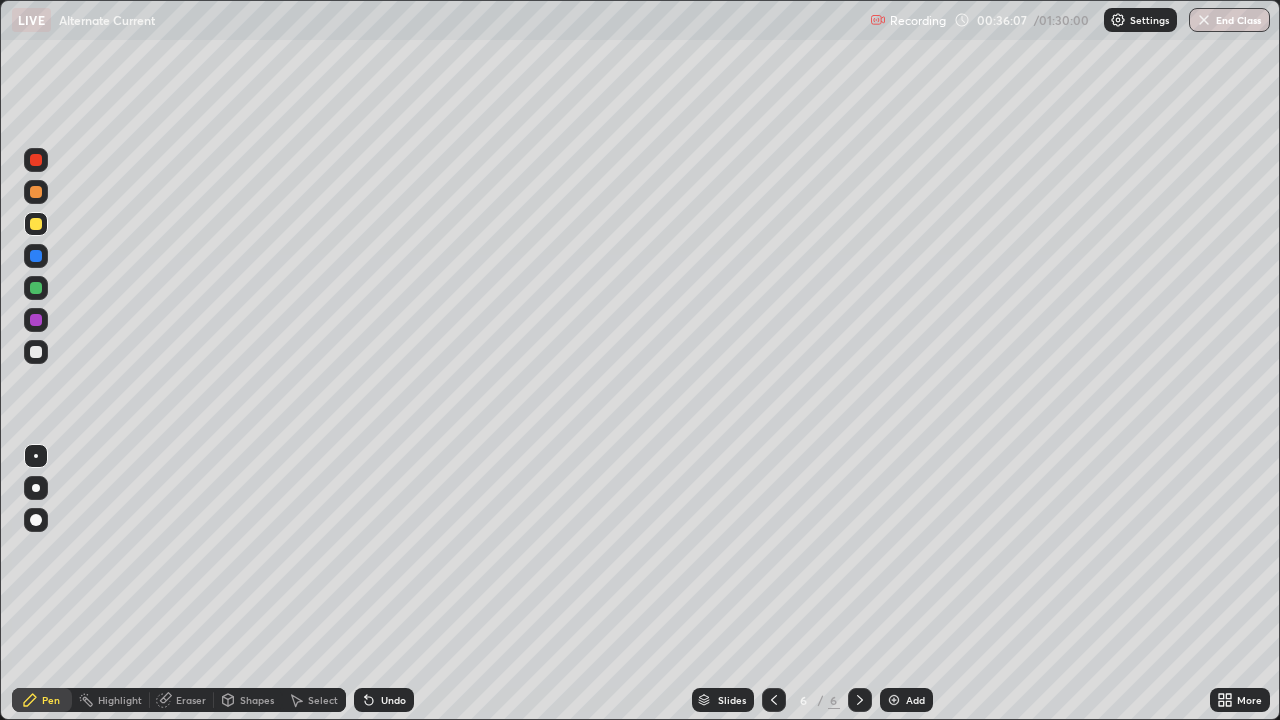 click on "Undo" at bounding box center [393, 700] 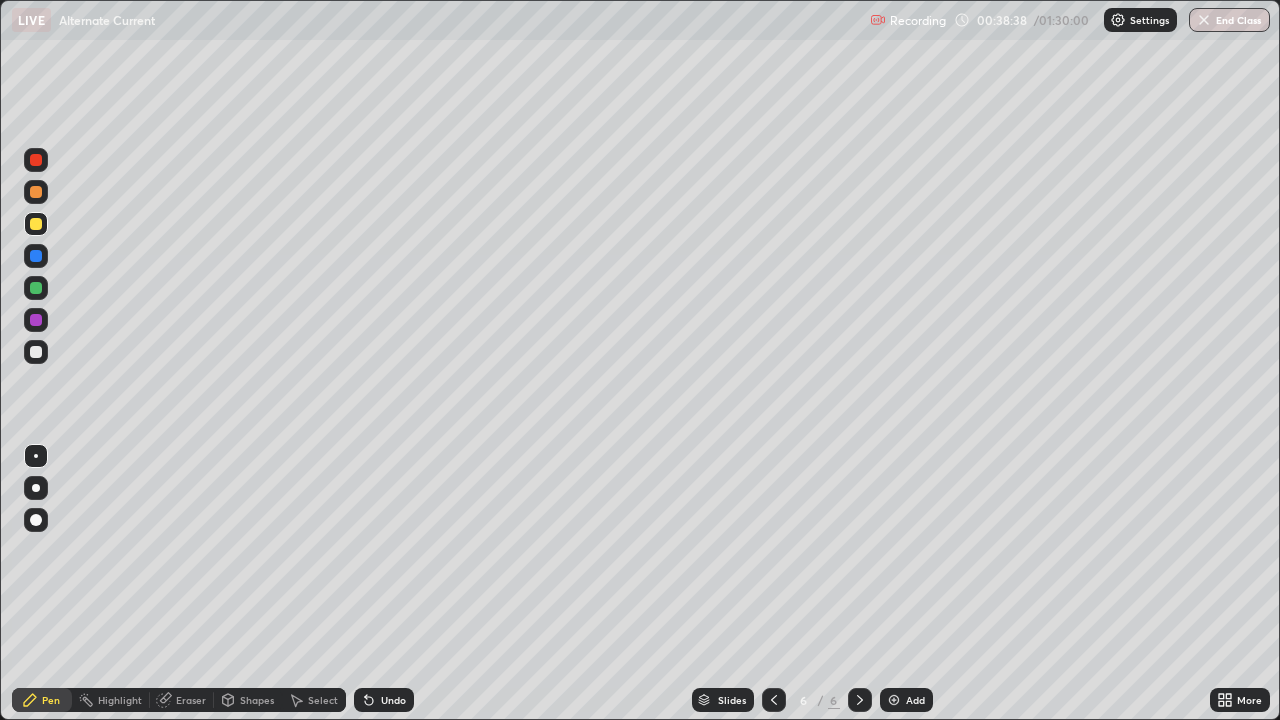 click at bounding box center (774, 700) 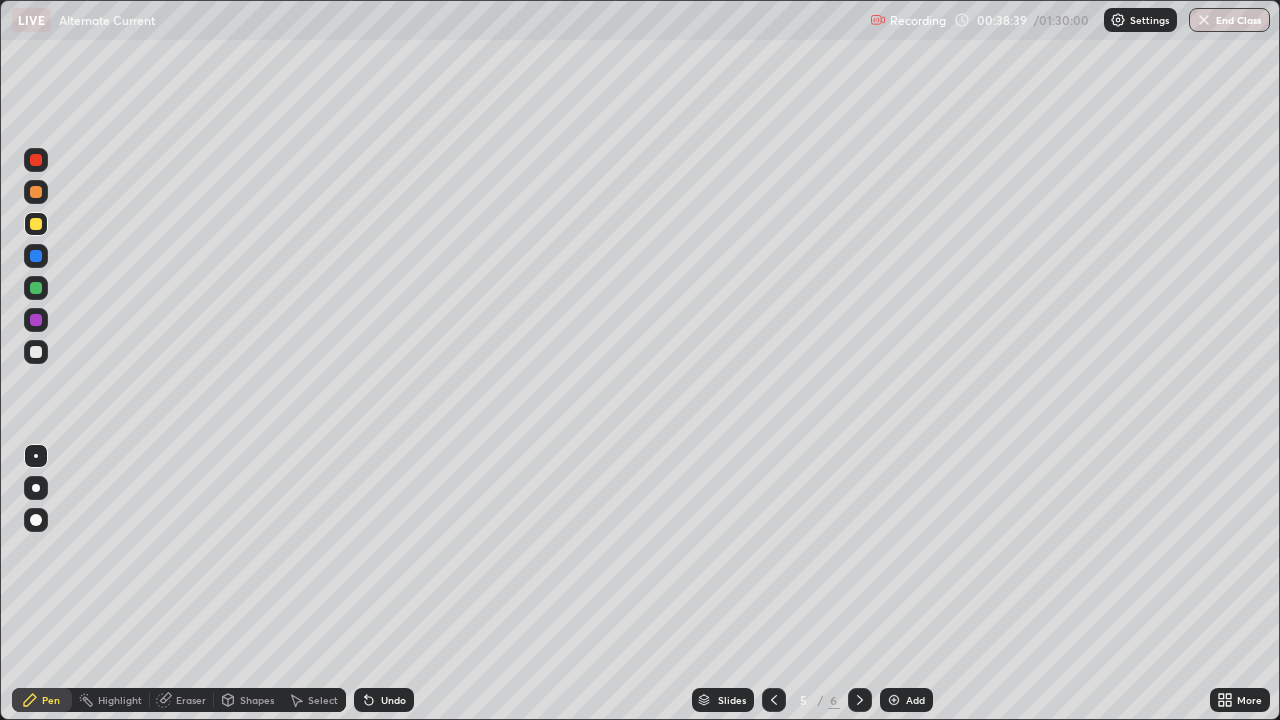 click 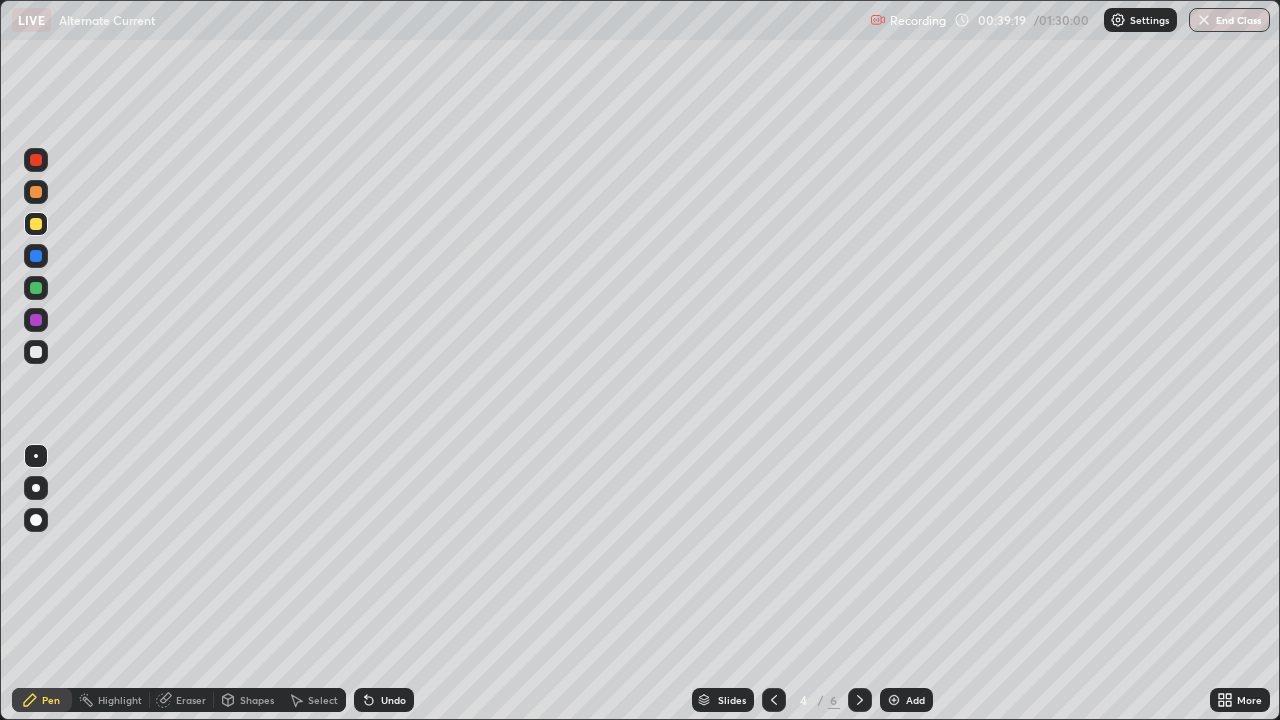 click 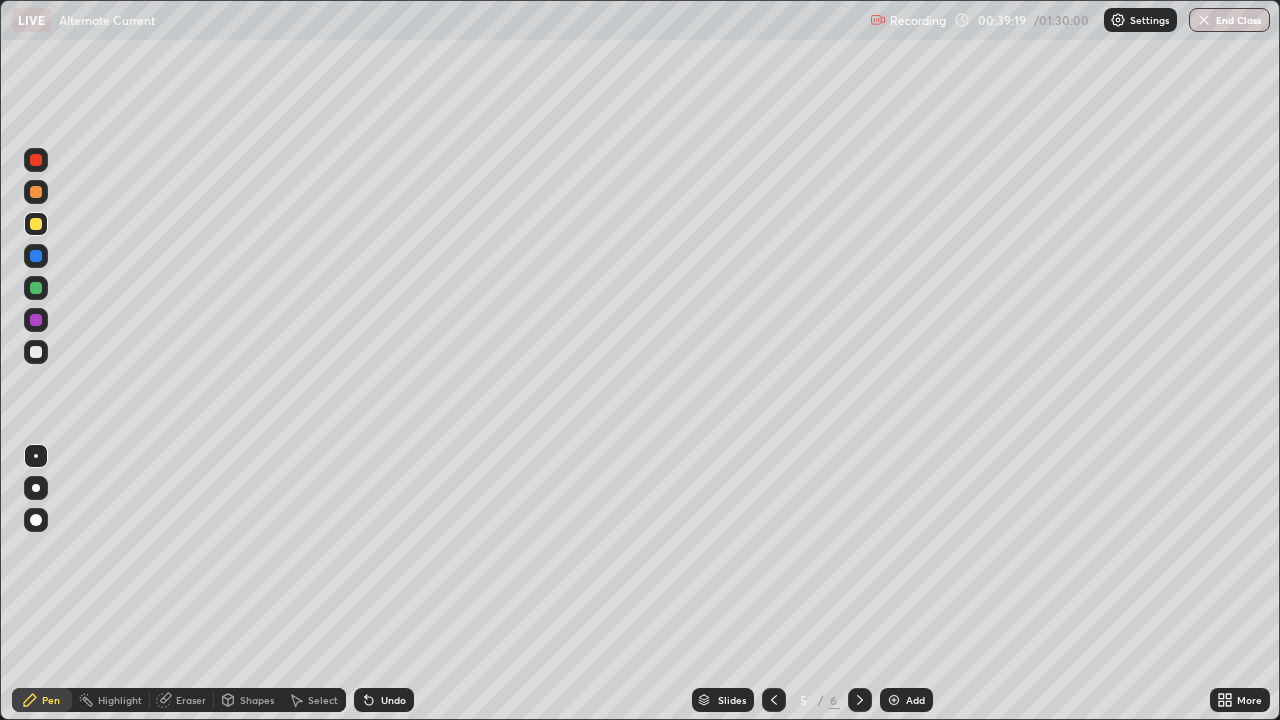 click 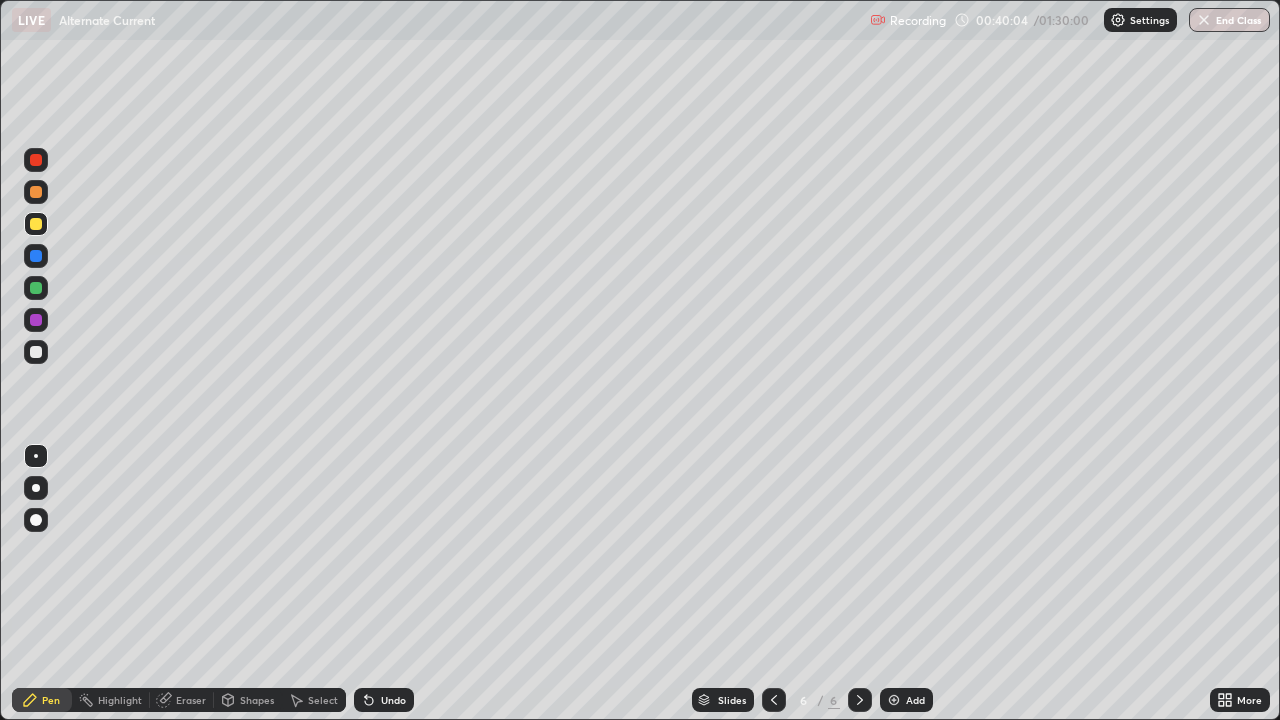 click on "Add" at bounding box center [915, 700] 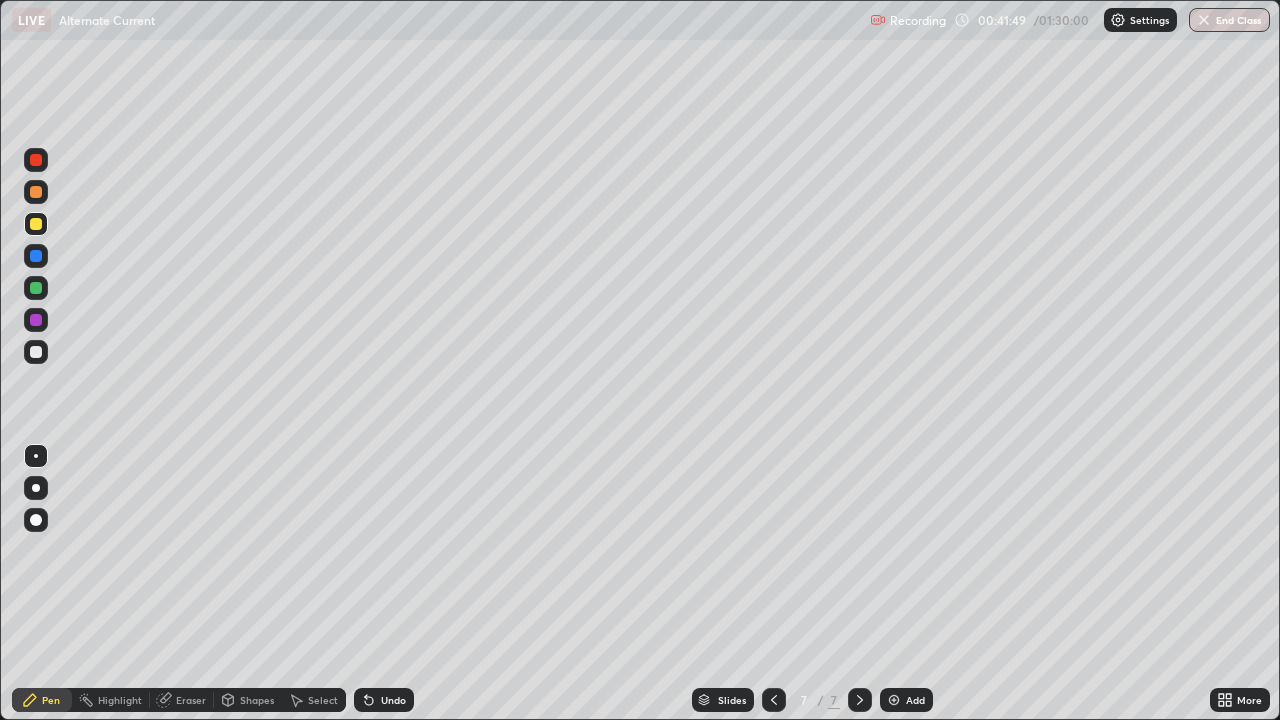 click on "Undo" at bounding box center (393, 700) 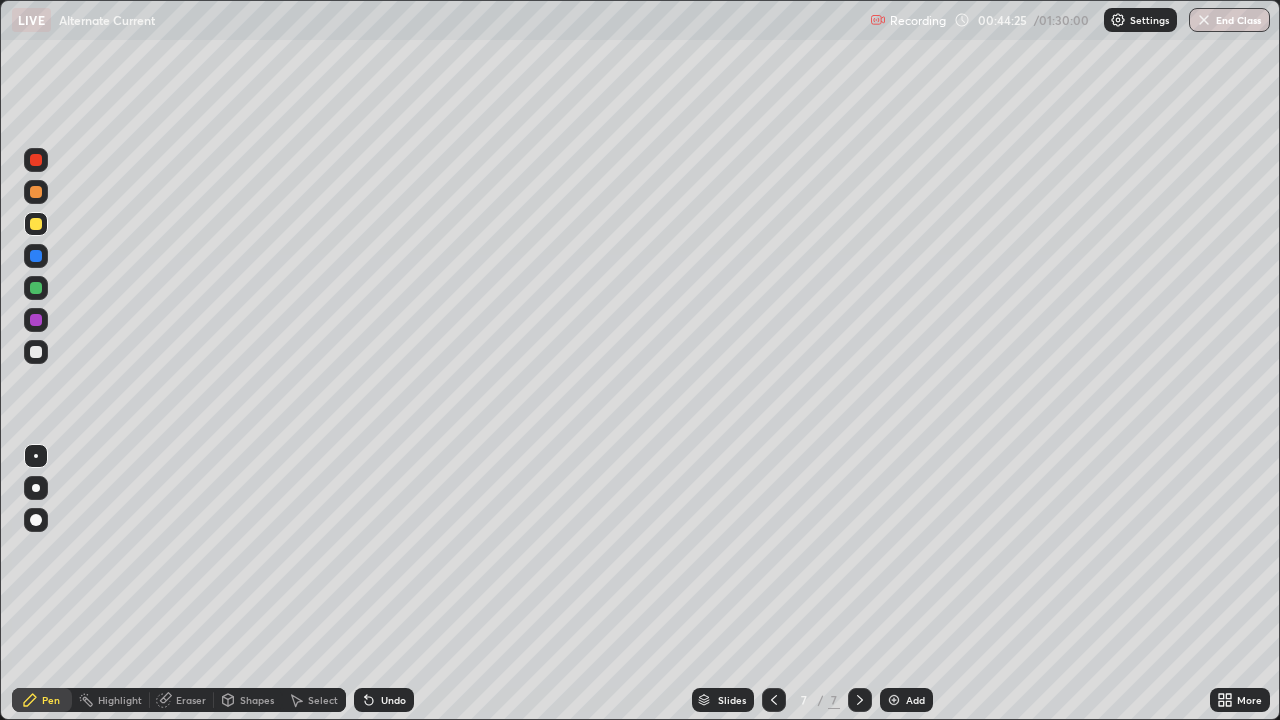 click on "Add" at bounding box center [915, 700] 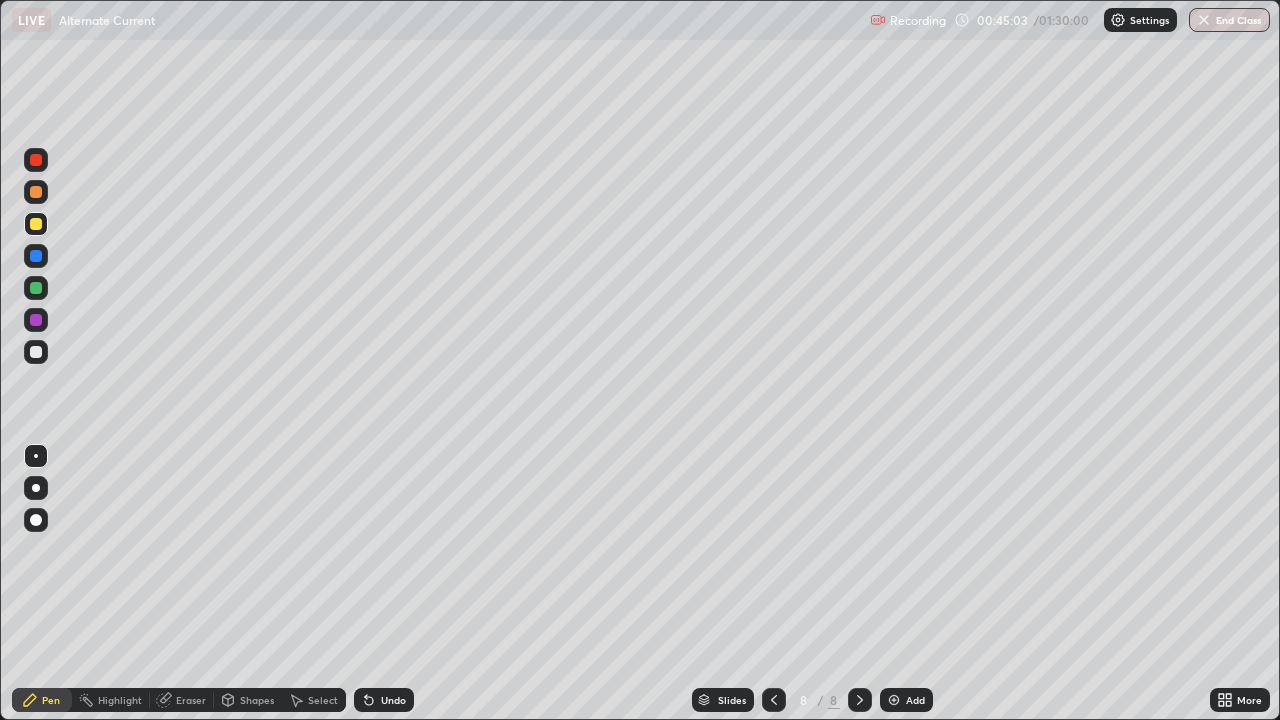 click at bounding box center [36, 256] 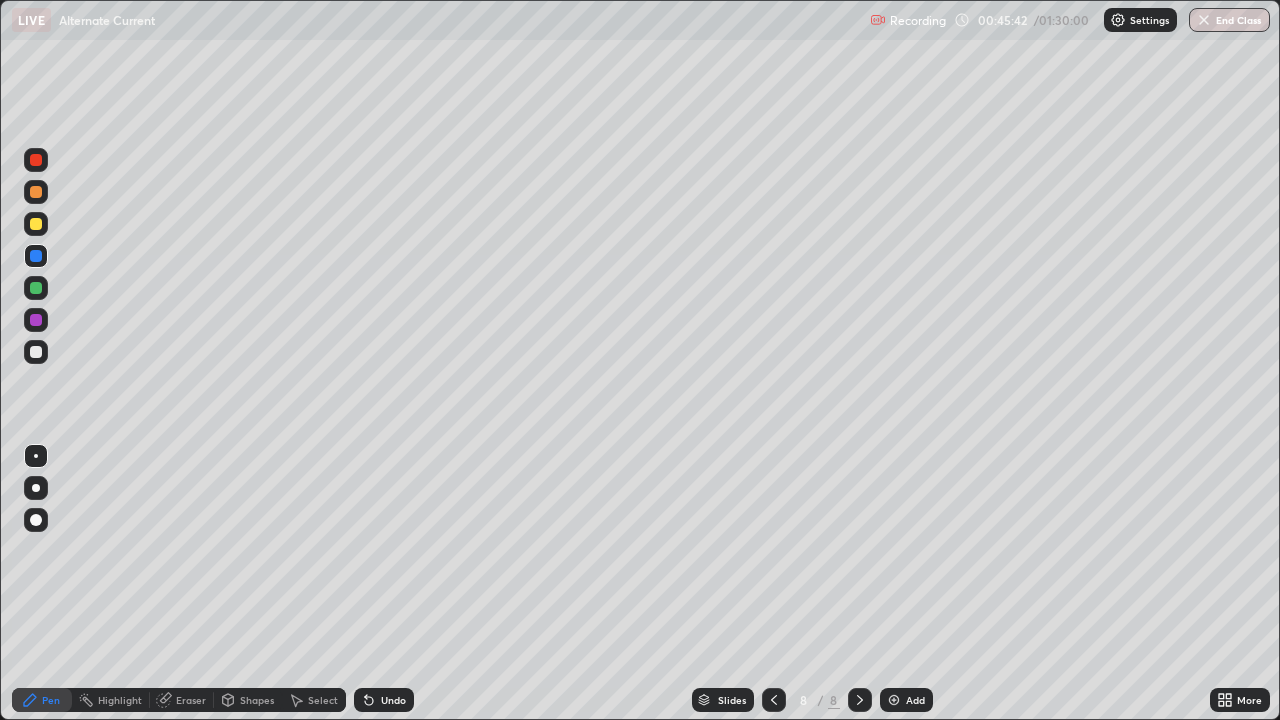 click at bounding box center (36, 224) 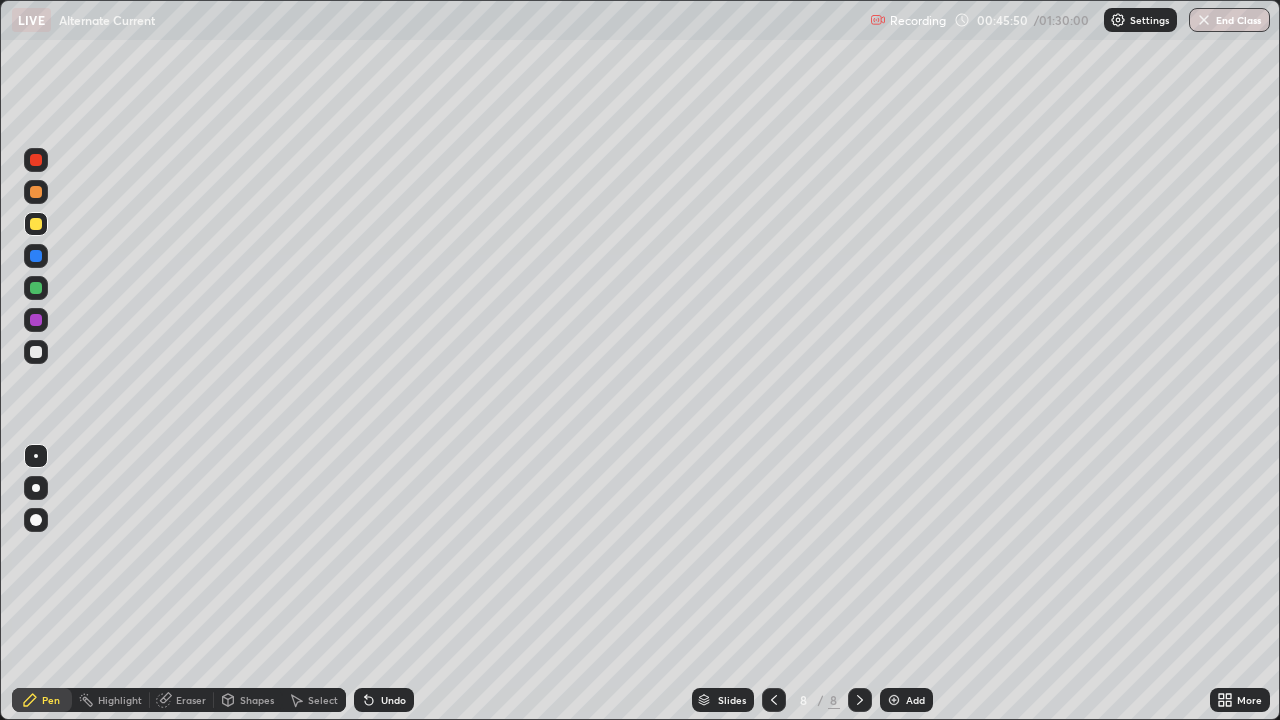 click at bounding box center [36, 256] 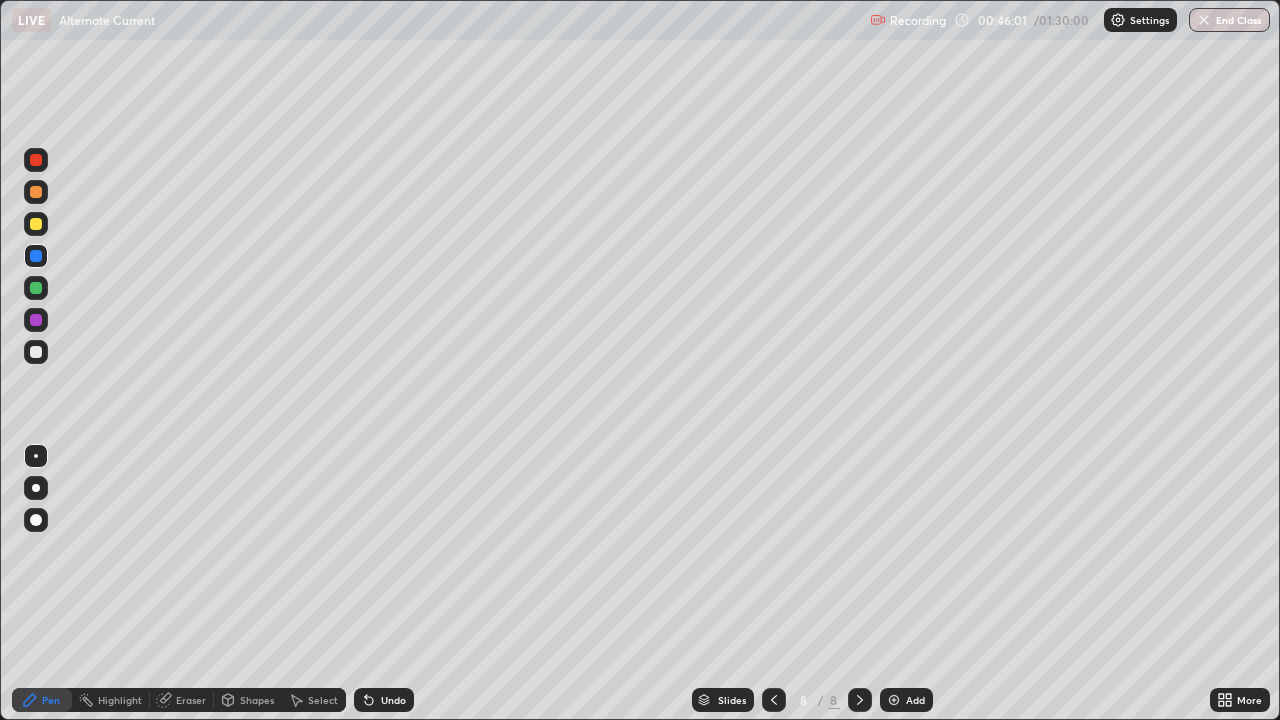 click on "Undo" at bounding box center [384, 700] 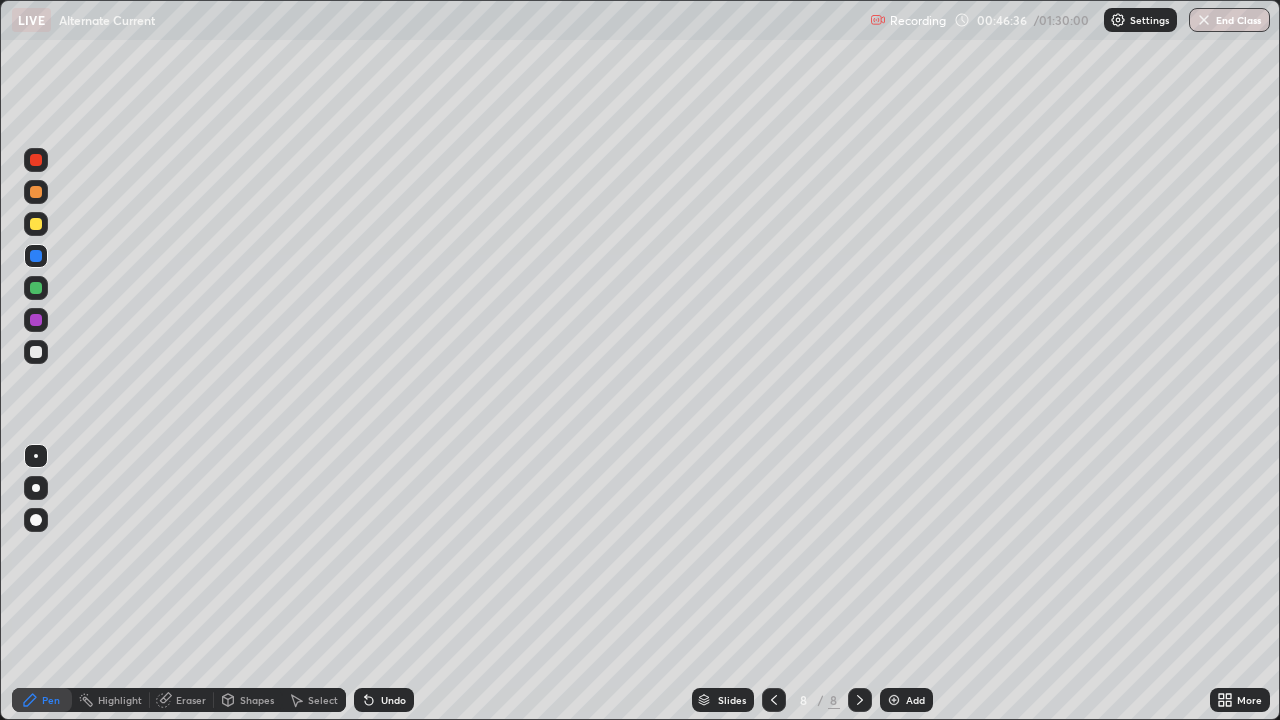 click at bounding box center [36, 224] 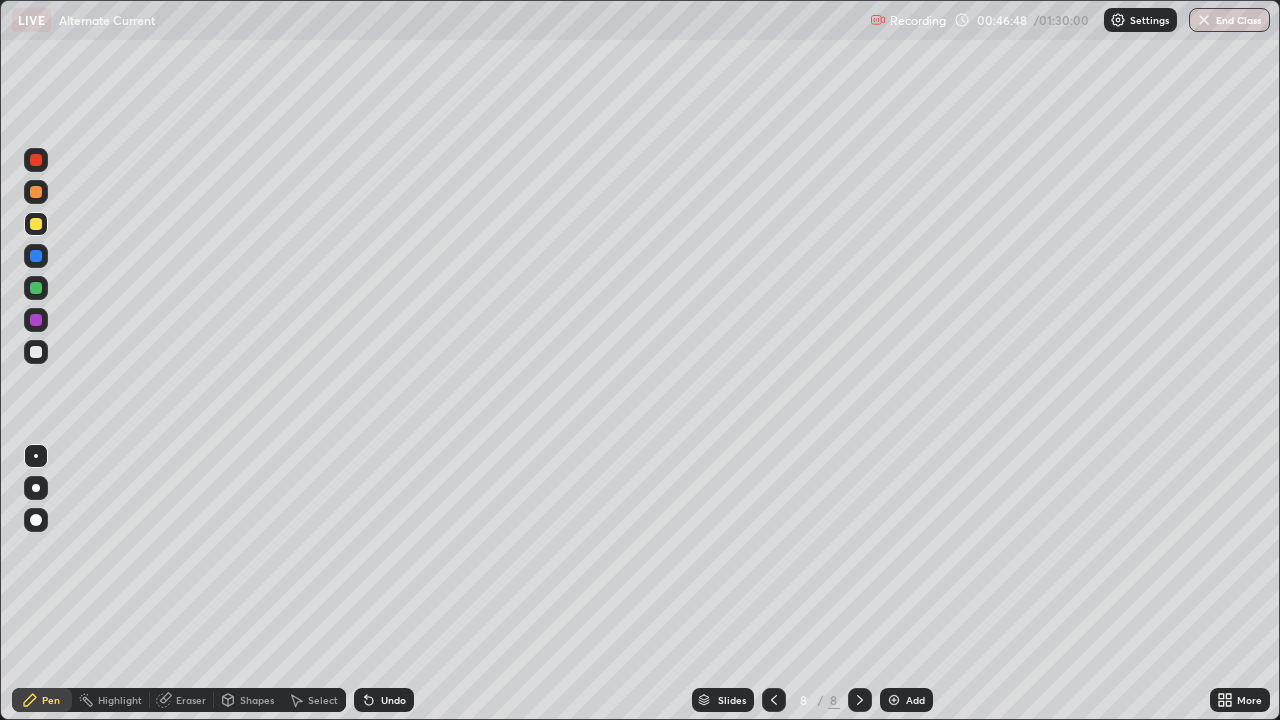 click at bounding box center [36, 256] 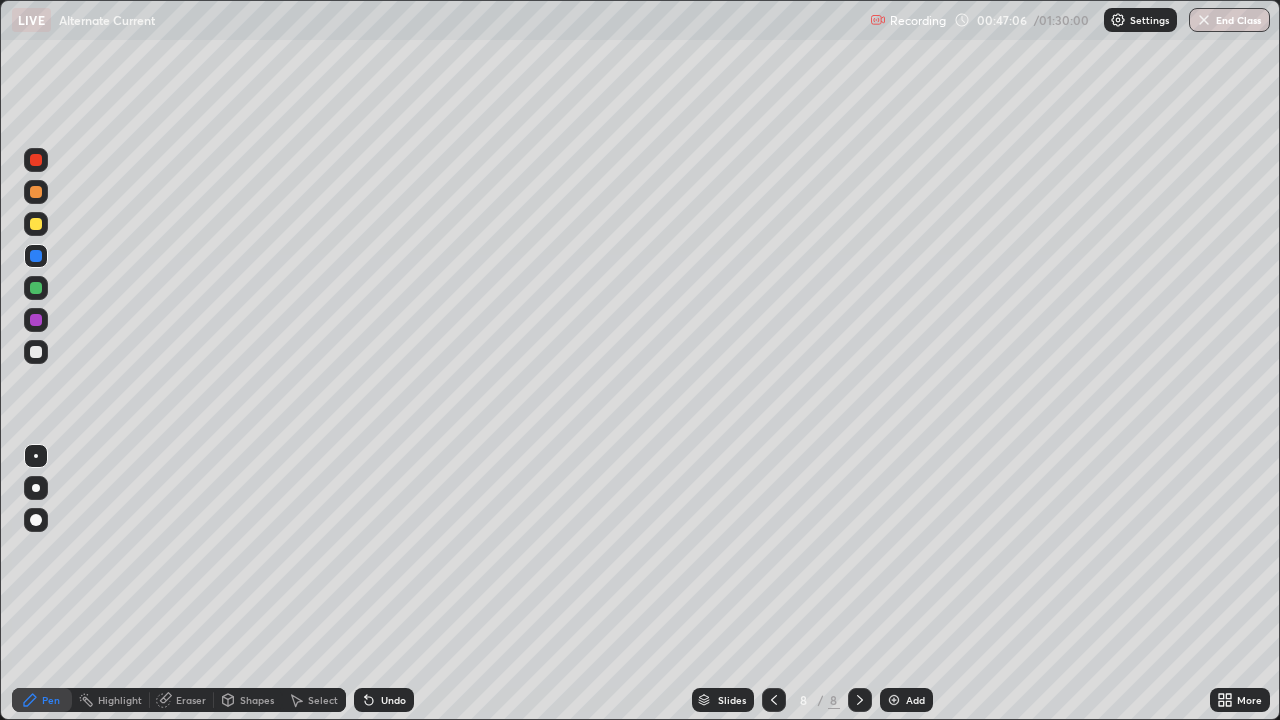 click at bounding box center (36, 224) 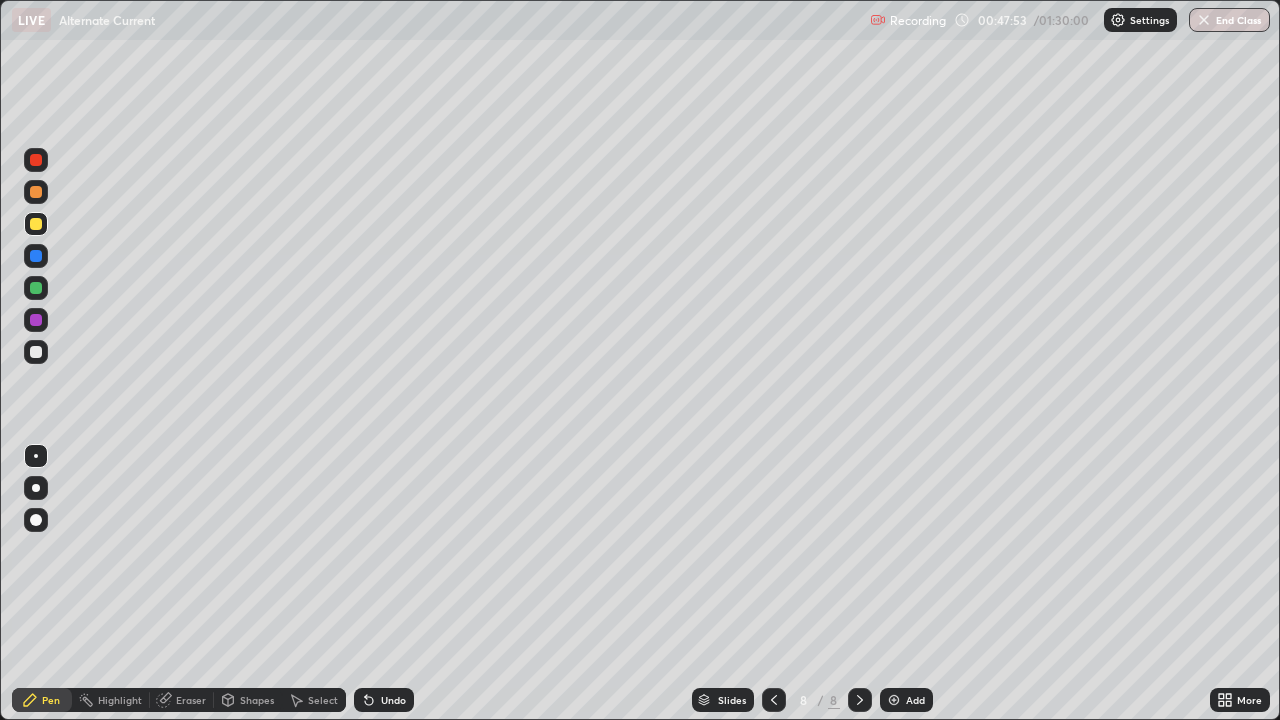 click on "Eraser" at bounding box center (191, 700) 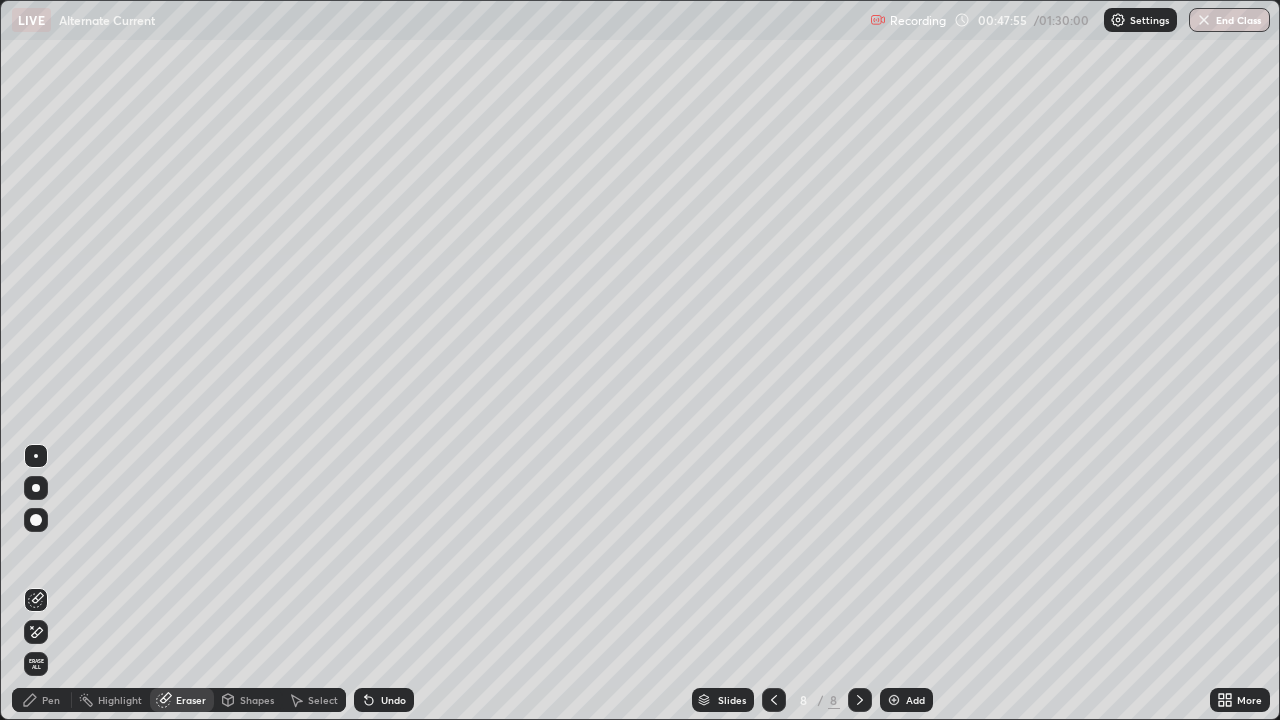 click on "Pen" at bounding box center (51, 700) 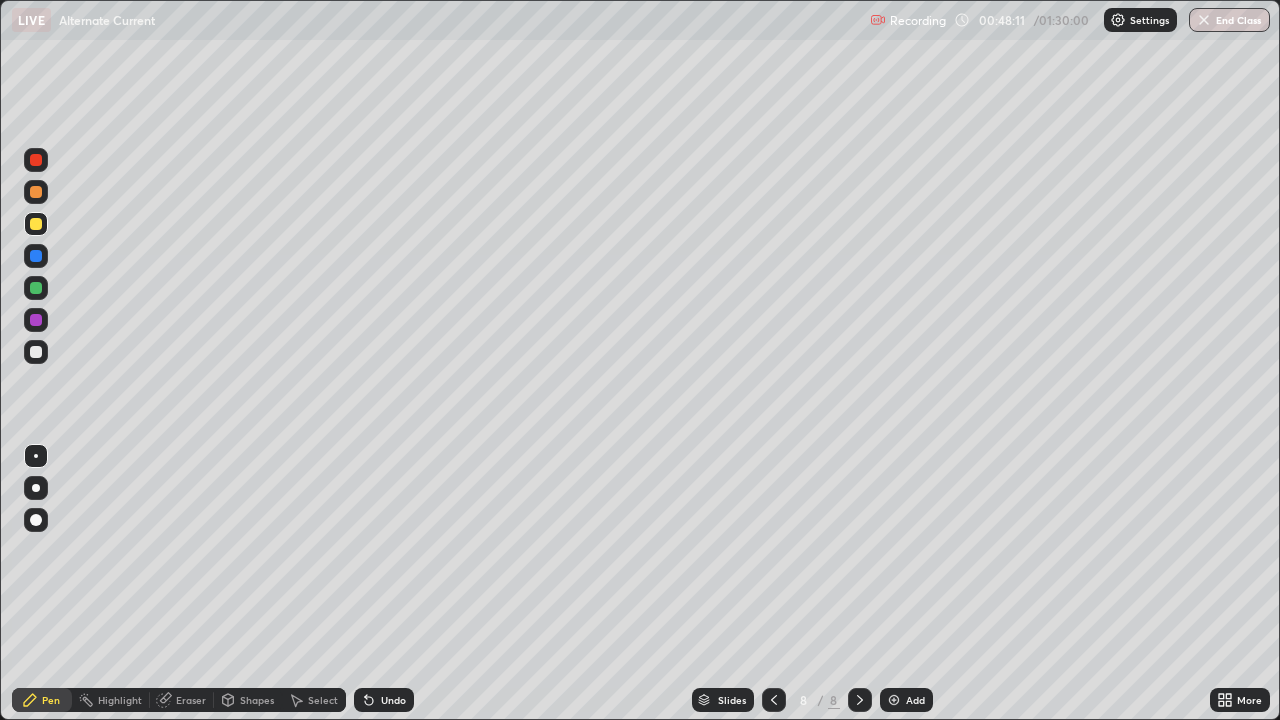 click at bounding box center (36, 352) 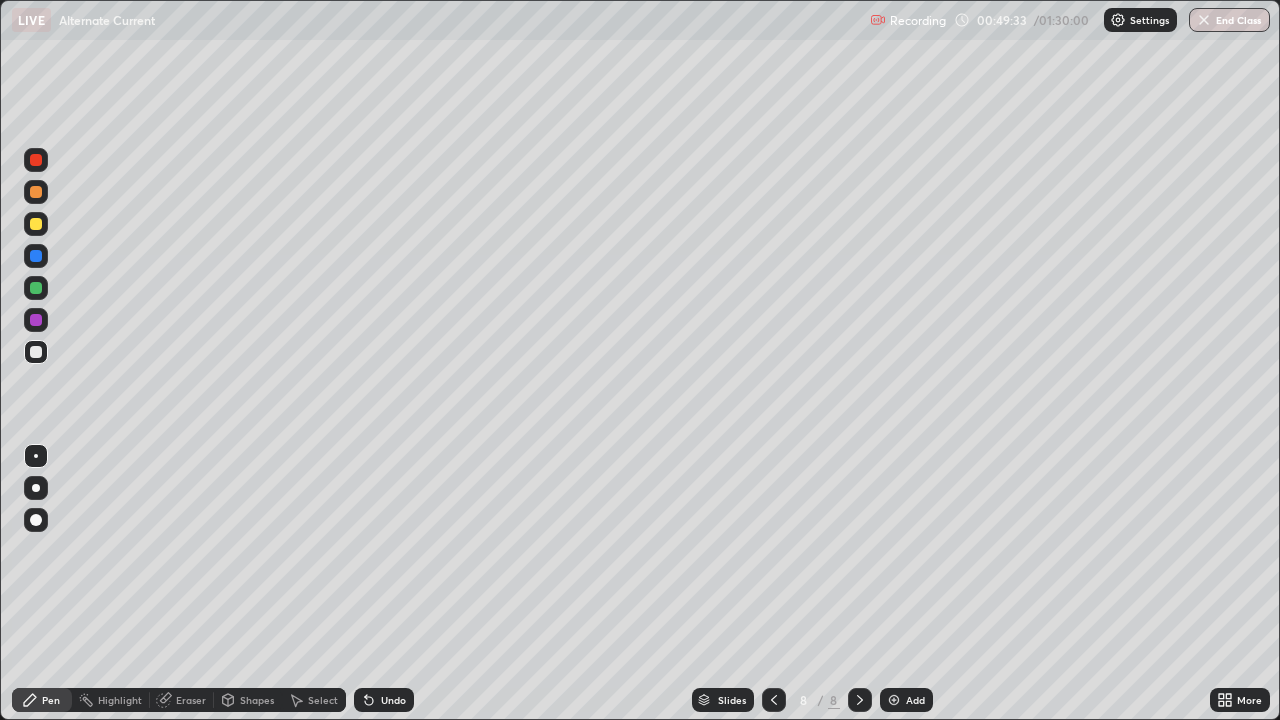 click on "Undo" at bounding box center [393, 700] 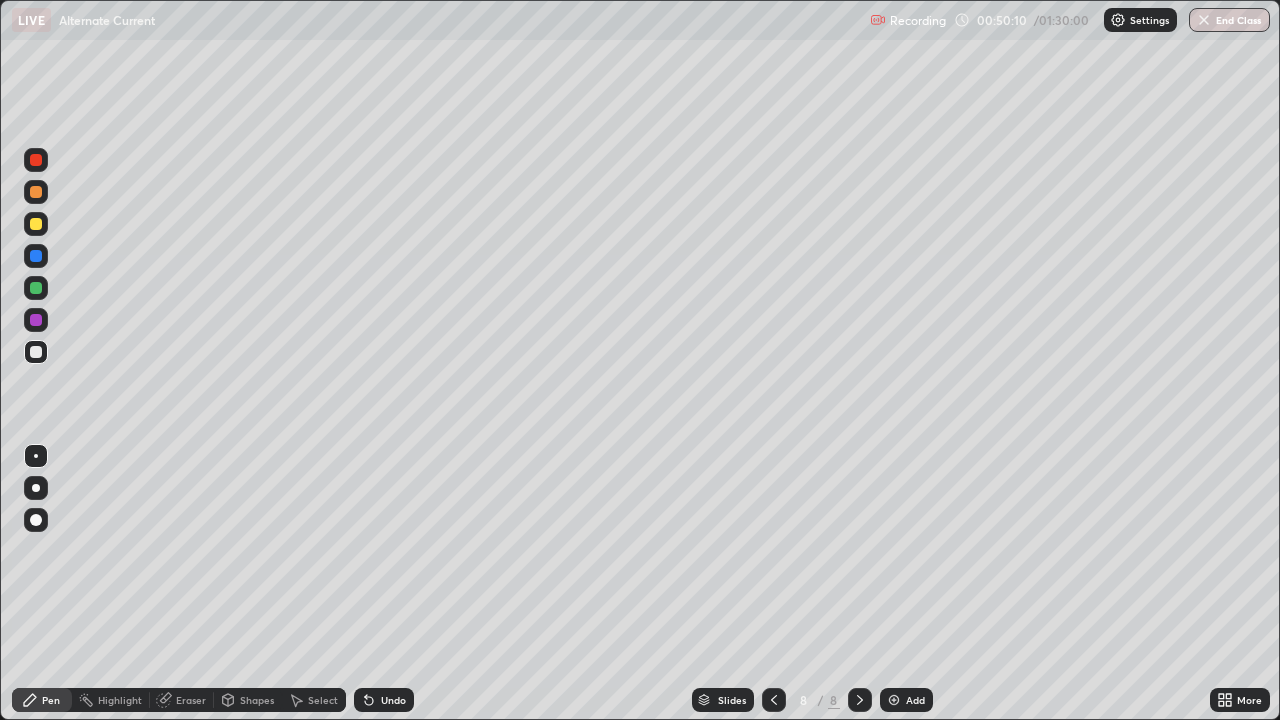 click 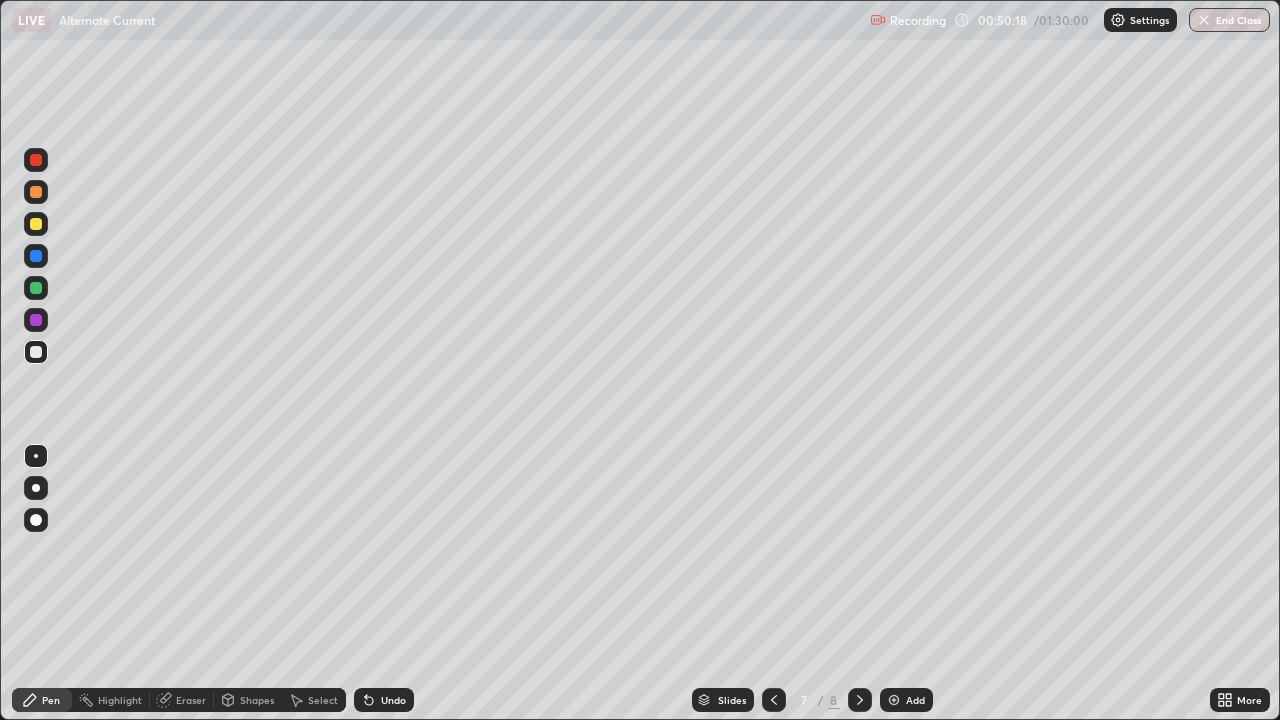 click 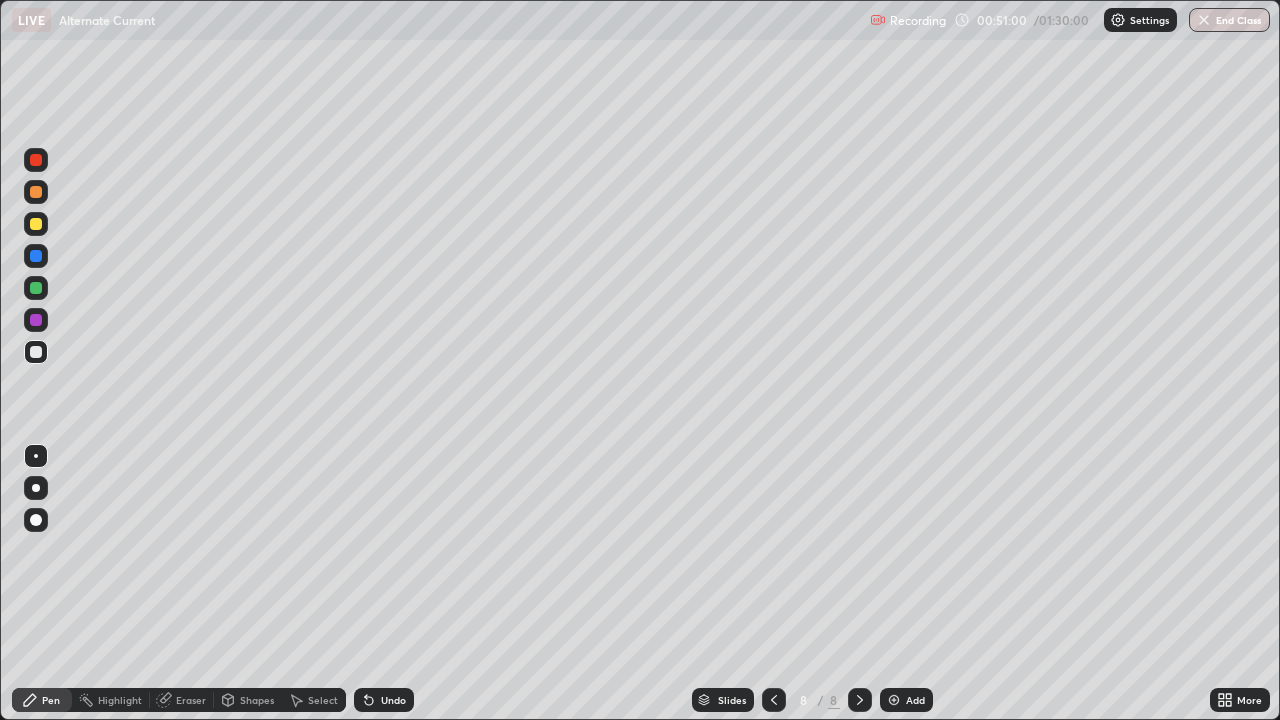 click 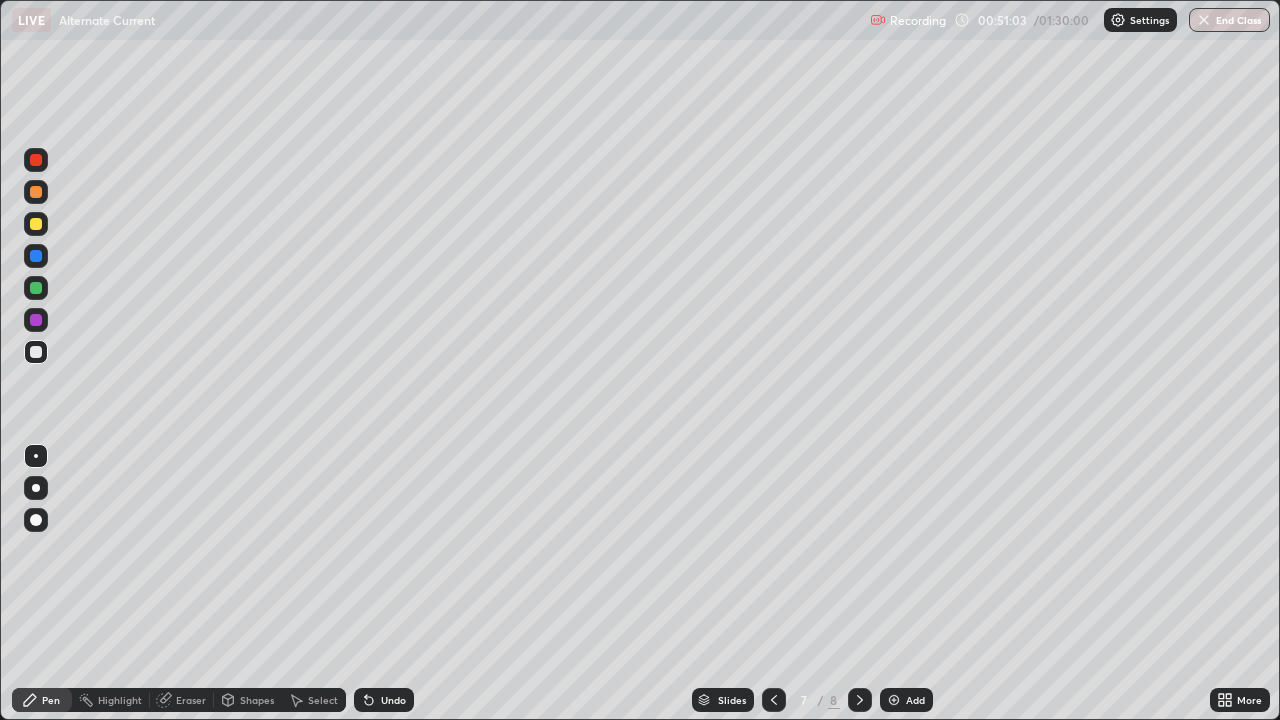 click 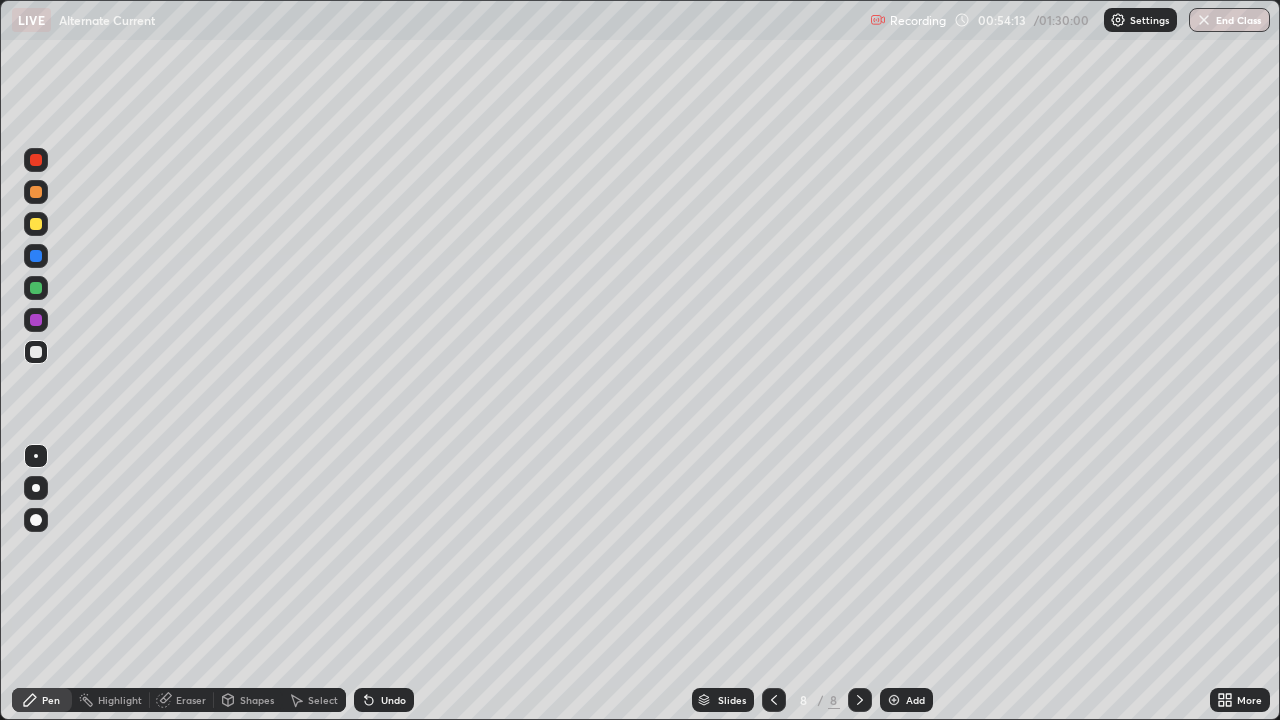 click at bounding box center [36, 192] 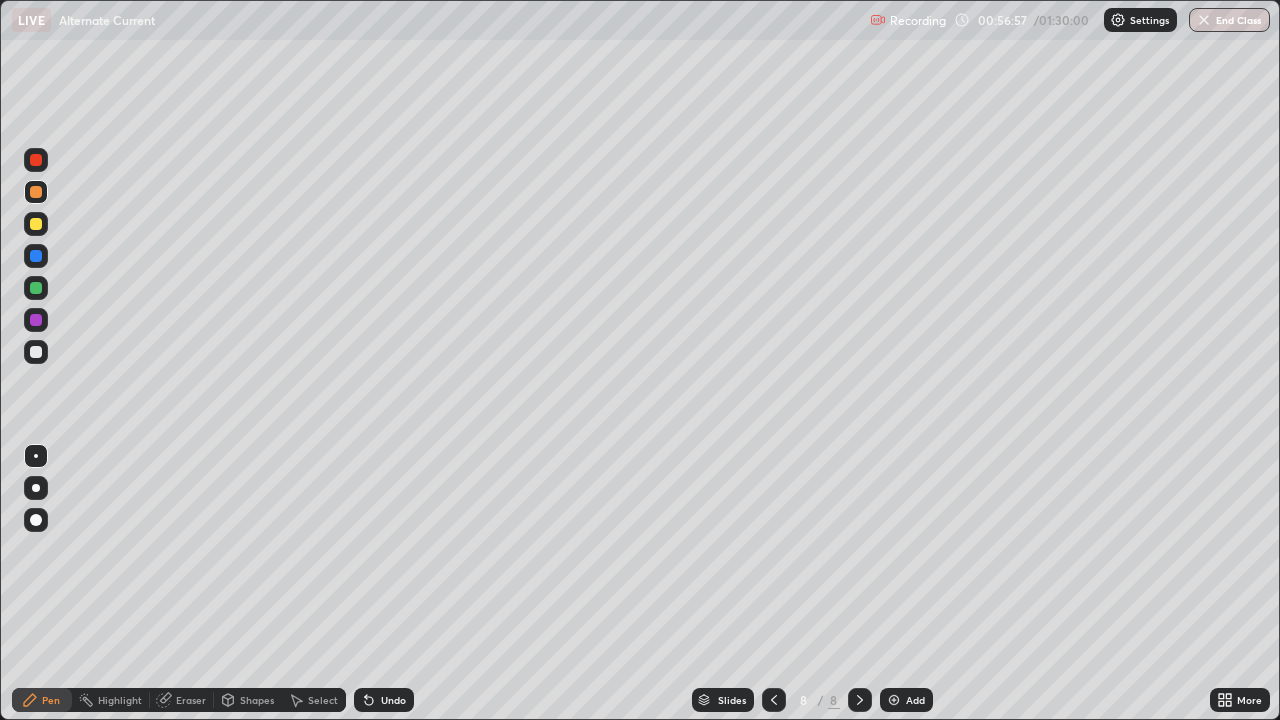 click on "Add" at bounding box center (906, 700) 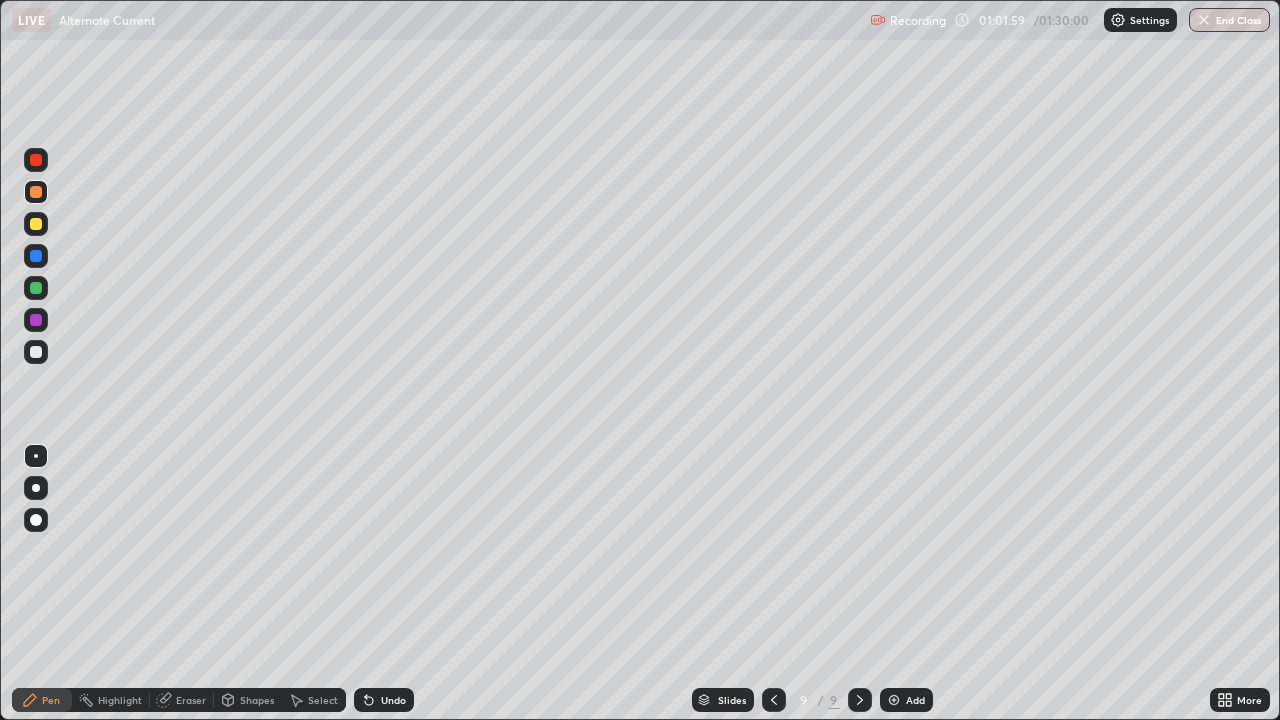 click on "Add" at bounding box center (915, 700) 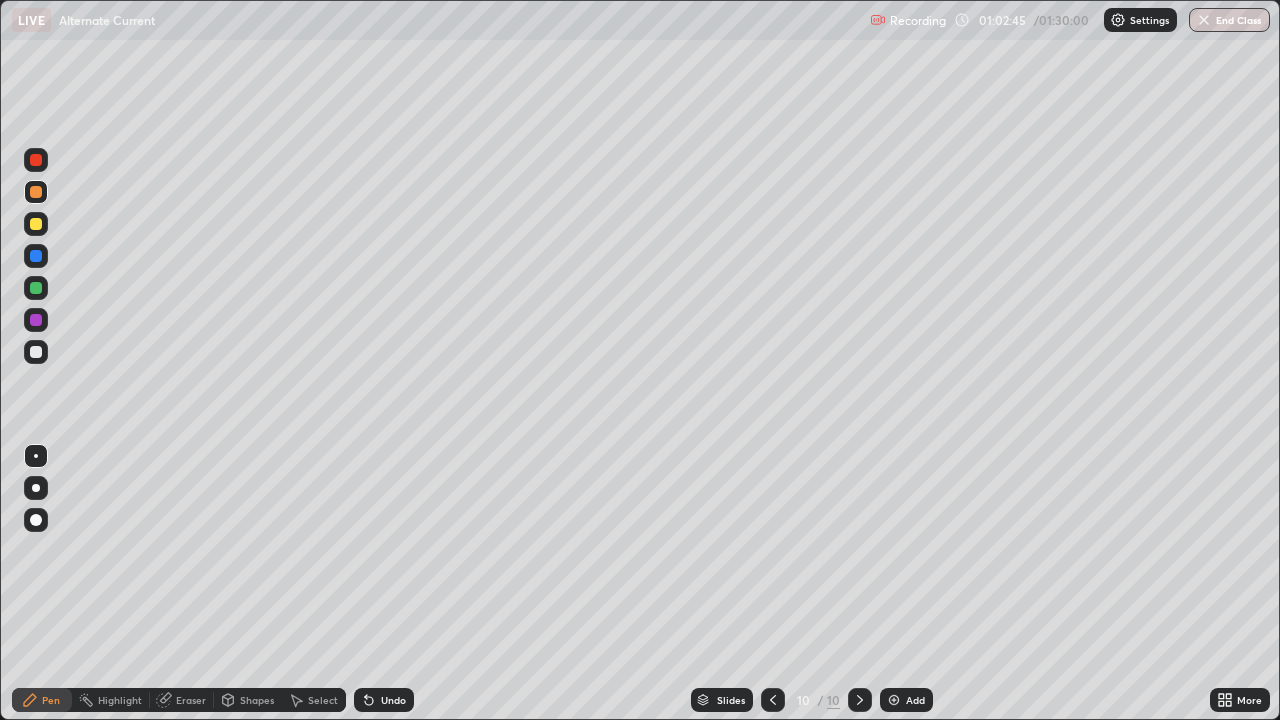 click on "Eraser" at bounding box center (182, 700) 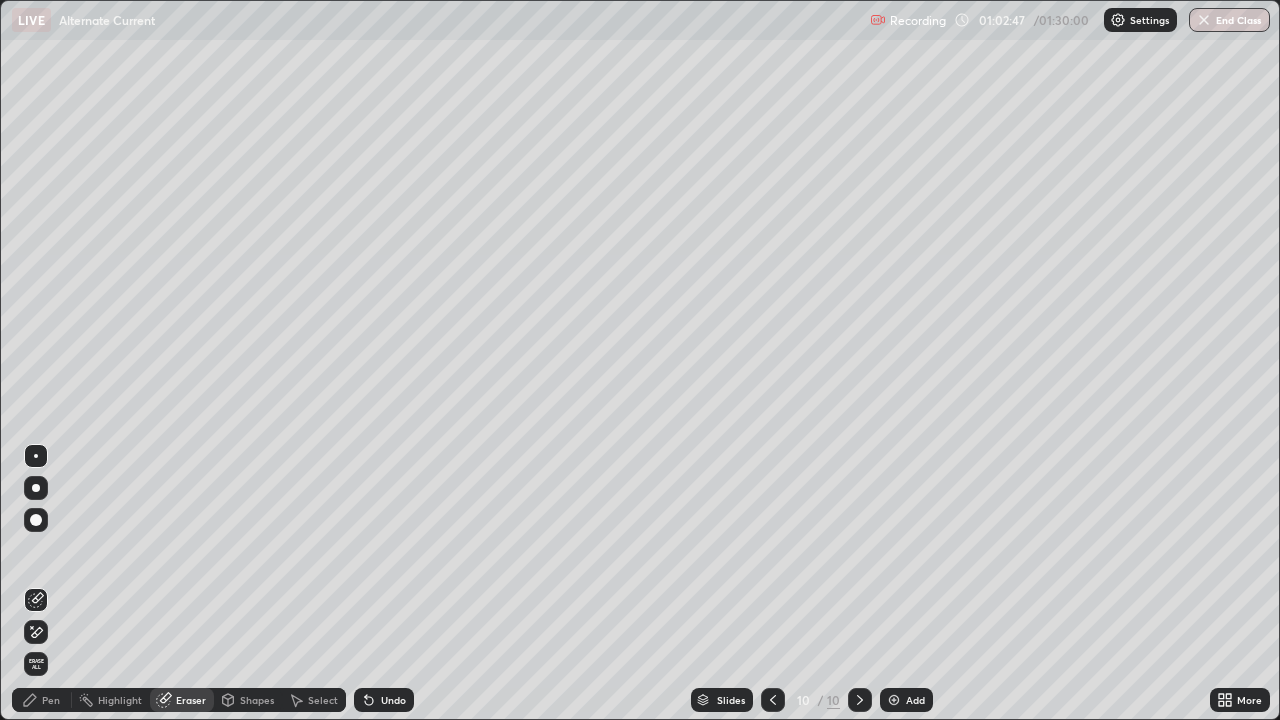 click on "Pen" at bounding box center (51, 700) 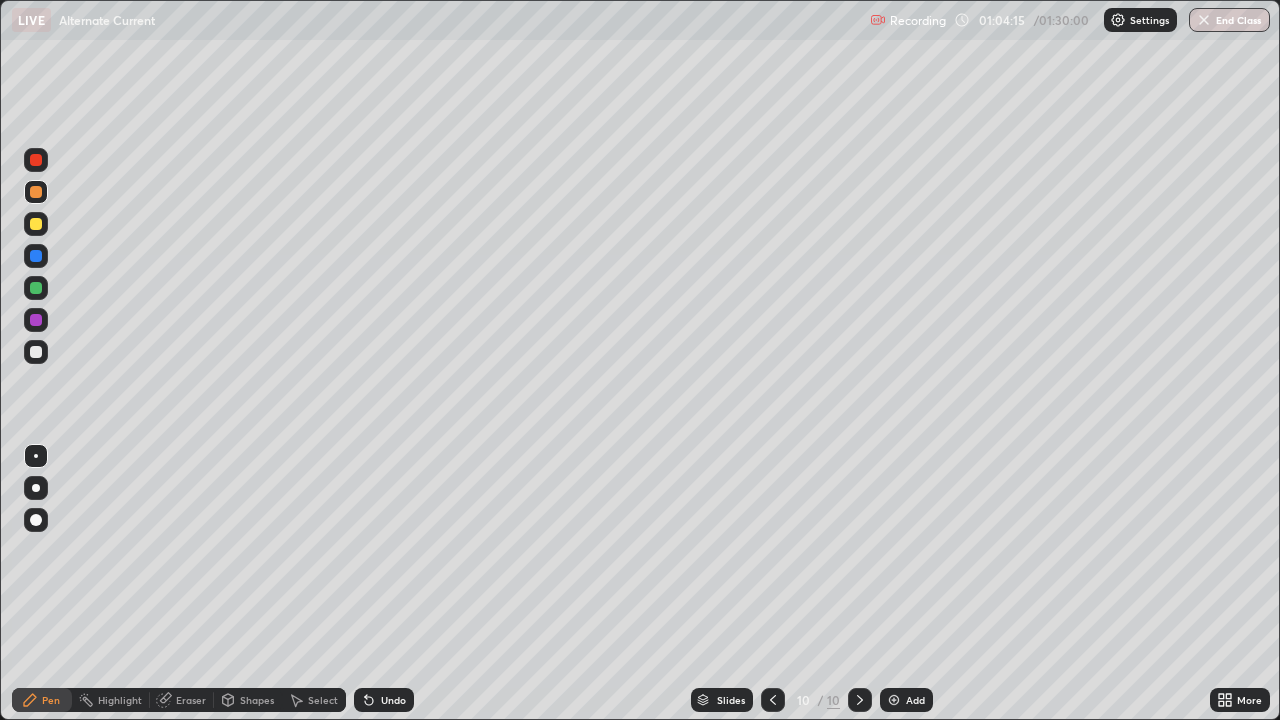 click on "Select" at bounding box center (323, 700) 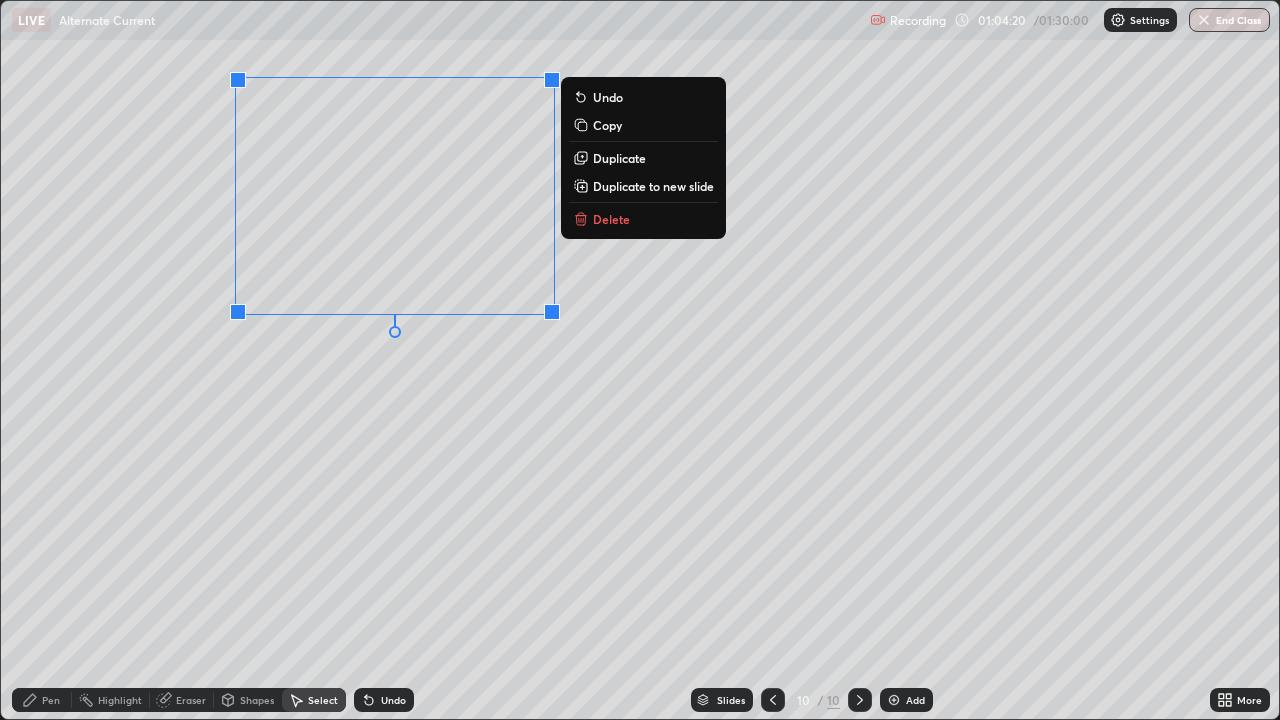 click on "Duplicate" at bounding box center [619, 158] 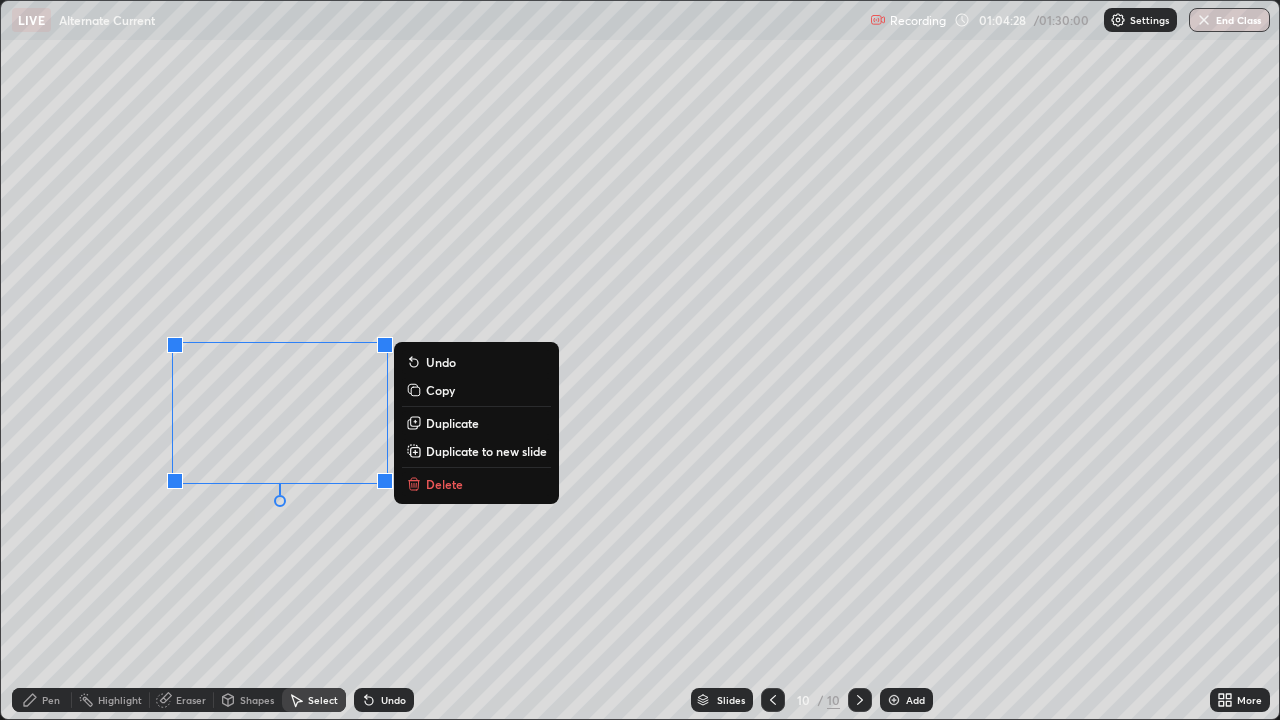 click on "Duplicate" at bounding box center [452, 423] 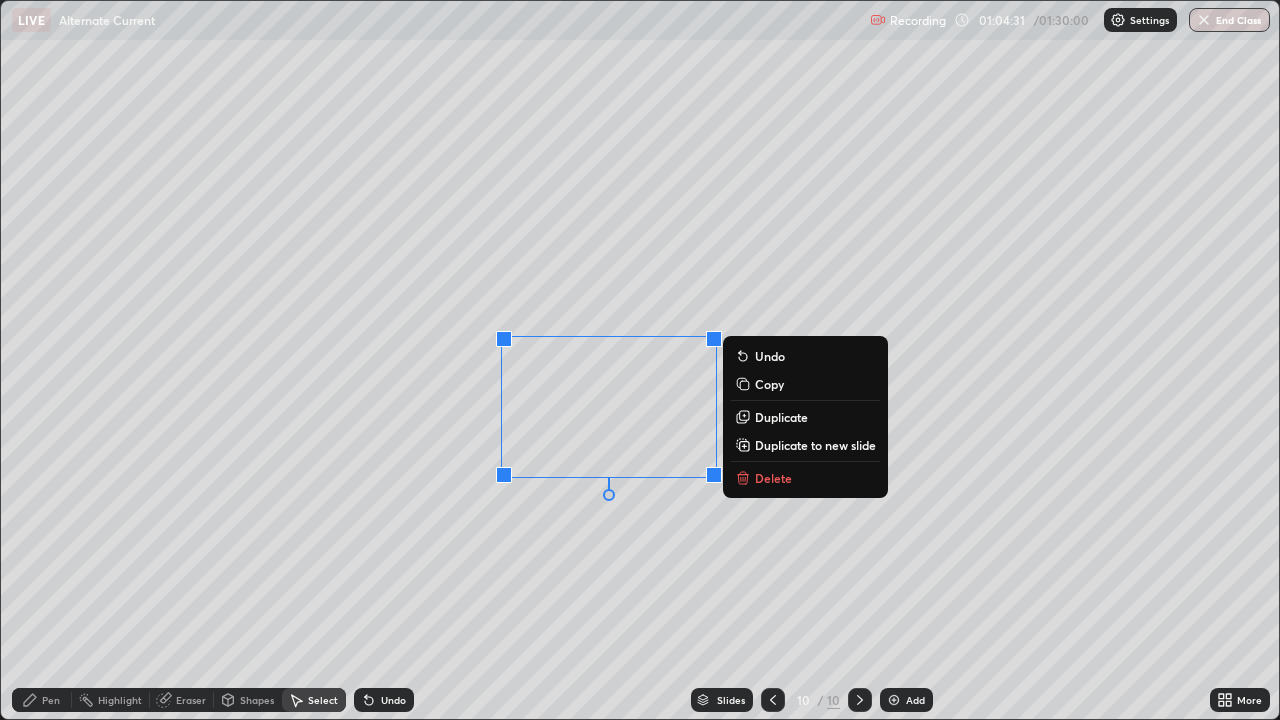 click on "Eraser" at bounding box center [191, 700] 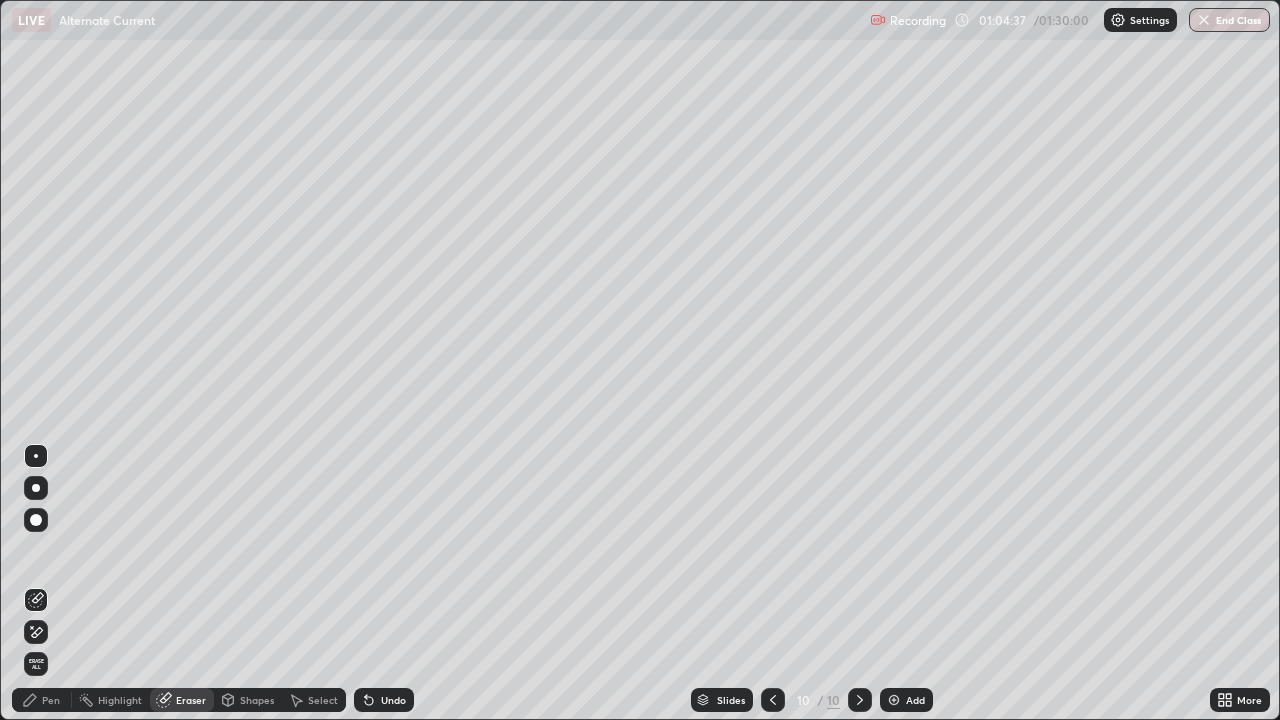 click on "Pen" at bounding box center (51, 700) 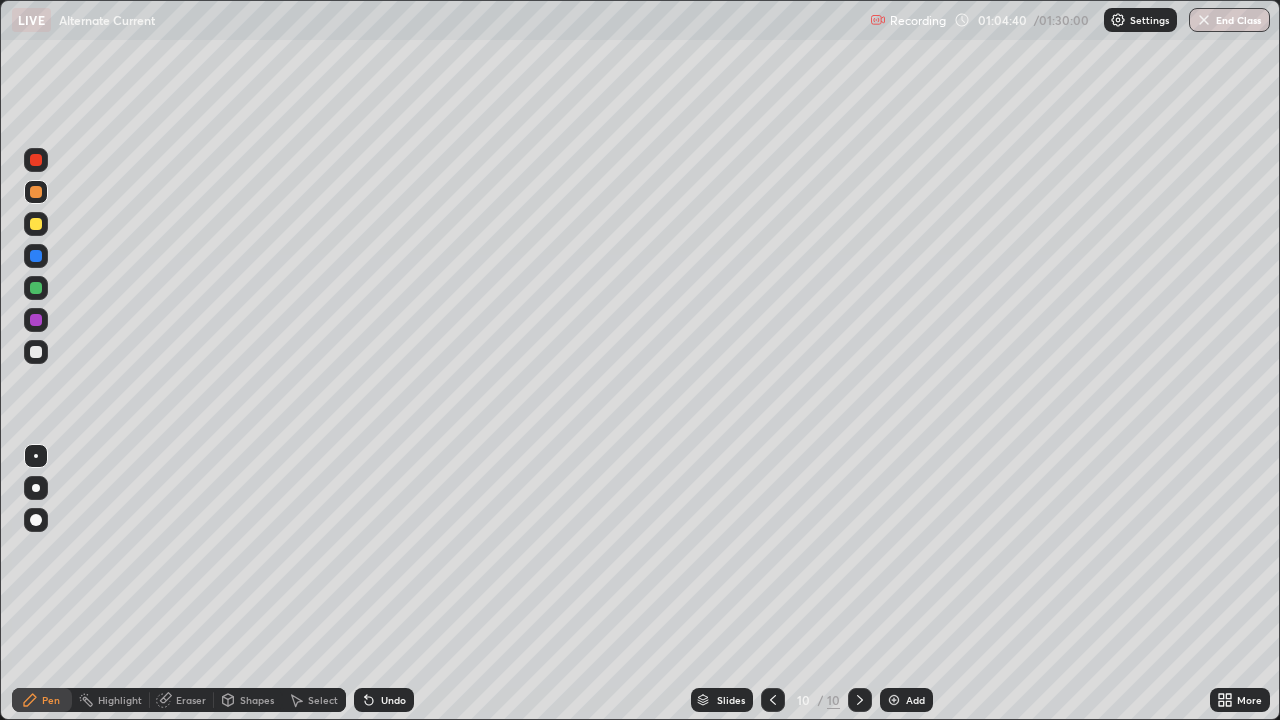 click on "Eraser" at bounding box center (191, 700) 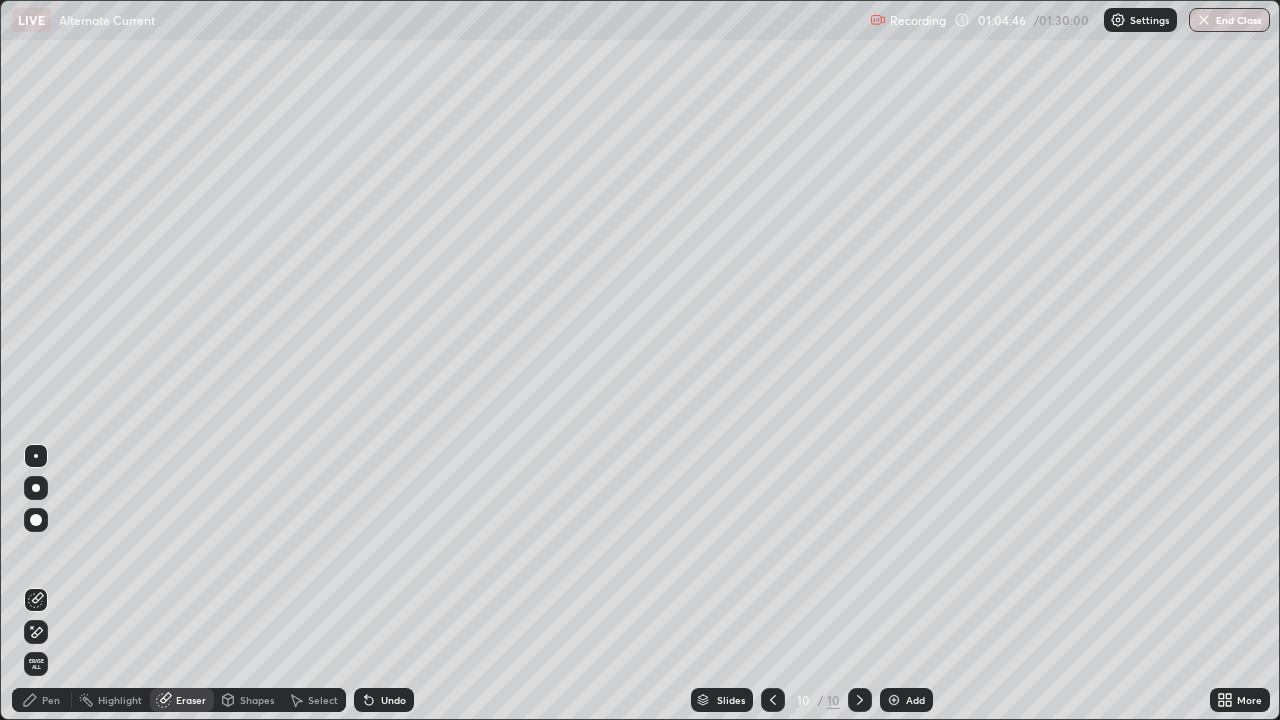 click on "Pen" at bounding box center [51, 700] 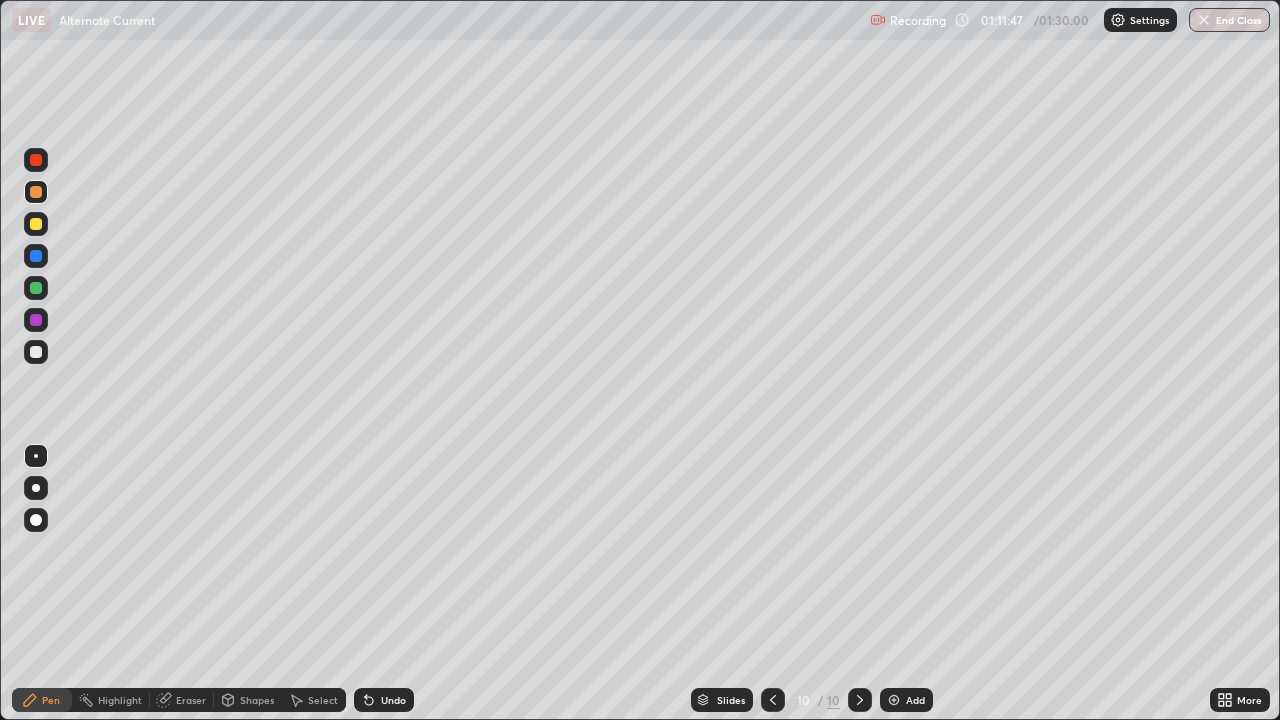 click on "Add" at bounding box center (915, 700) 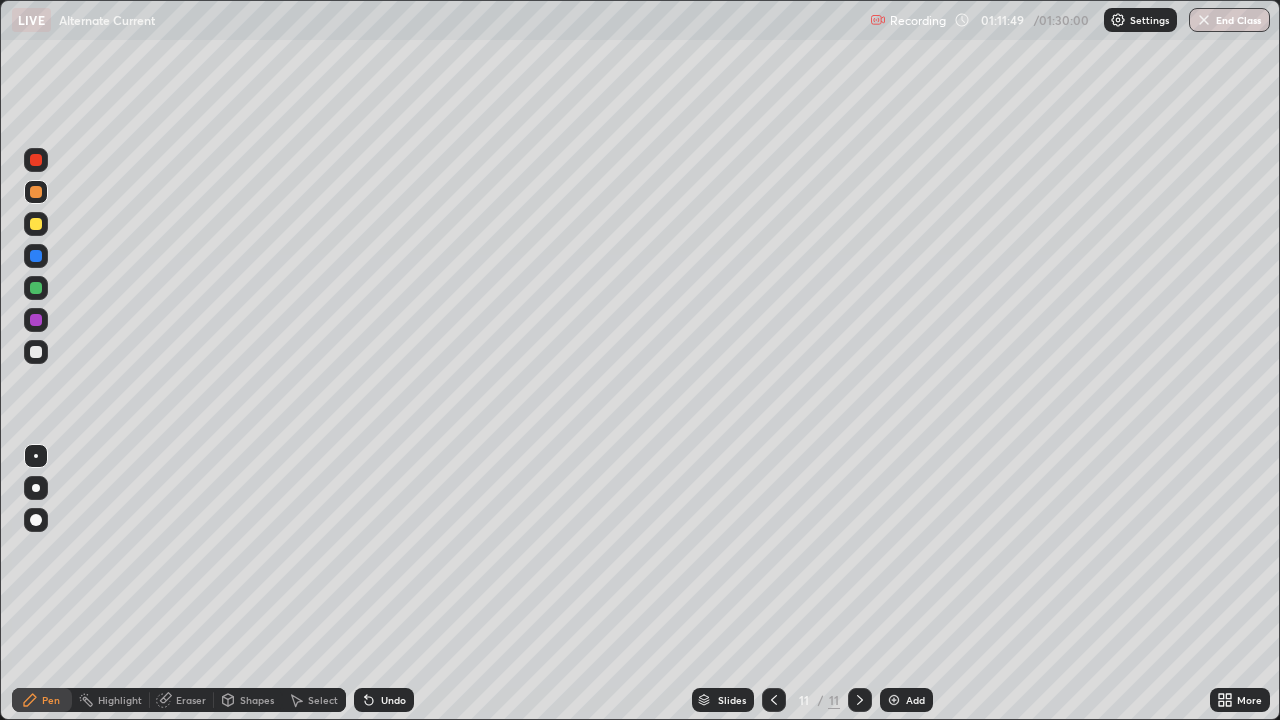 click at bounding box center (36, 224) 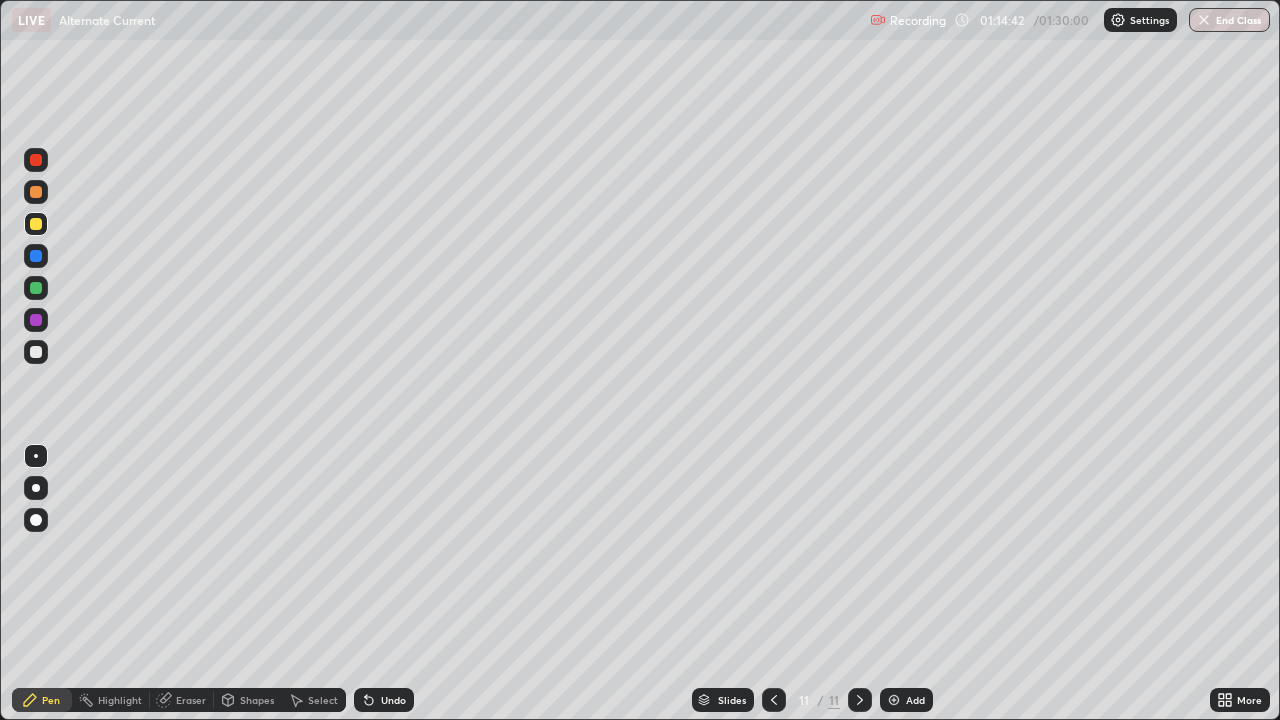 click on "Add" at bounding box center (906, 700) 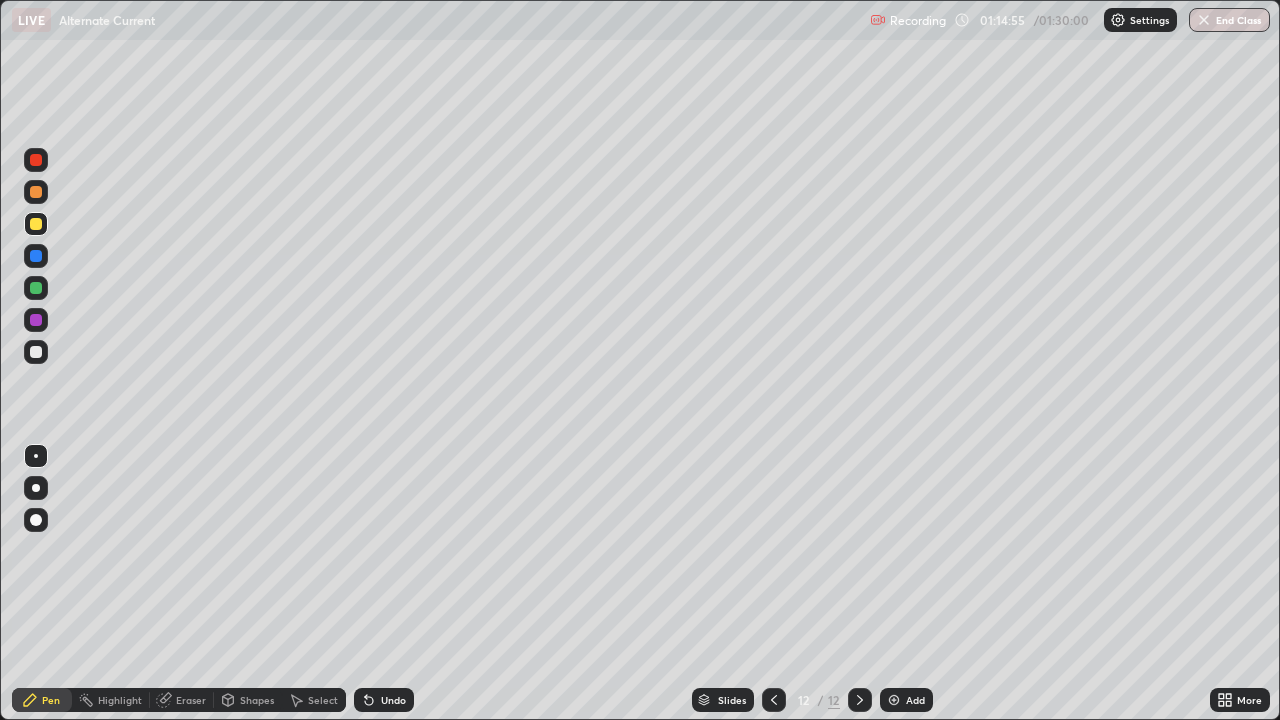 click on "Undo" at bounding box center [393, 700] 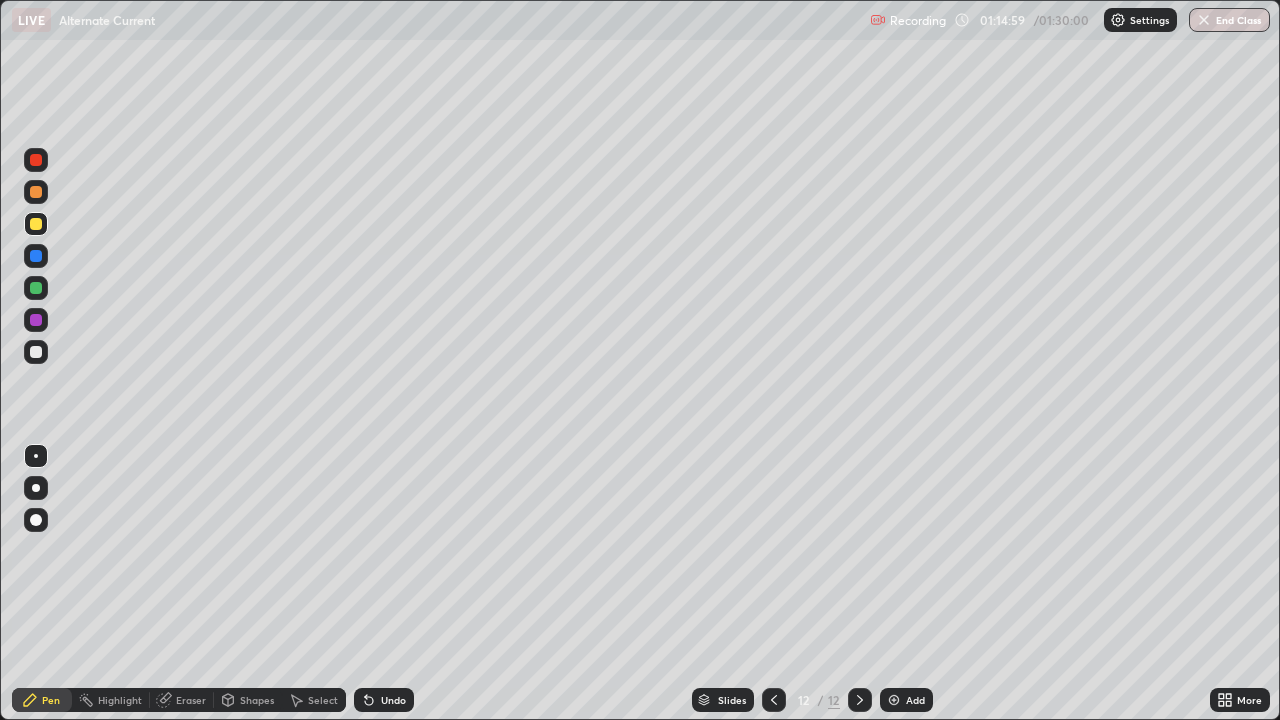 click on "Undo" at bounding box center (393, 700) 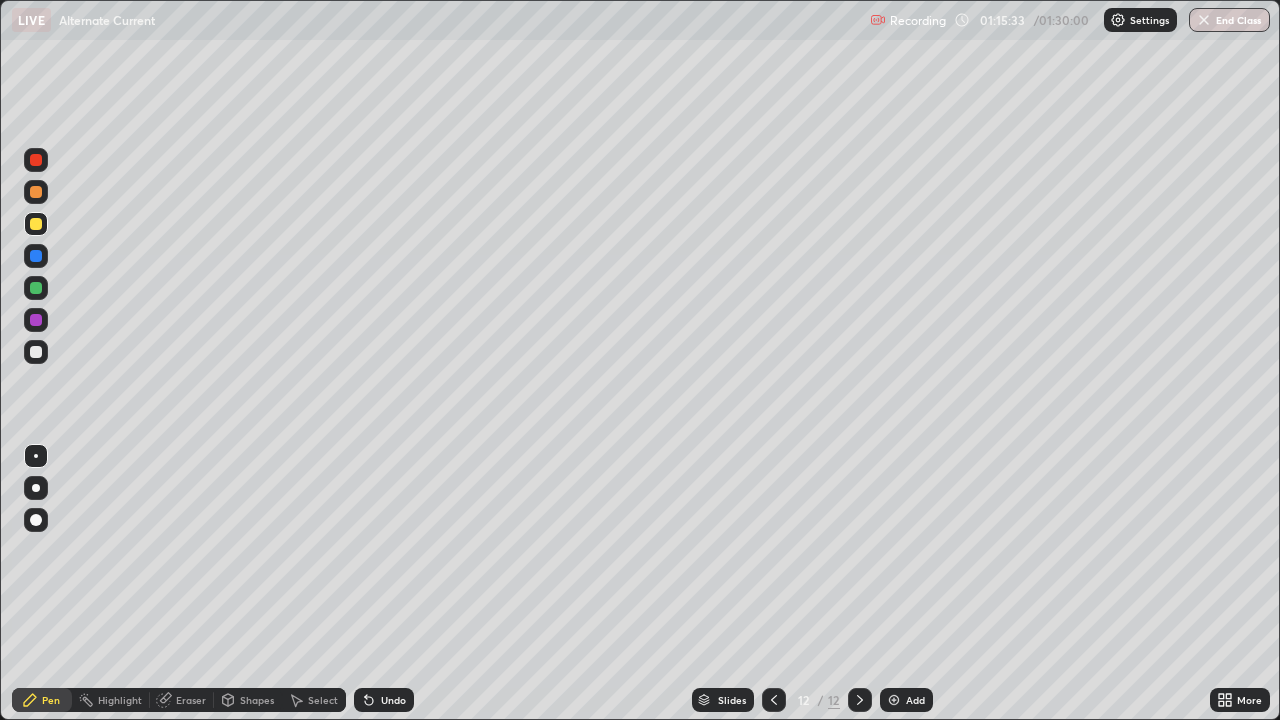 click on "Undo" at bounding box center [393, 700] 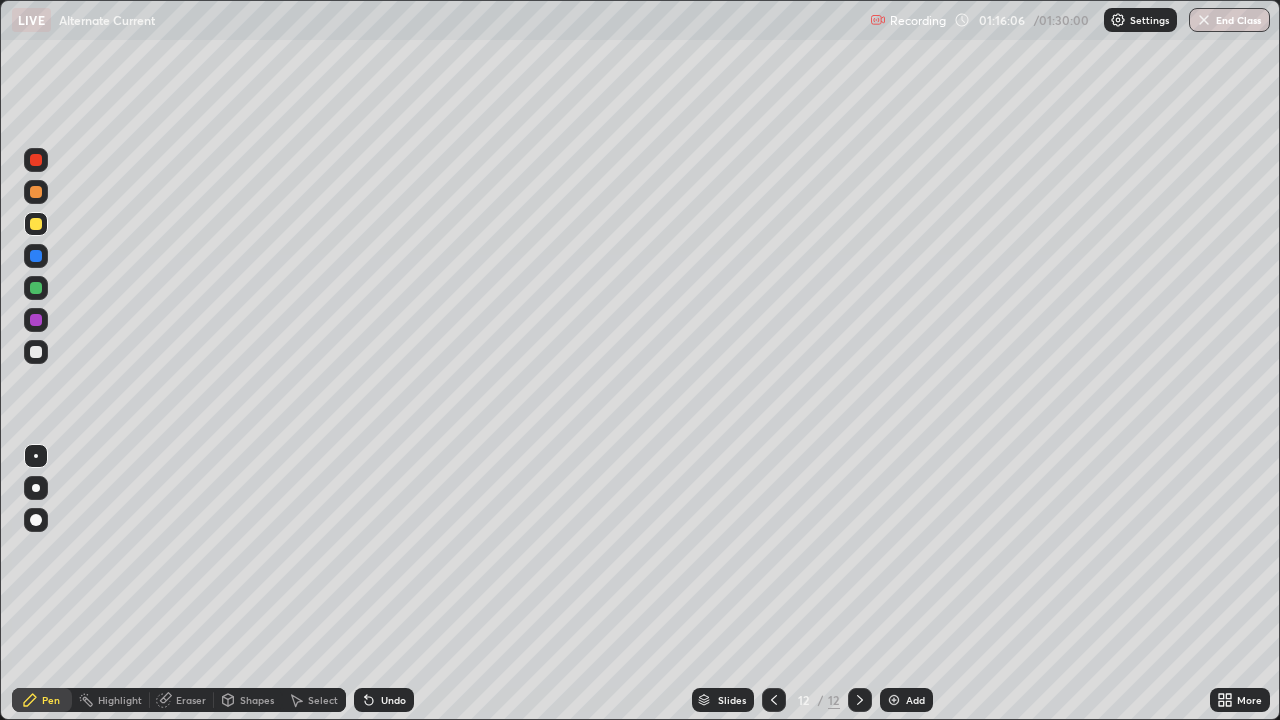 click 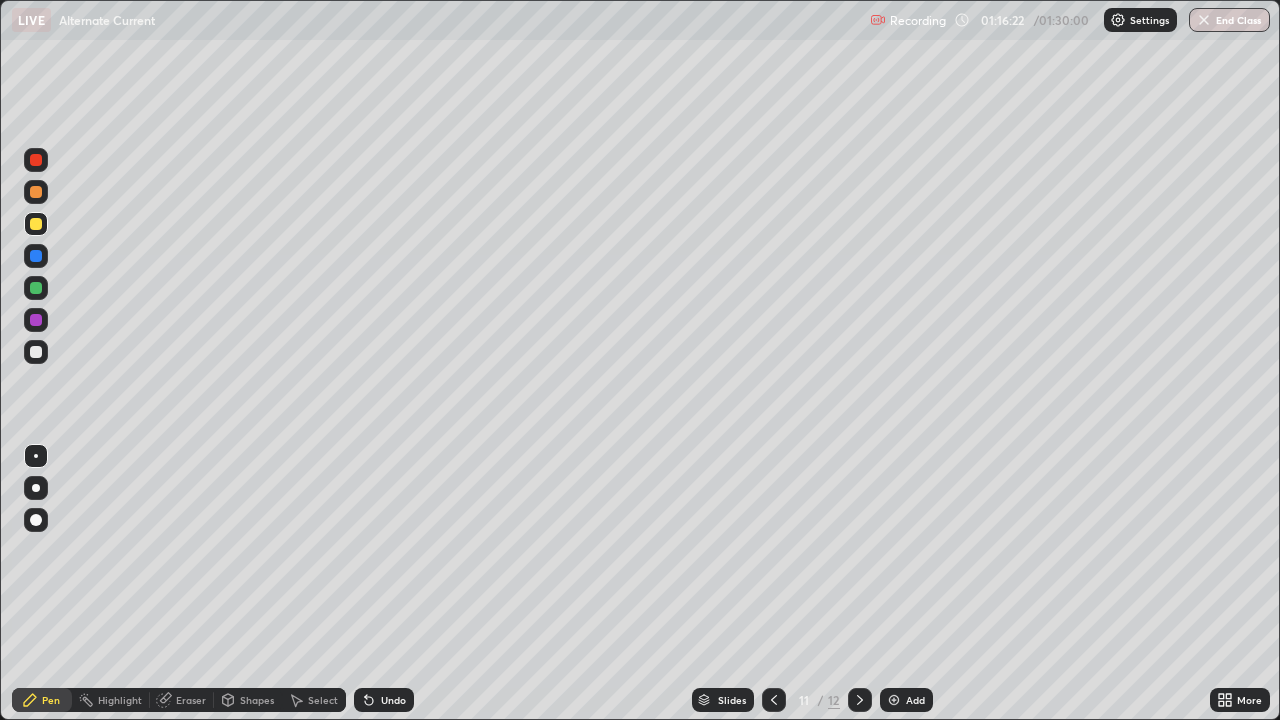 click 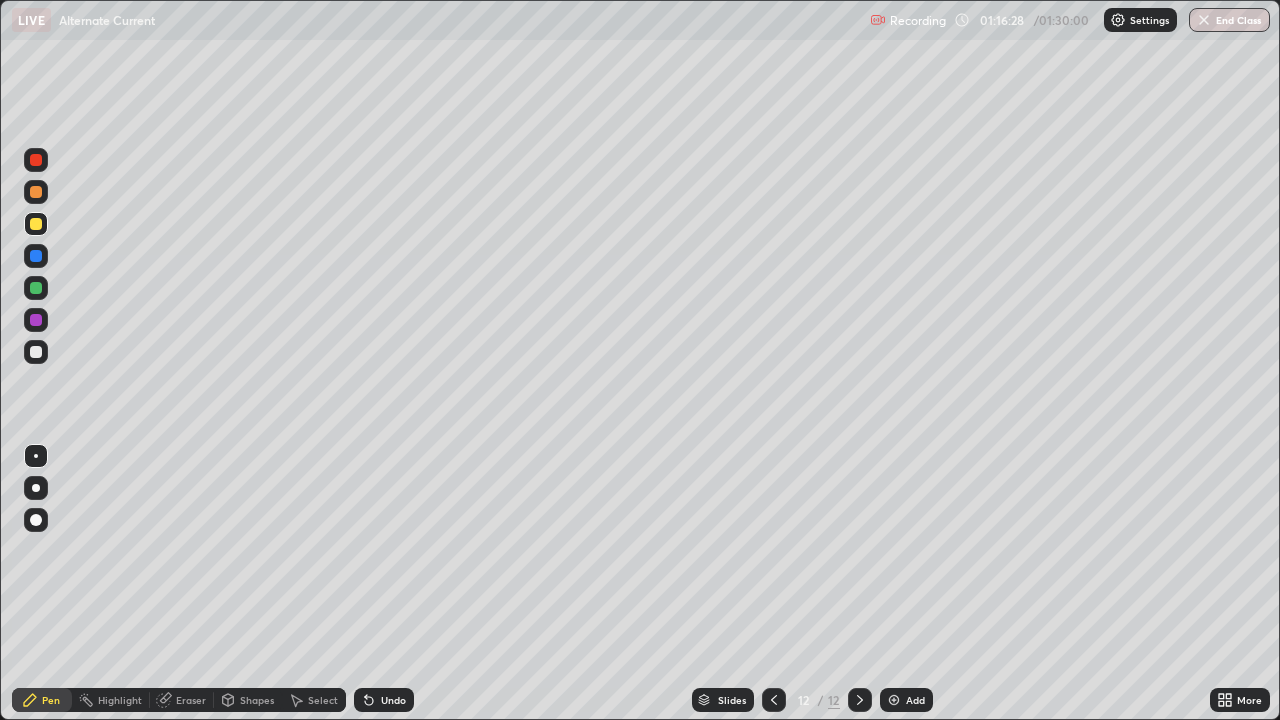 click 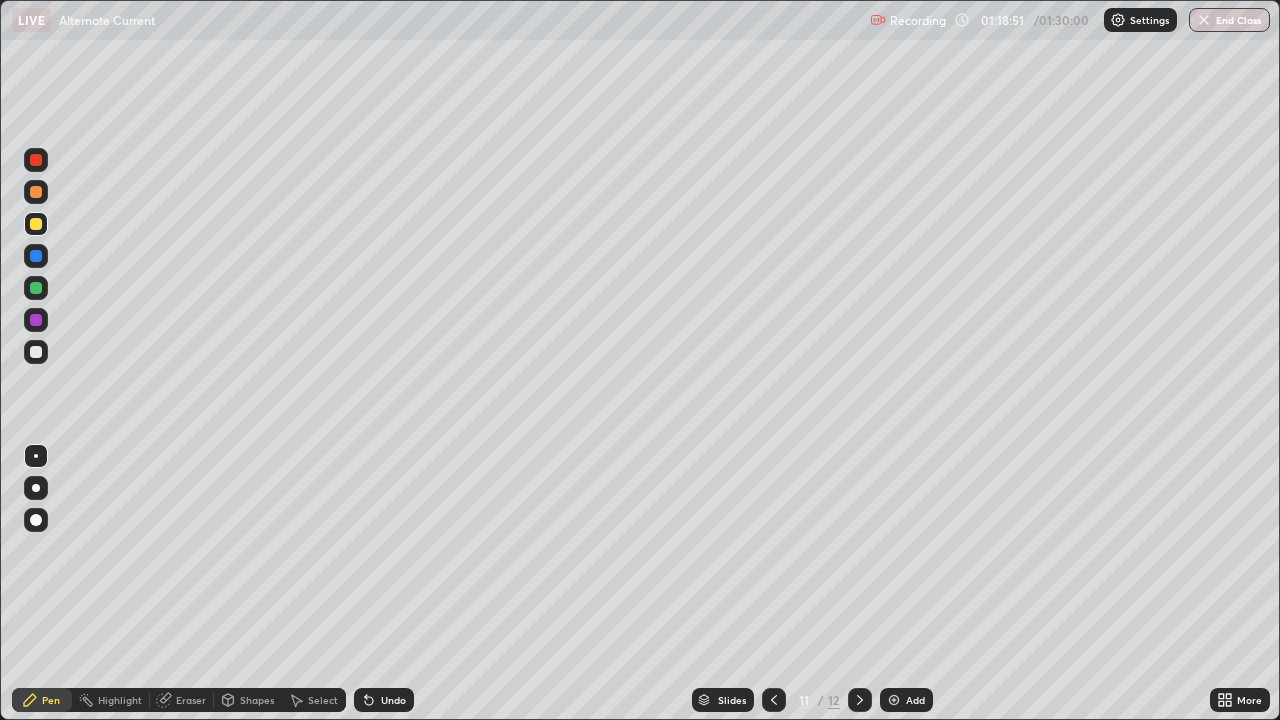click at bounding box center [36, 352] 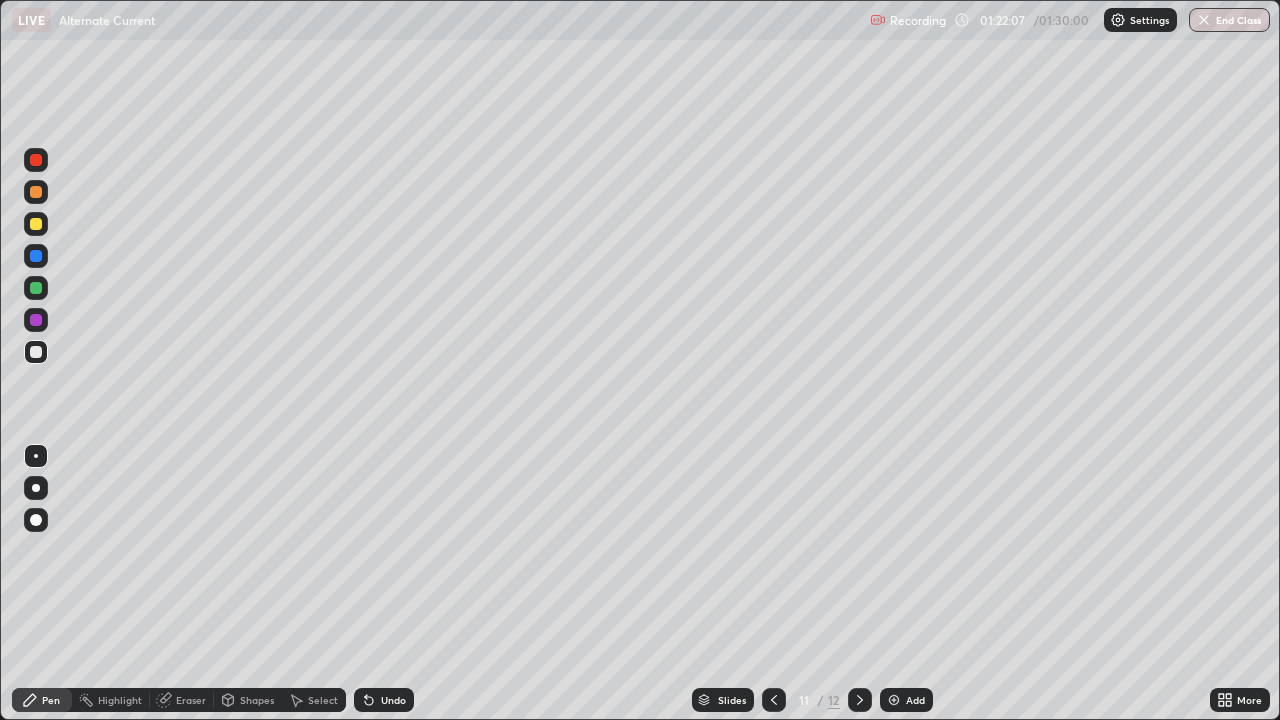 click at bounding box center (36, 320) 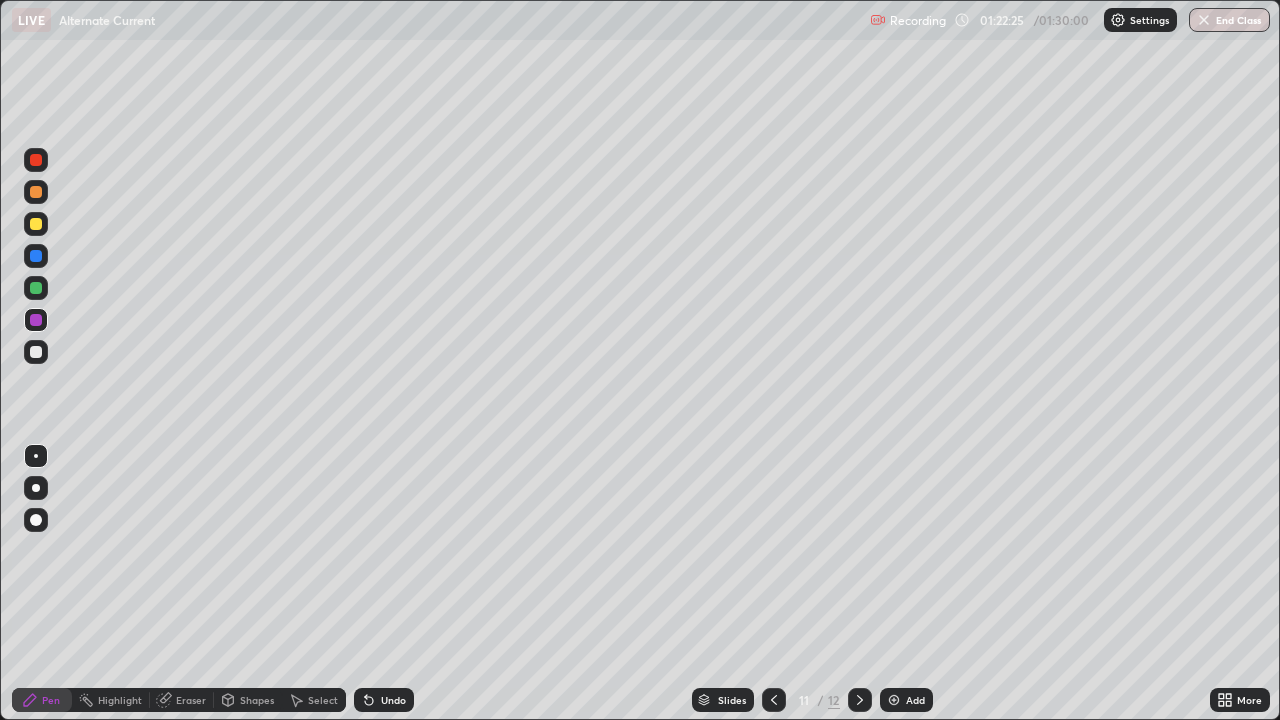 click on "Undo" at bounding box center [384, 700] 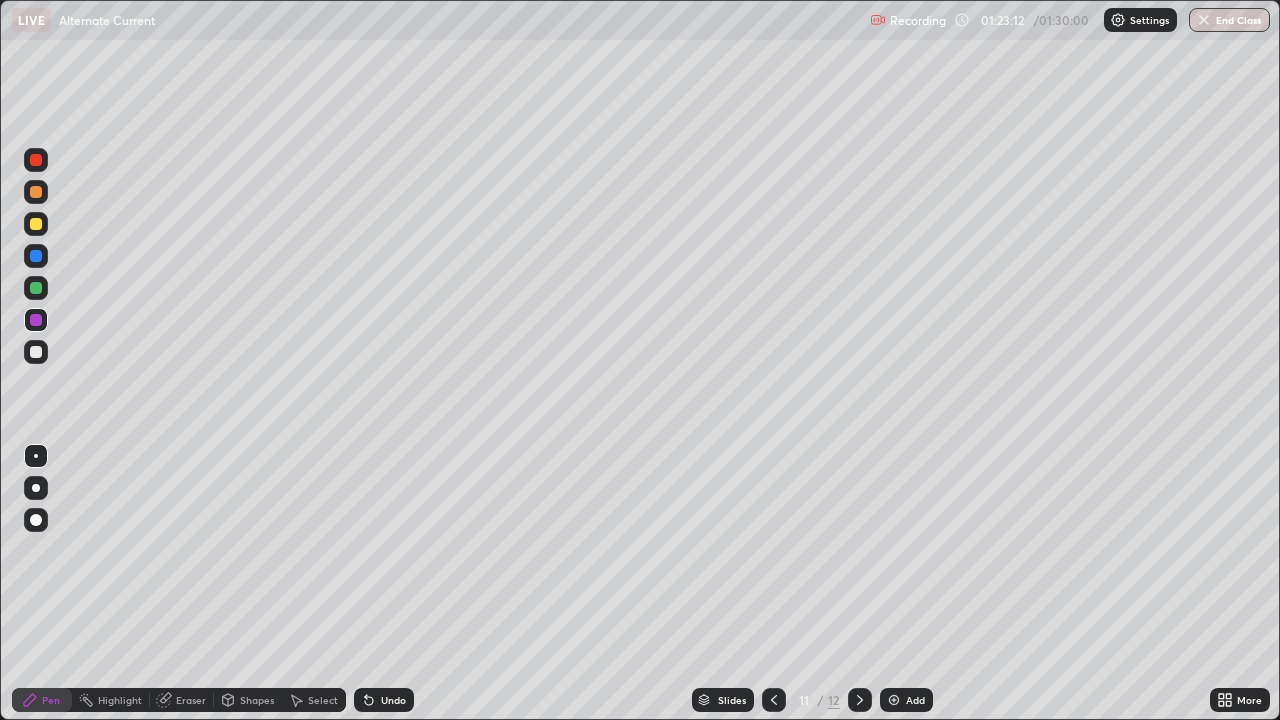 click on "Undo" at bounding box center [384, 700] 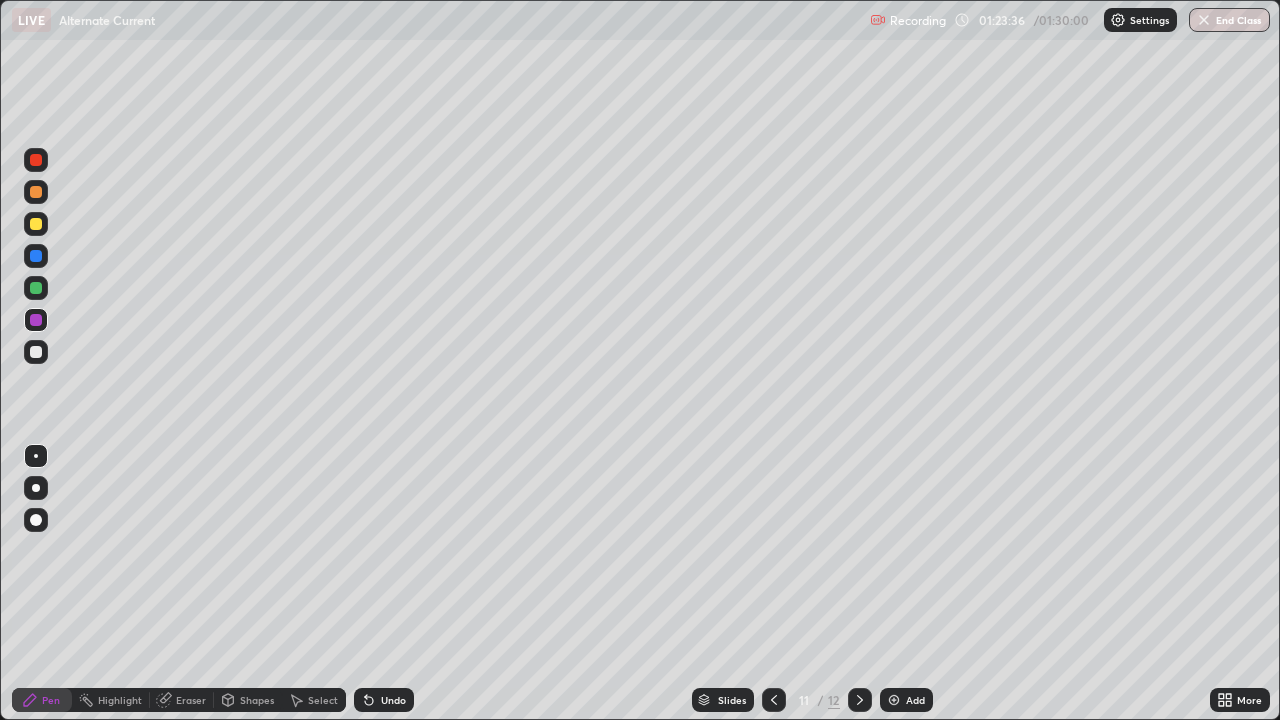 click at bounding box center [36, 192] 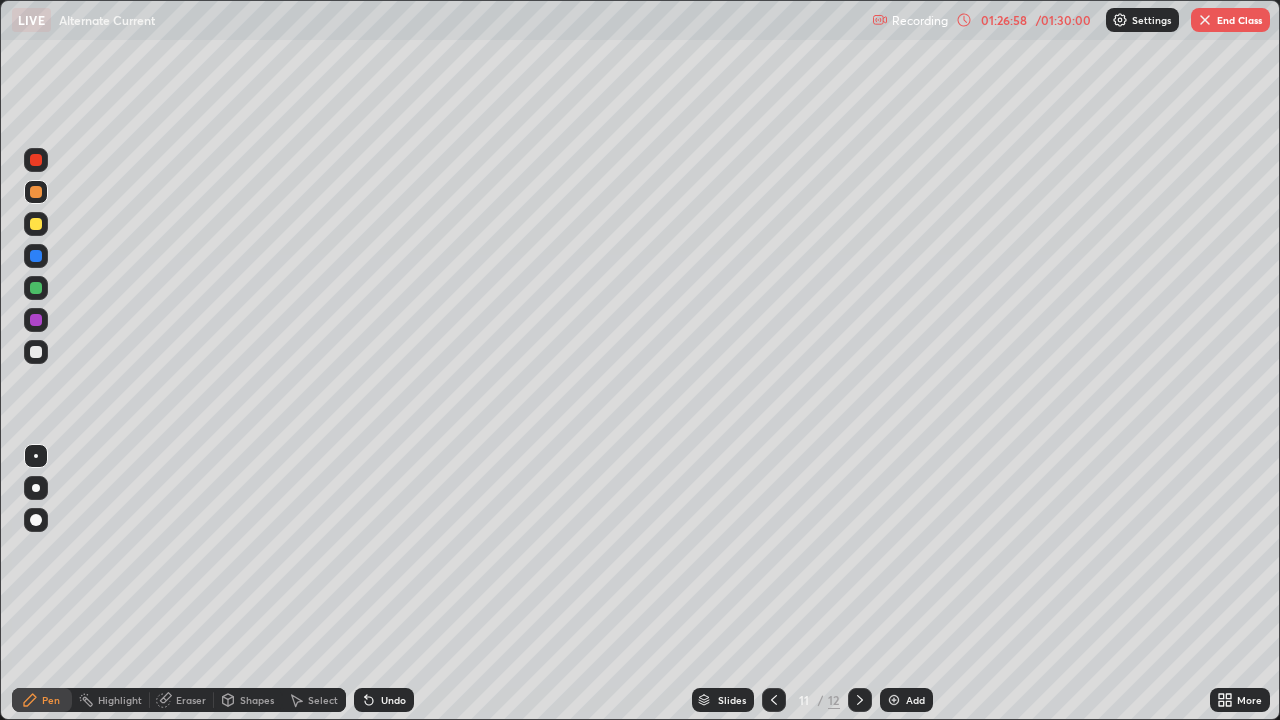 click on "Undo" at bounding box center [384, 700] 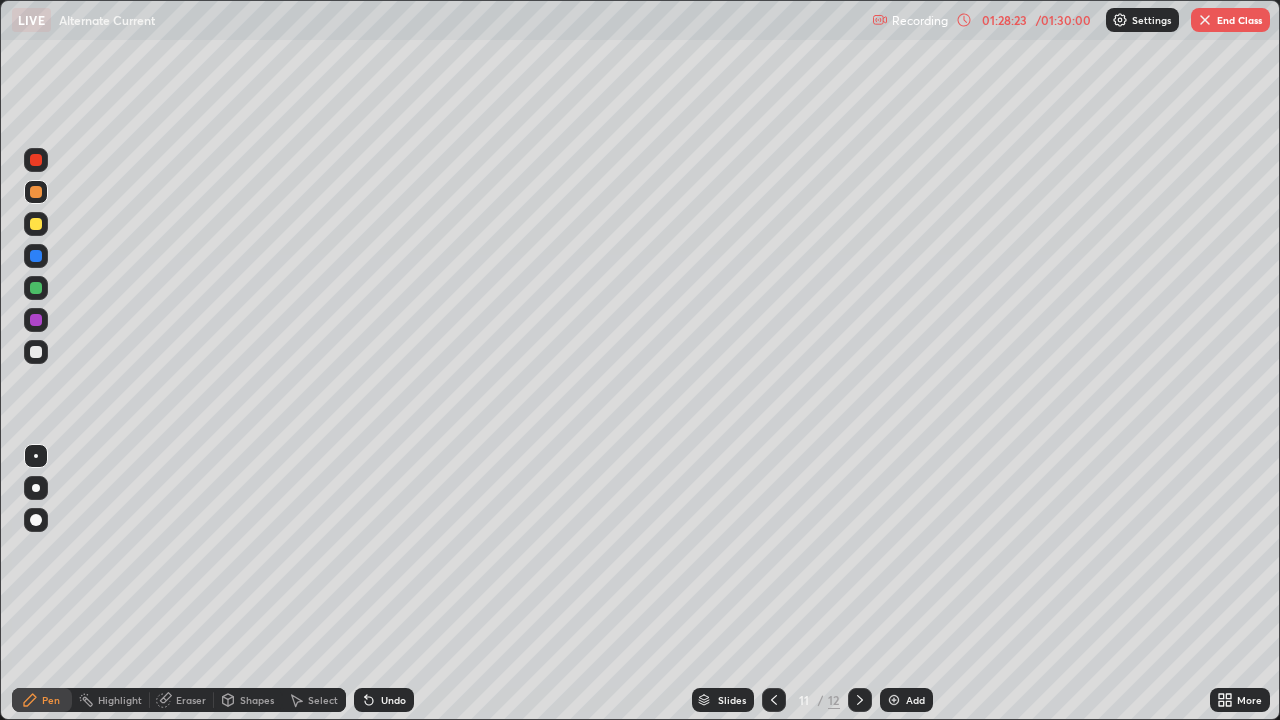 click on "End Class" at bounding box center [1230, 20] 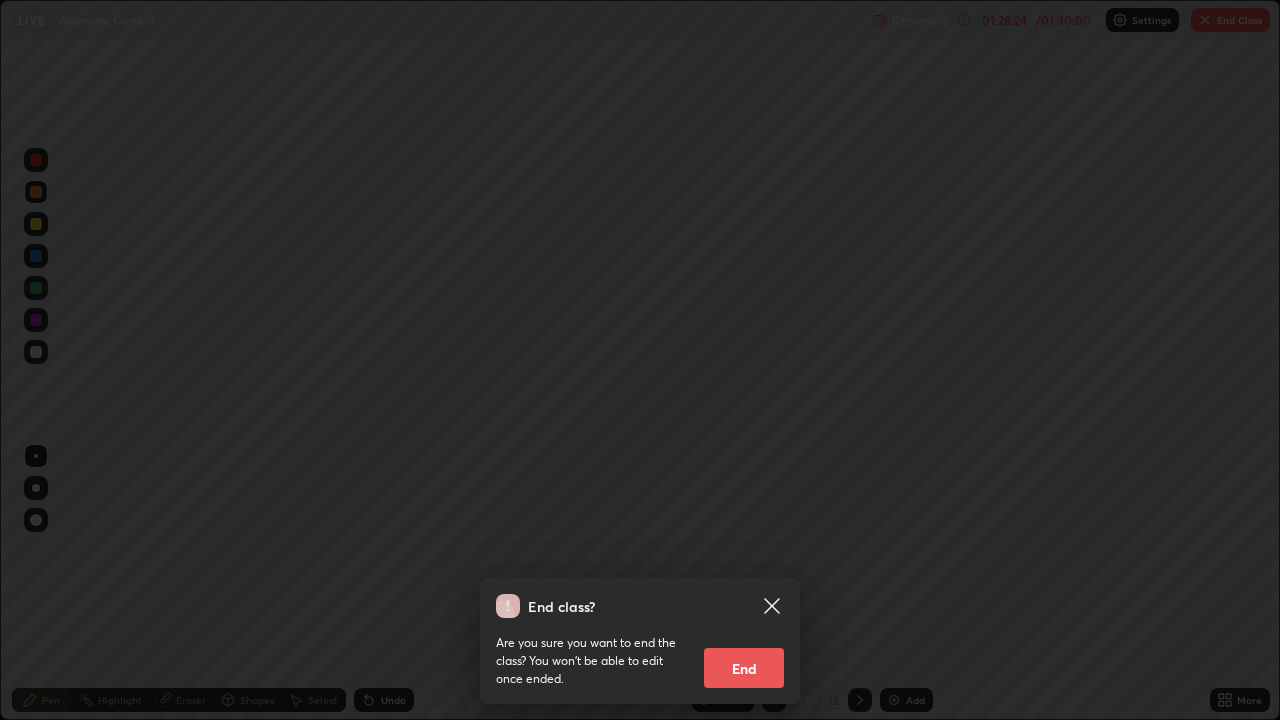 click on "End" at bounding box center [744, 668] 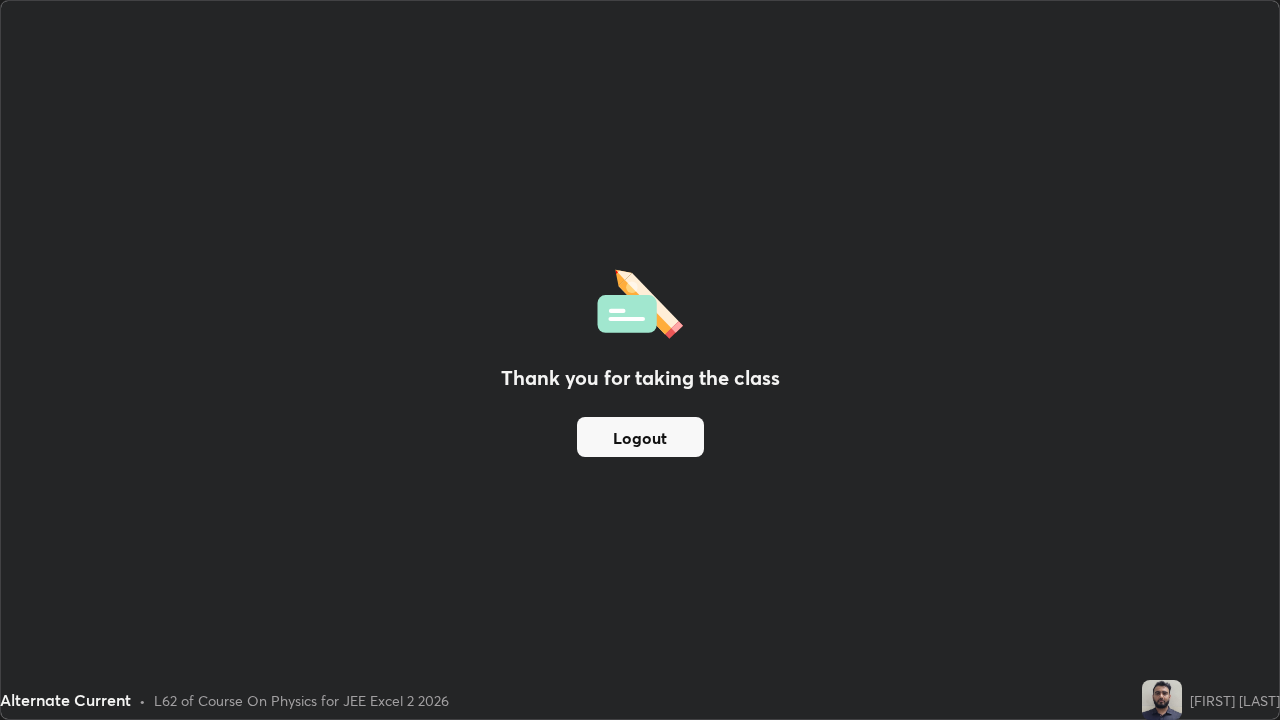 click on "Logout" at bounding box center [640, 437] 